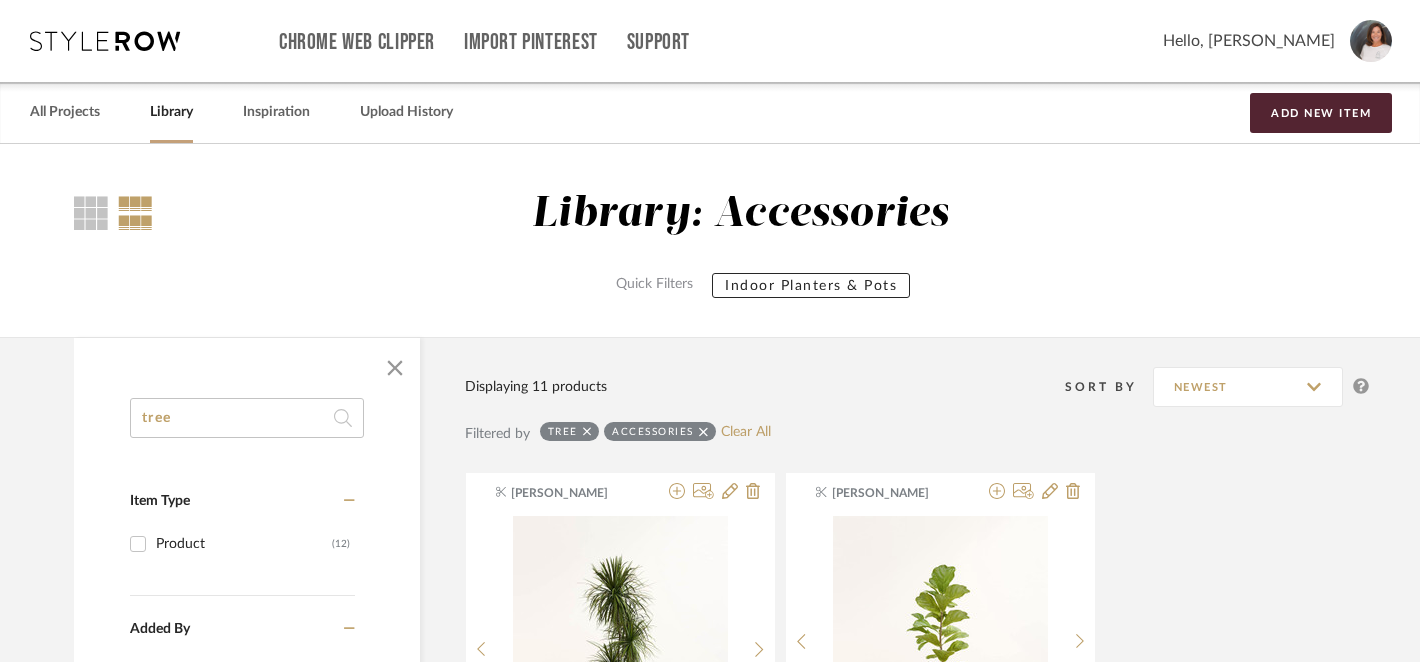 scroll, scrollTop: 1511, scrollLeft: 2, axis: both 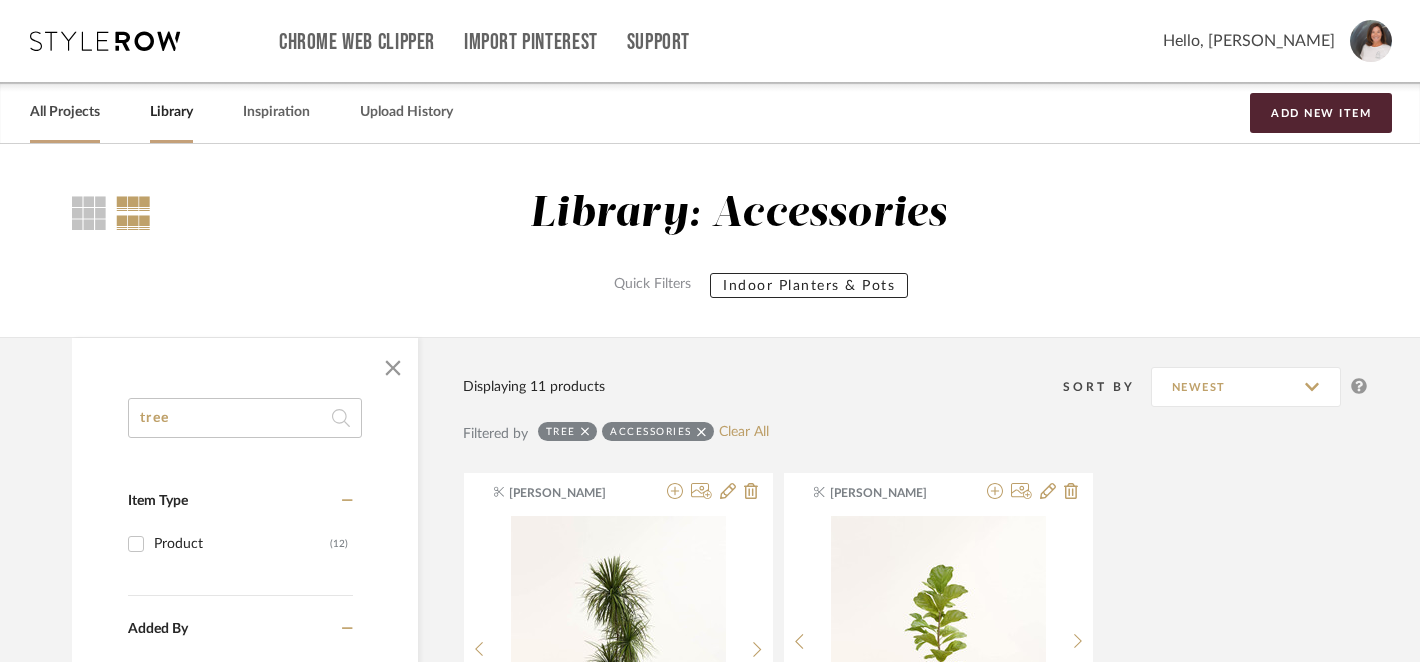 click on "All Projects" at bounding box center (65, 112) 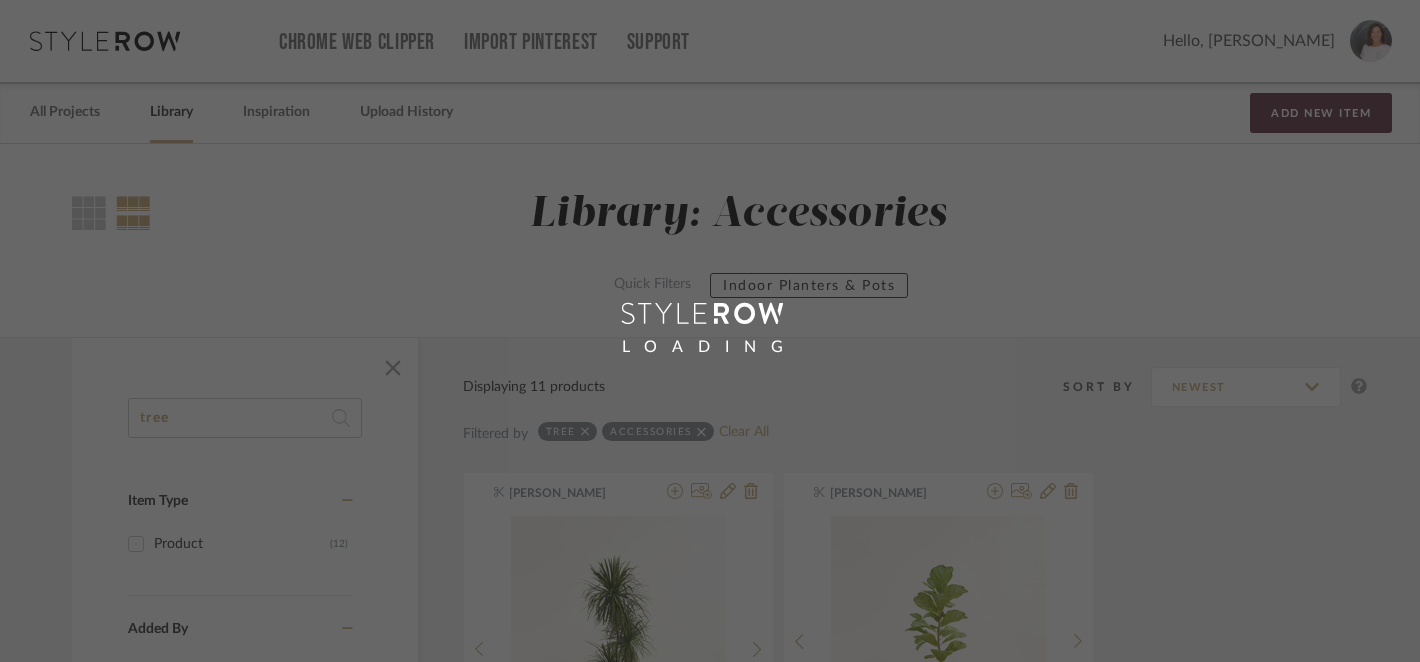 scroll, scrollTop: 0, scrollLeft: 0, axis: both 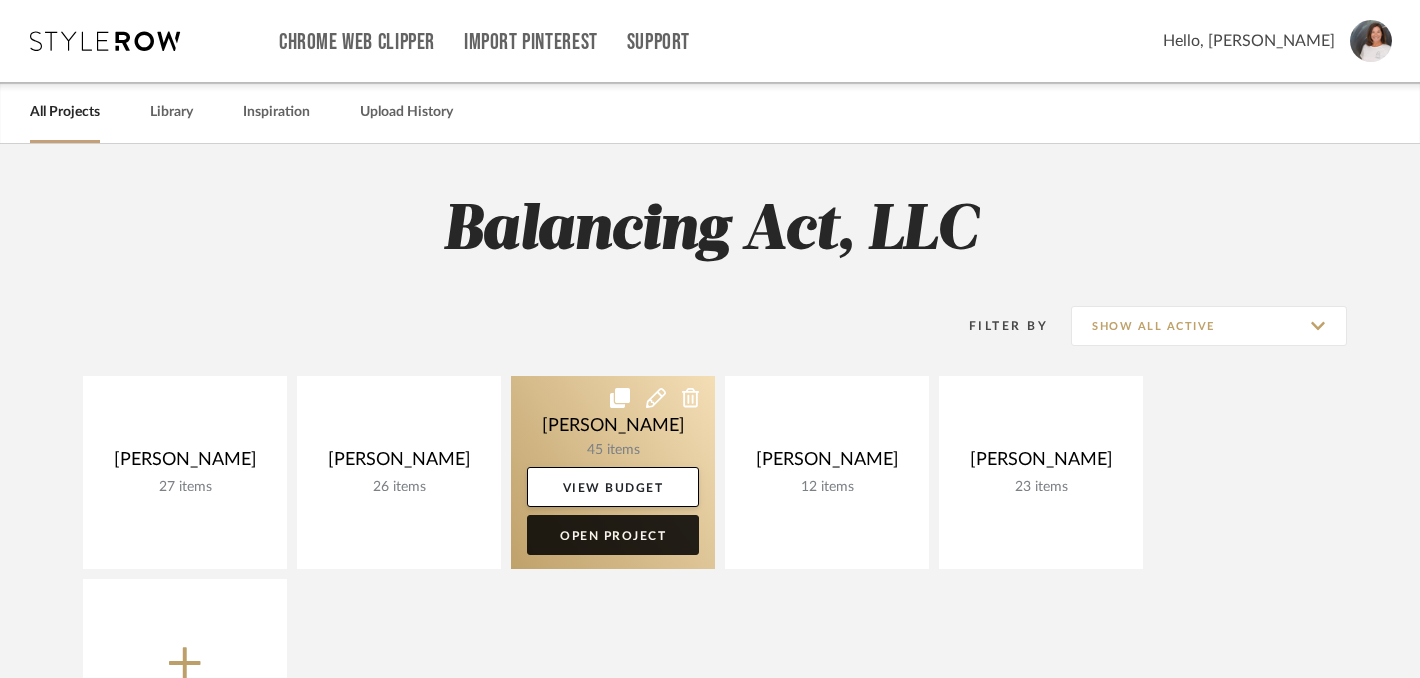 click on "Open Project" 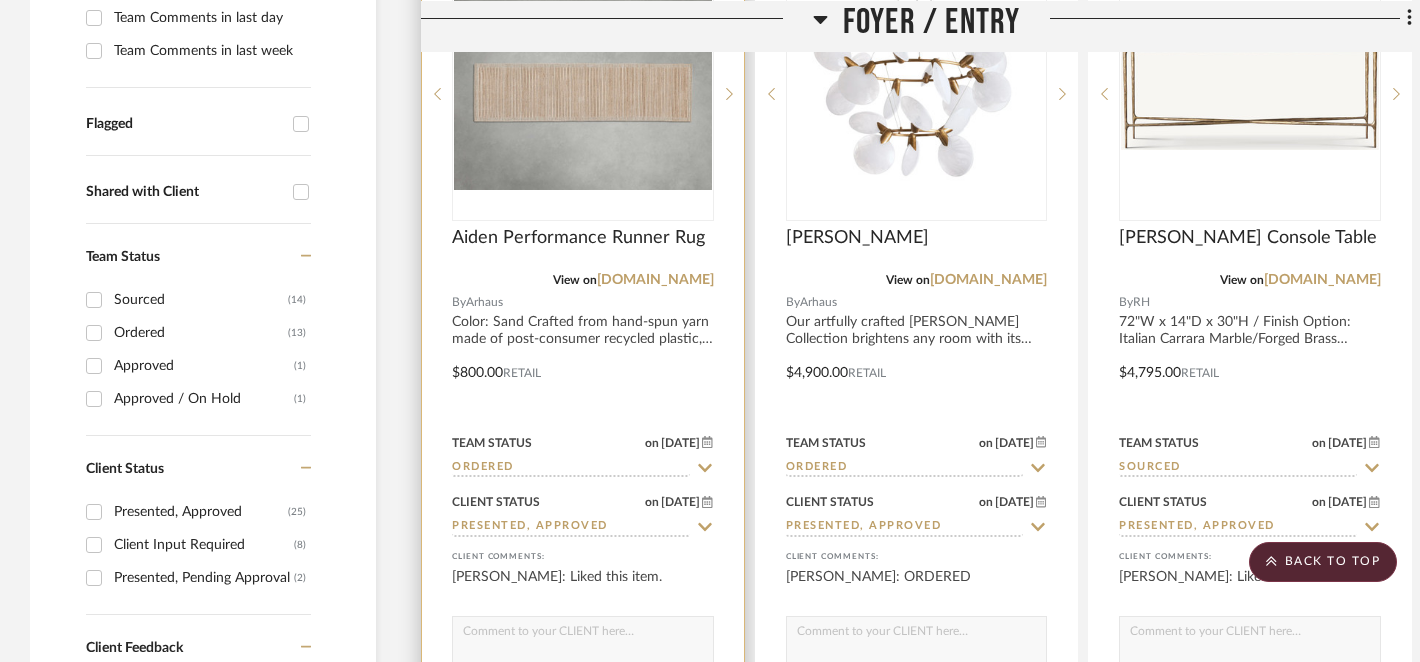 scroll, scrollTop: 627, scrollLeft: 0, axis: vertical 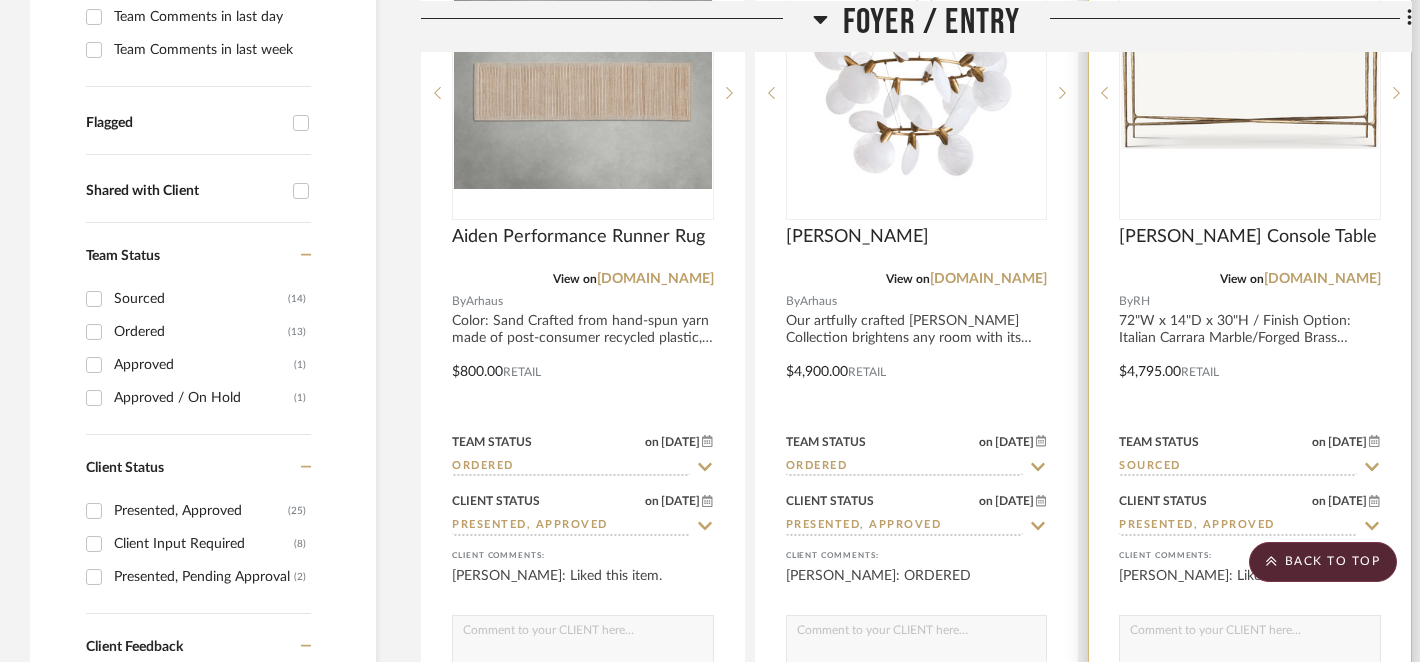 click 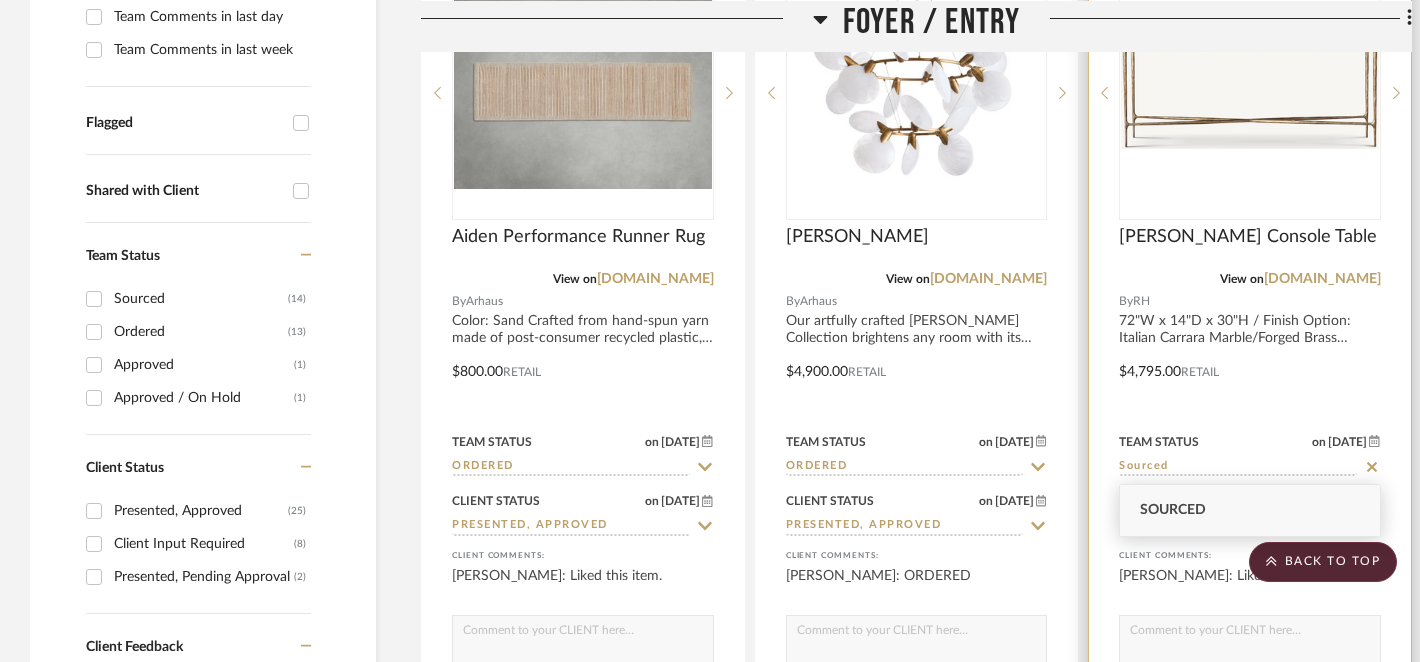 click on "Team Status on 5/7/2025 5/7/2025 Sourced" at bounding box center (1250, 453) 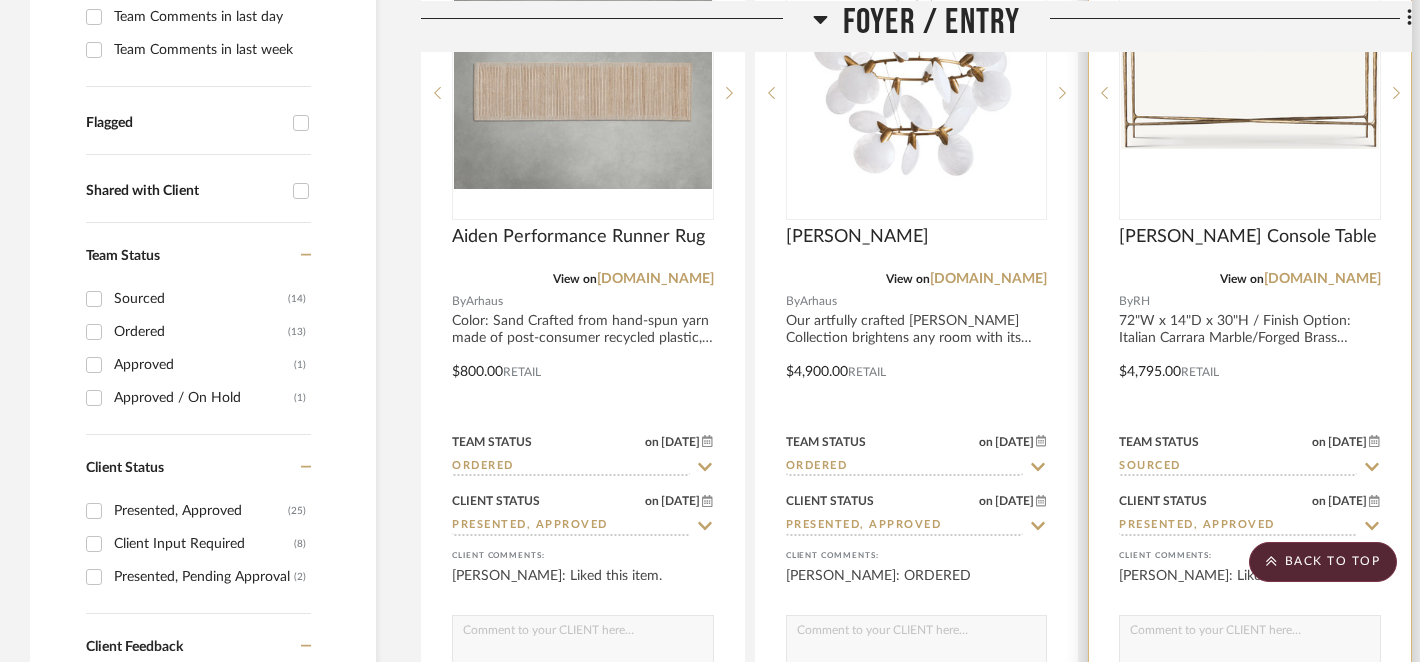 click 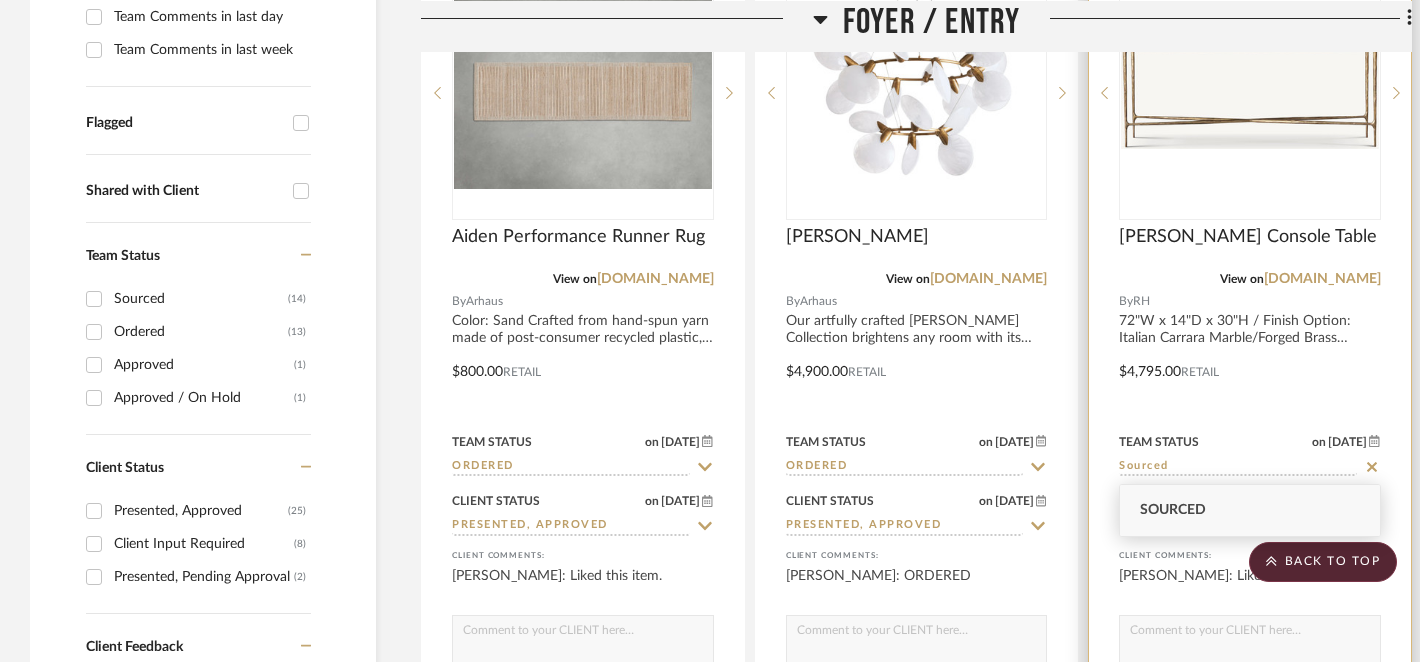 click 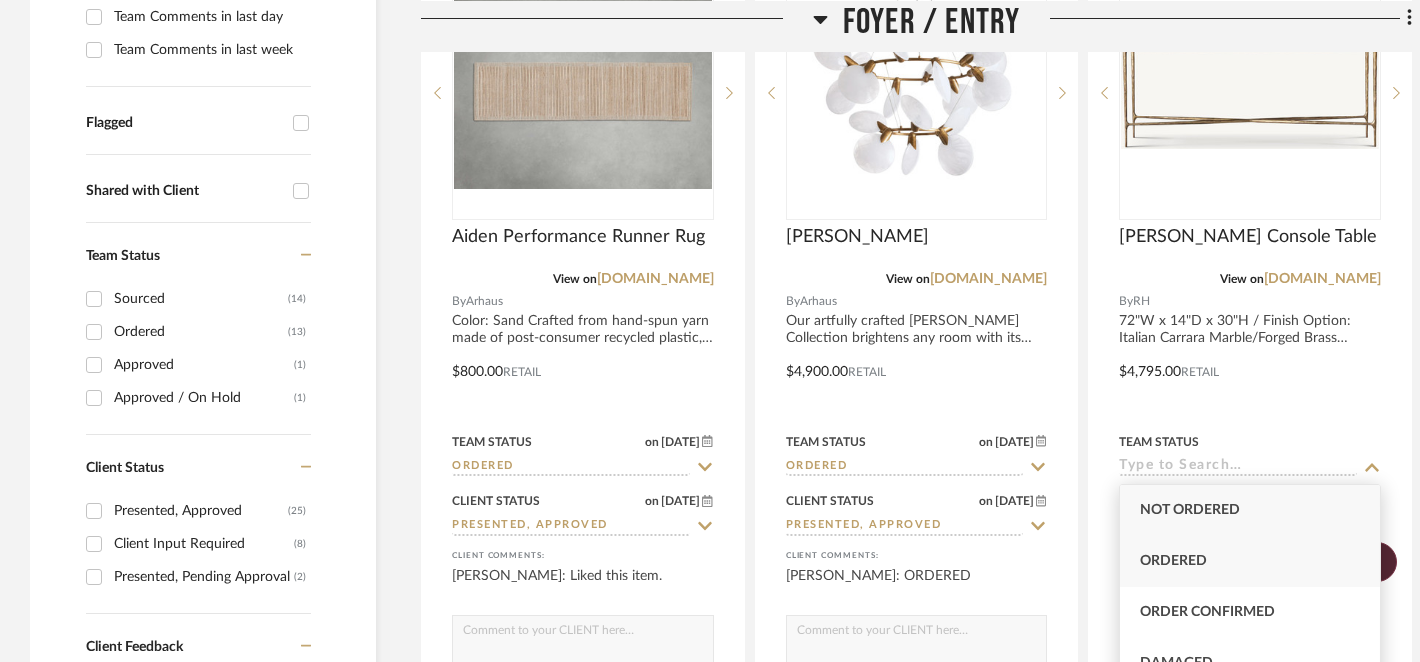 click on "Ordered" at bounding box center [1250, 561] 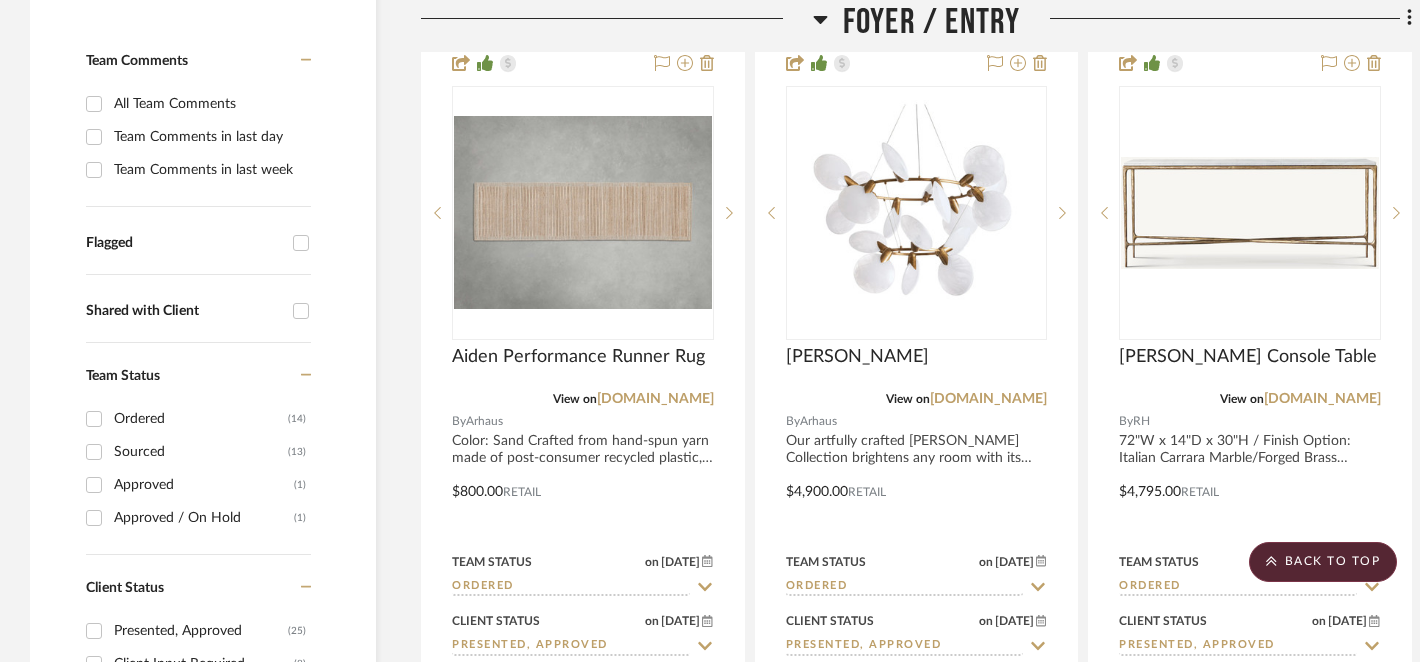 scroll, scrollTop: 494, scrollLeft: 0, axis: vertical 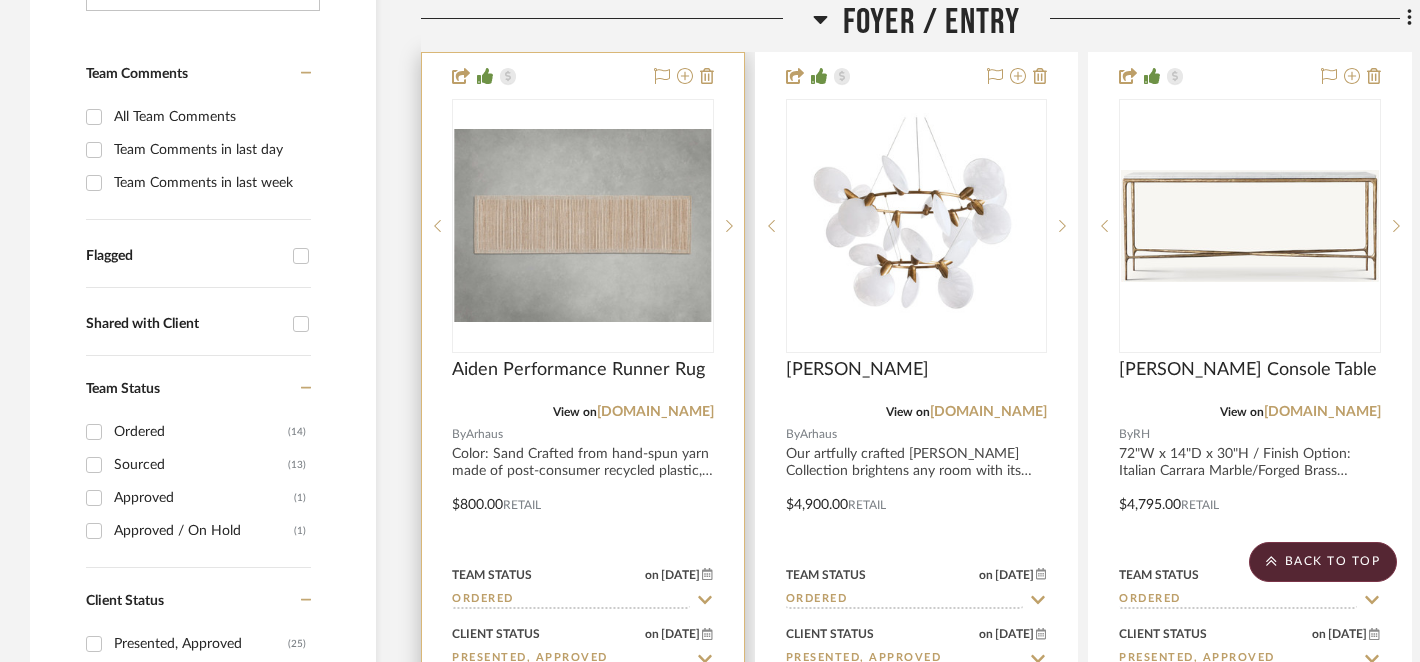 click at bounding box center [583, 490] 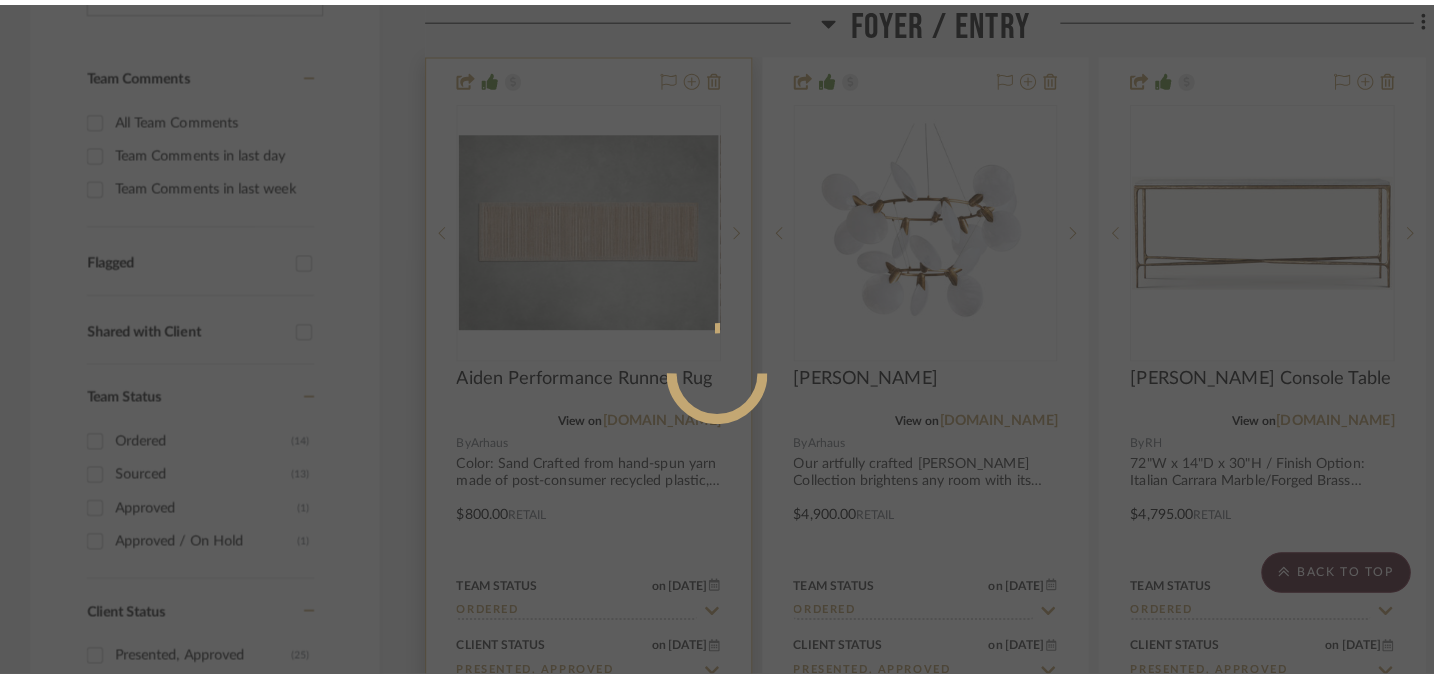 scroll, scrollTop: 0, scrollLeft: 0, axis: both 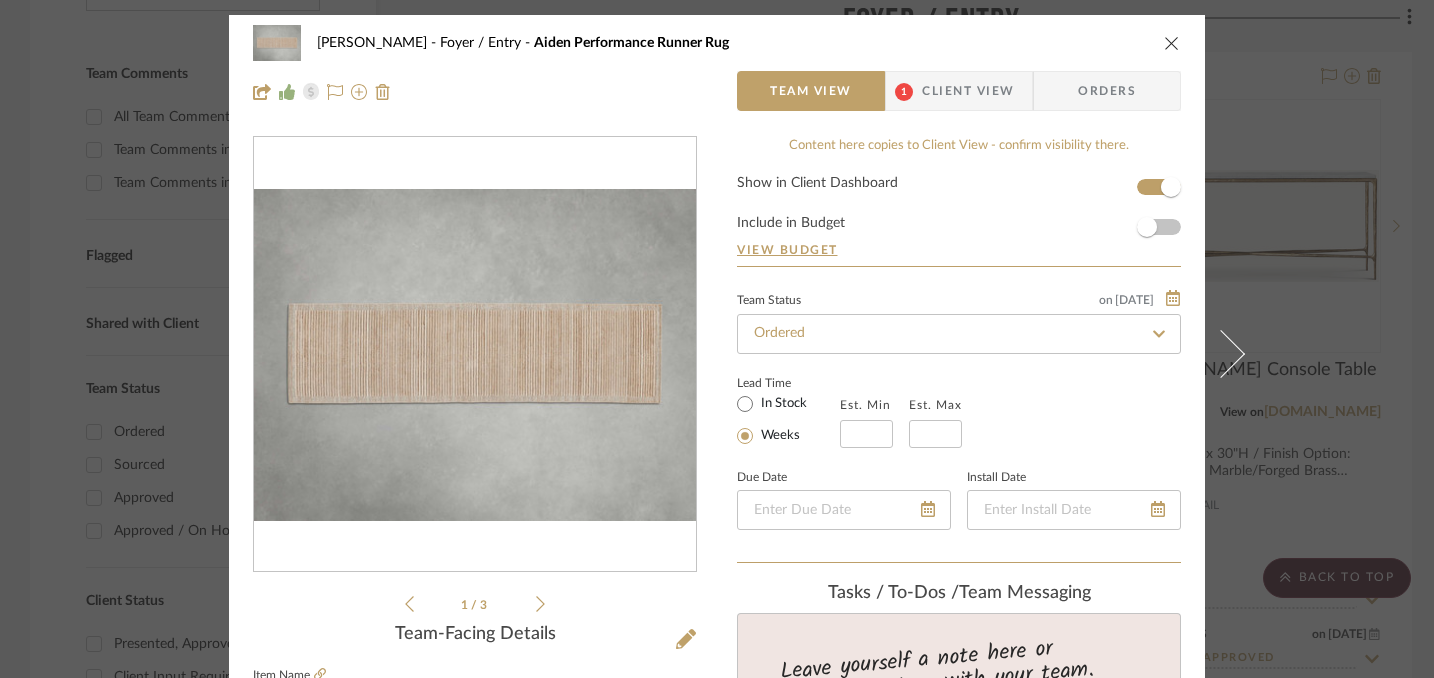 click at bounding box center (1172, 43) 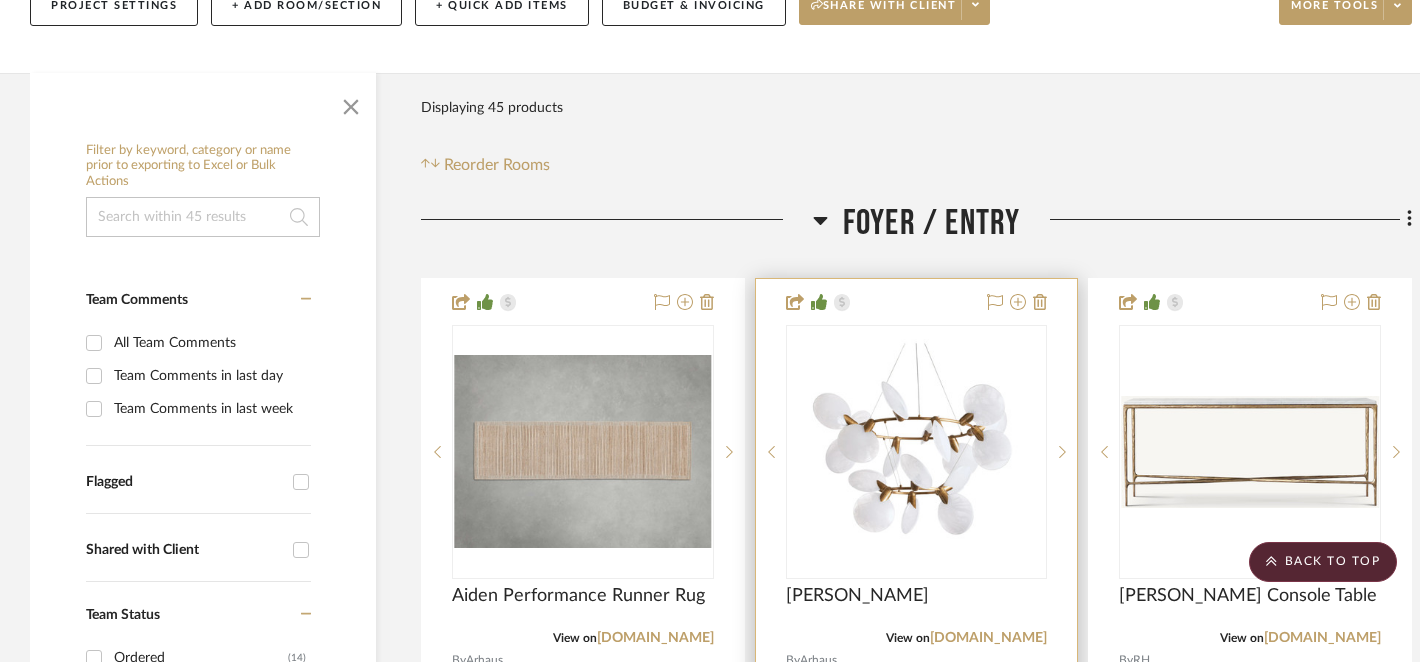 scroll, scrollTop: 265, scrollLeft: 0, axis: vertical 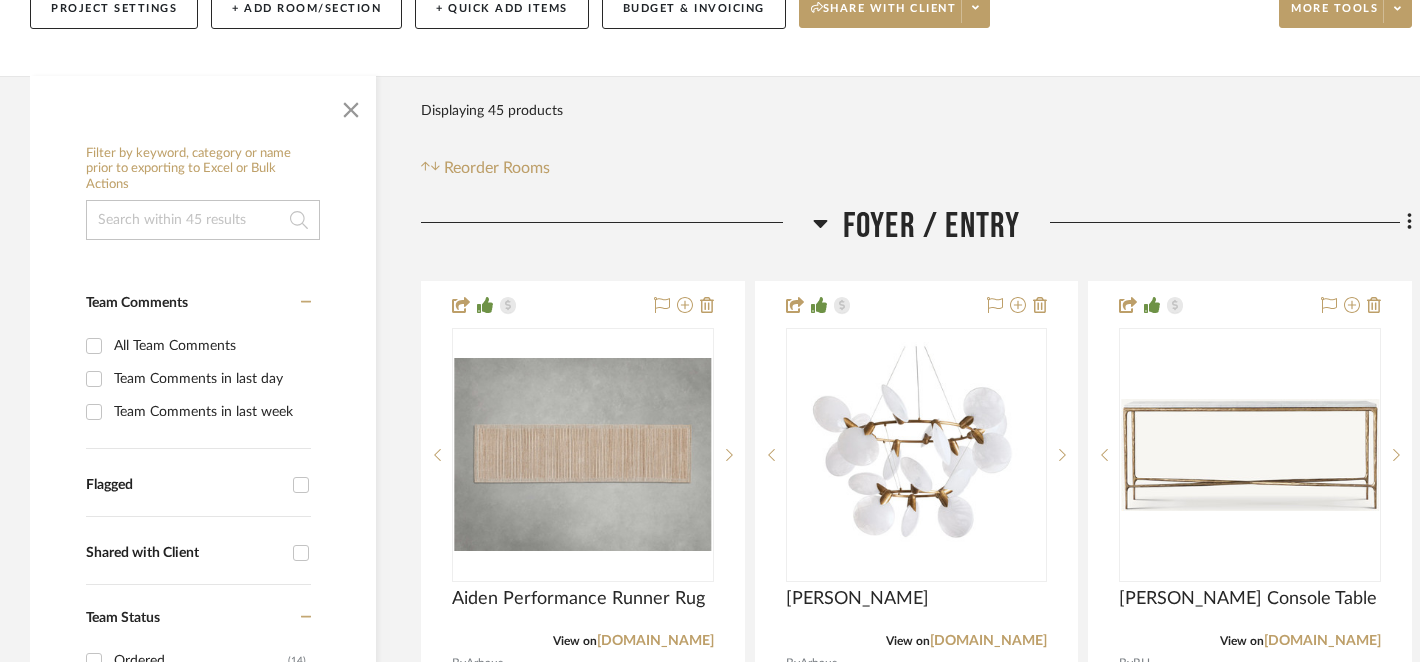 click 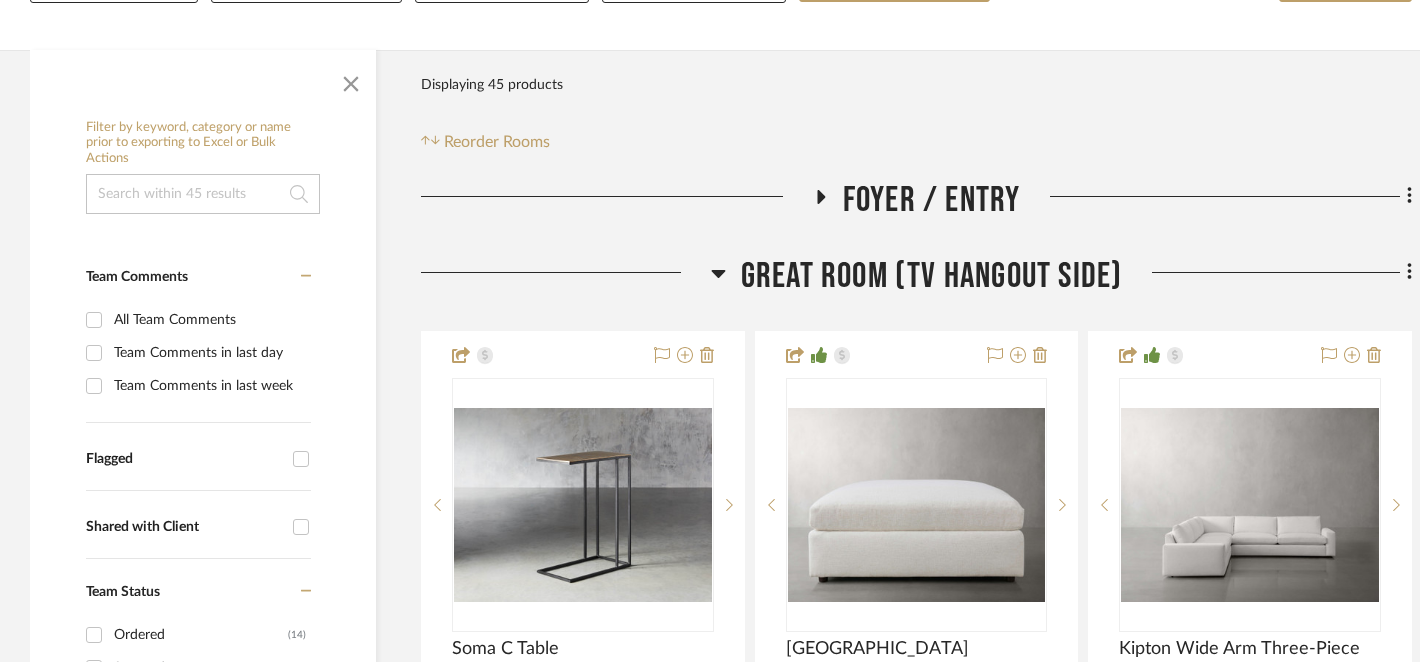 scroll, scrollTop: 306, scrollLeft: 0, axis: vertical 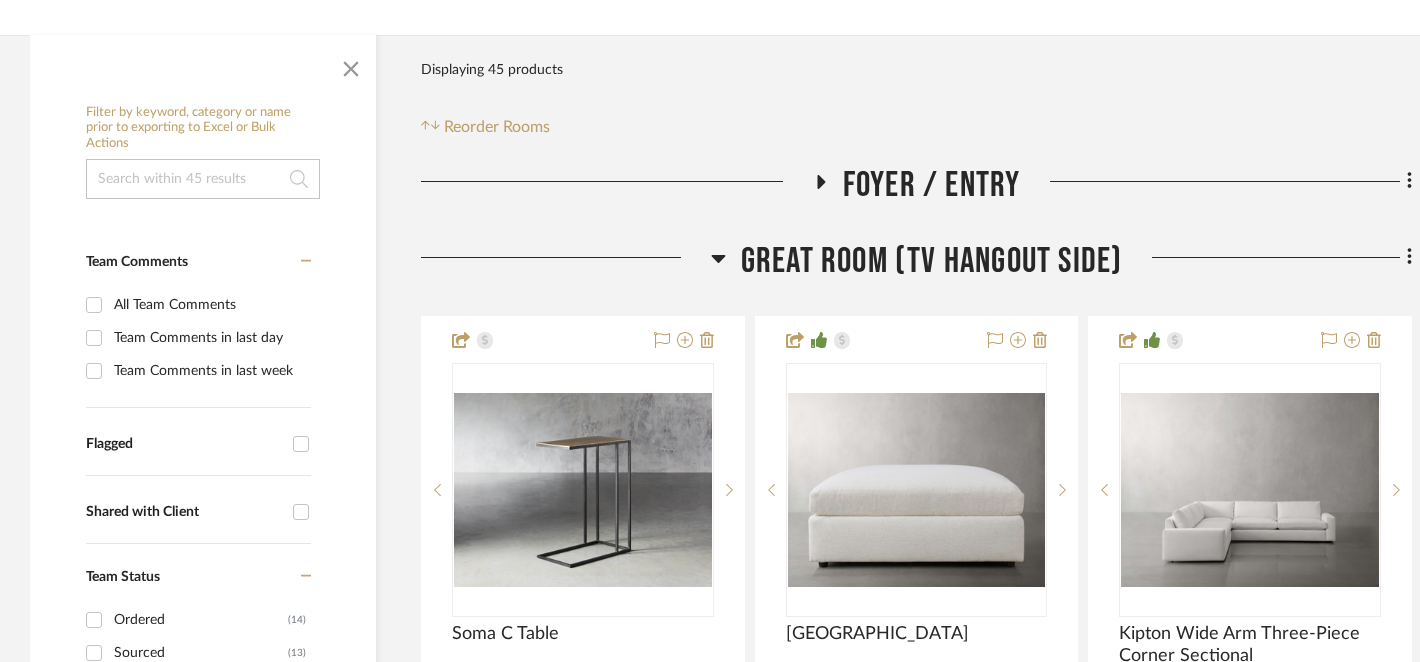click 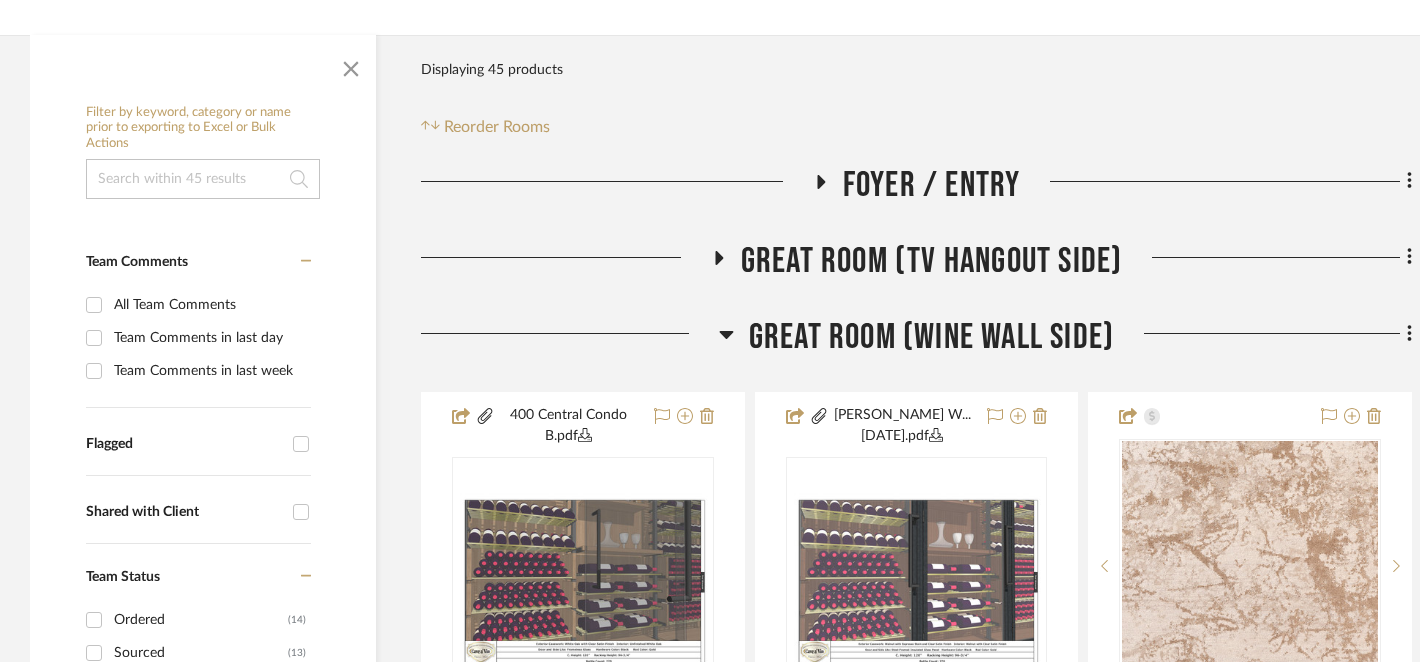 click 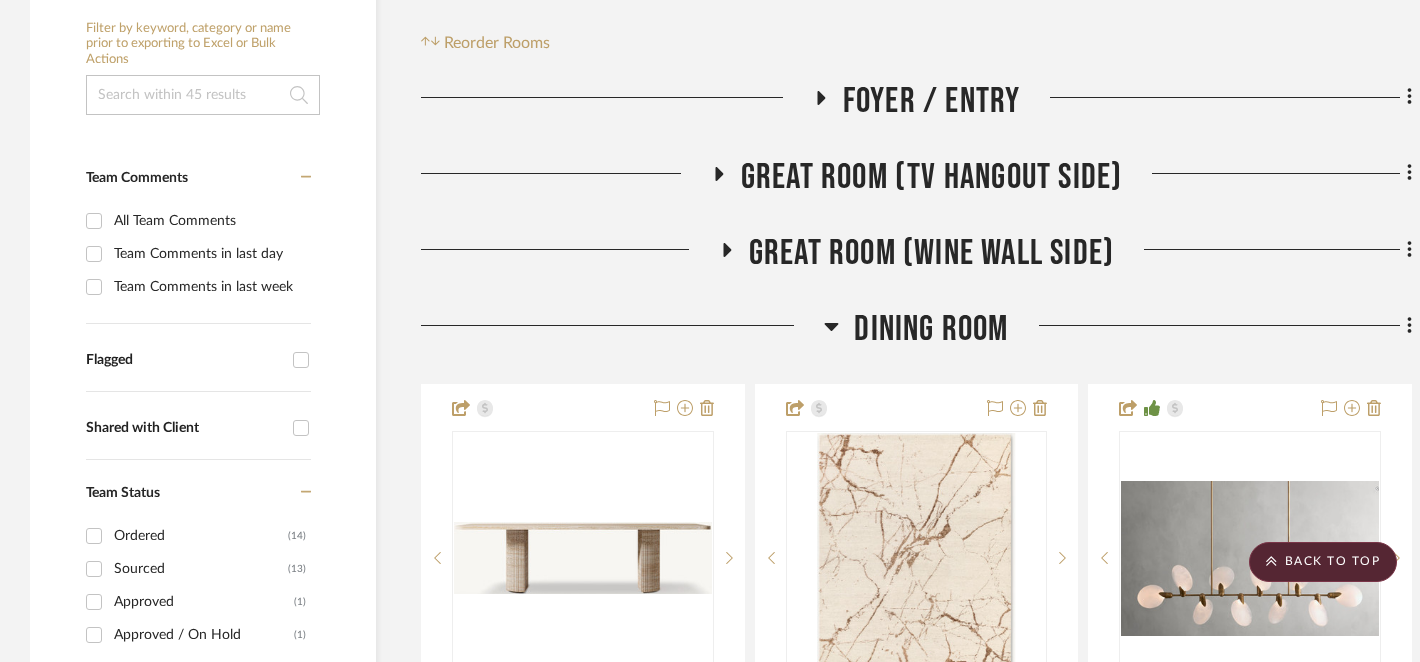 scroll, scrollTop: 391, scrollLeft: 0, axis: vertical 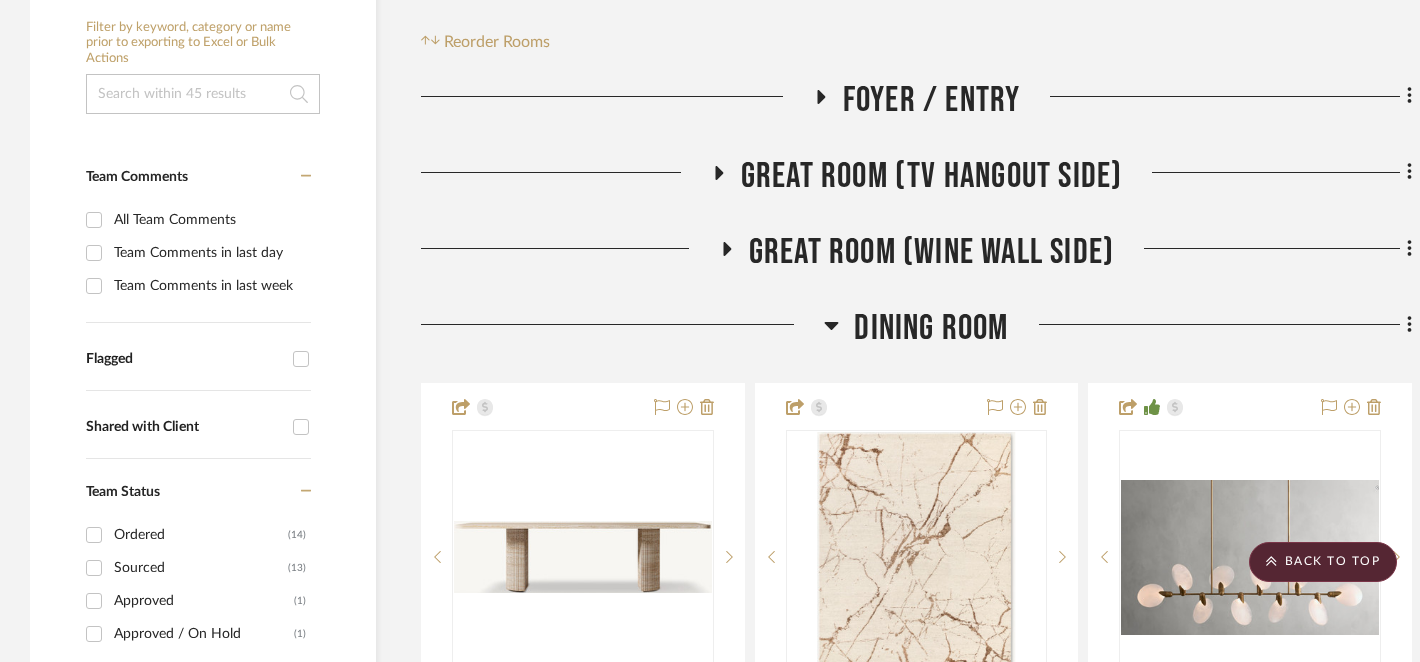 click 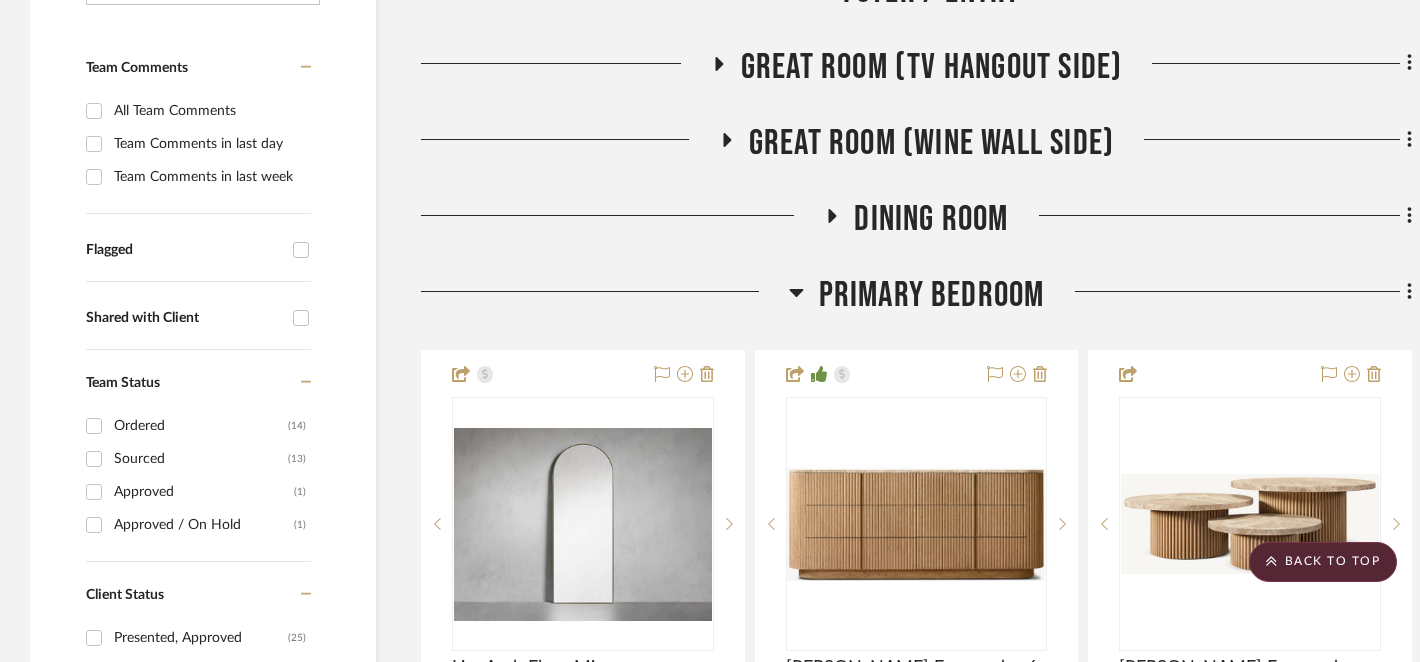 scroll, scrollTop: 501, scrollLeft: 0, axis: vertical 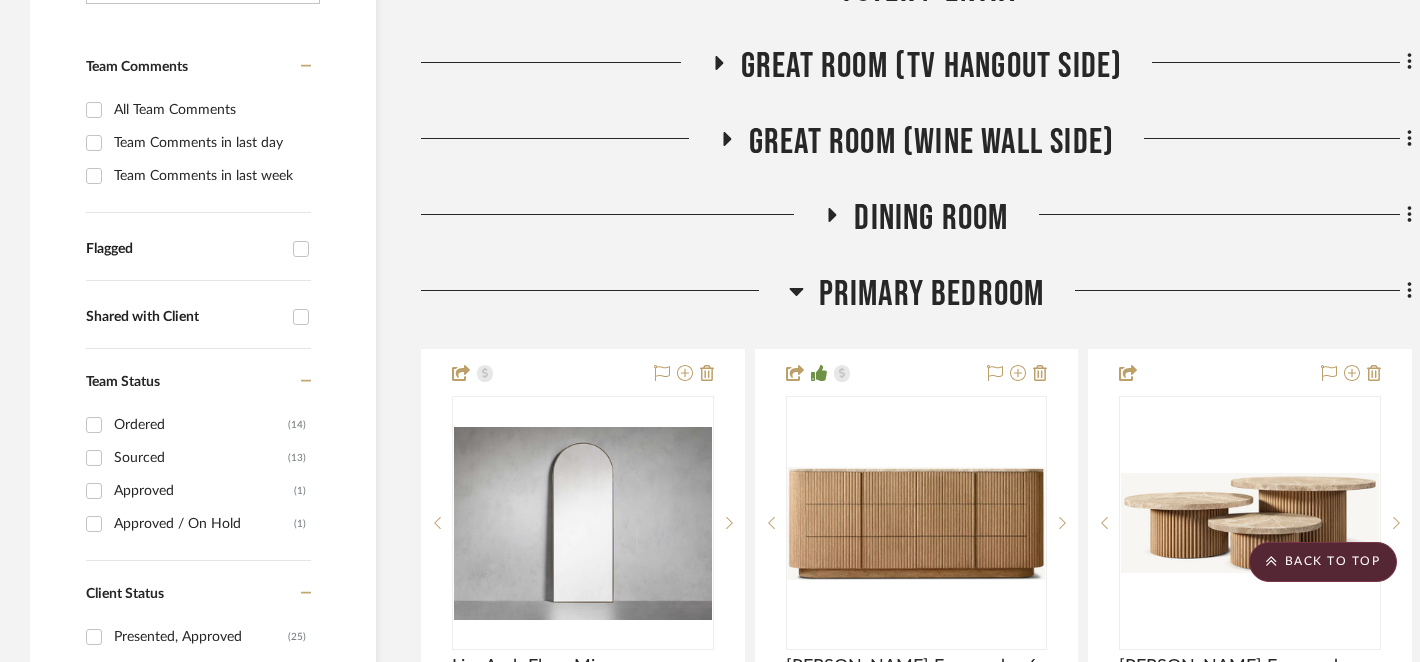 click 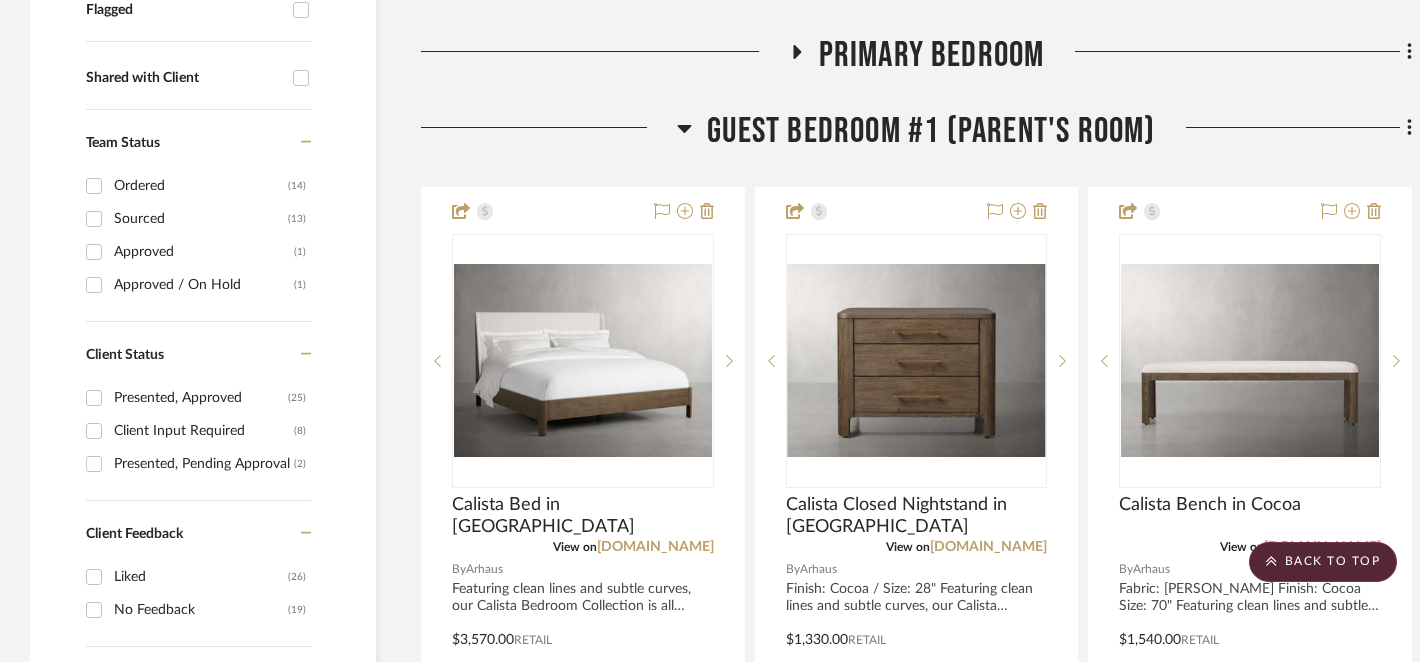 scroll, scrollTop: 733, scrollLeft: 0, axis: vertical 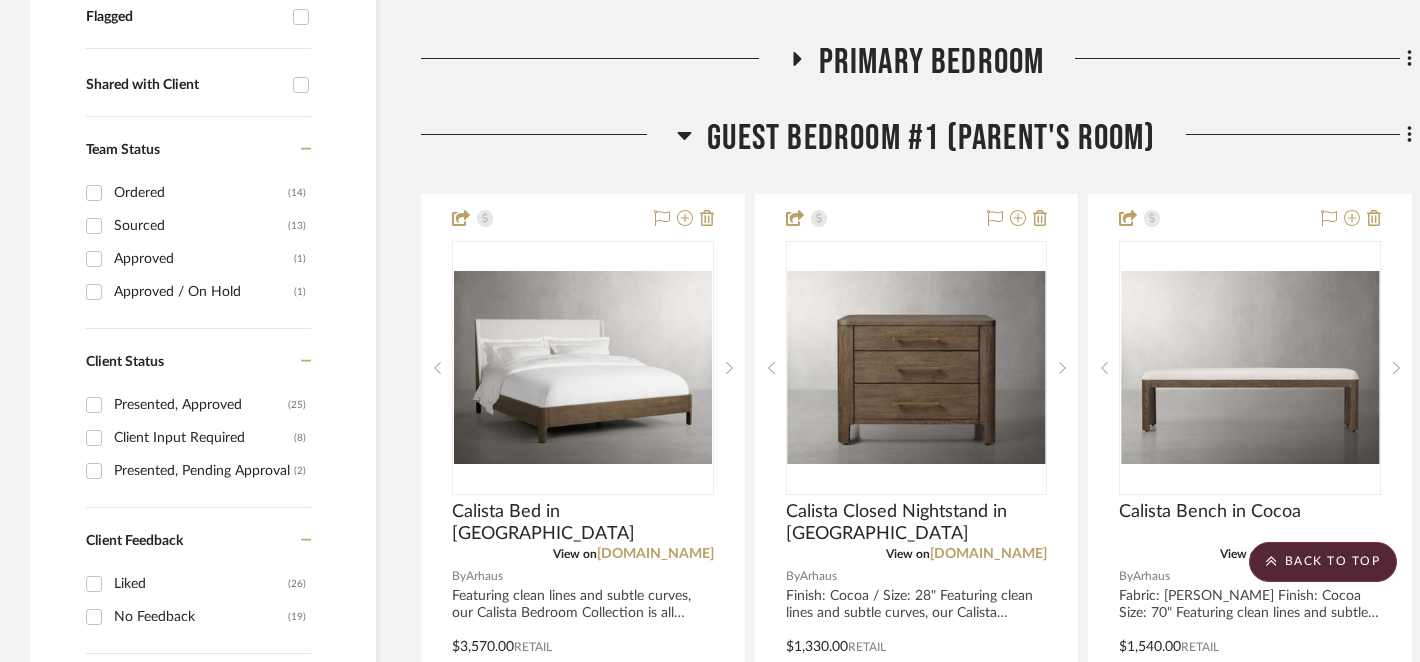 click on "Guest Bedroom #1 (parent's room)" 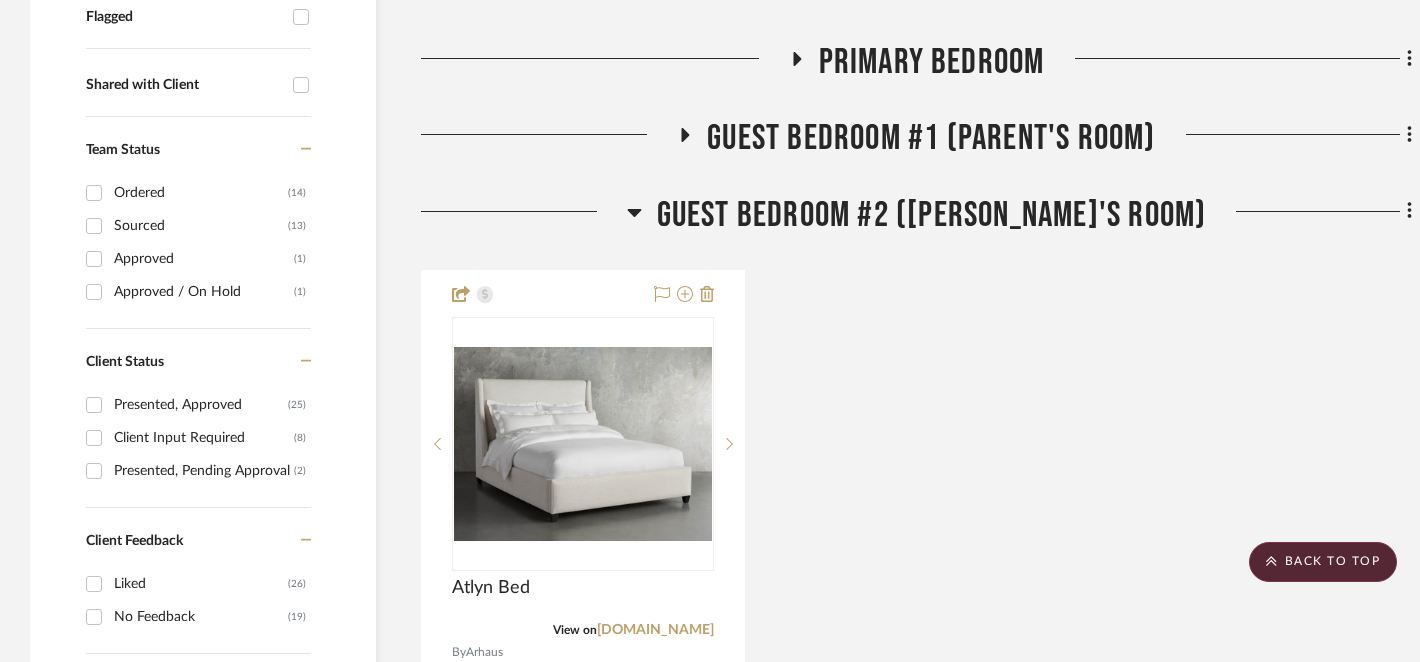 click on "Guest Bedroom #1 (parent's room)" 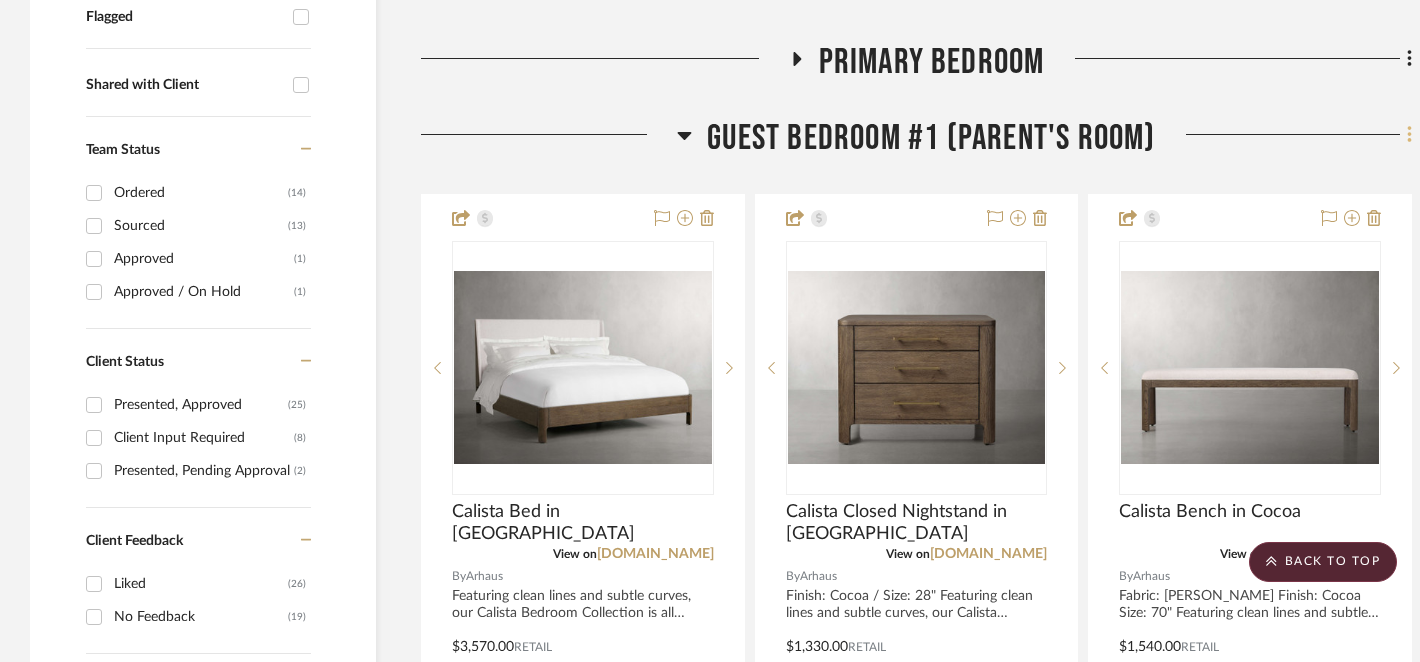 click 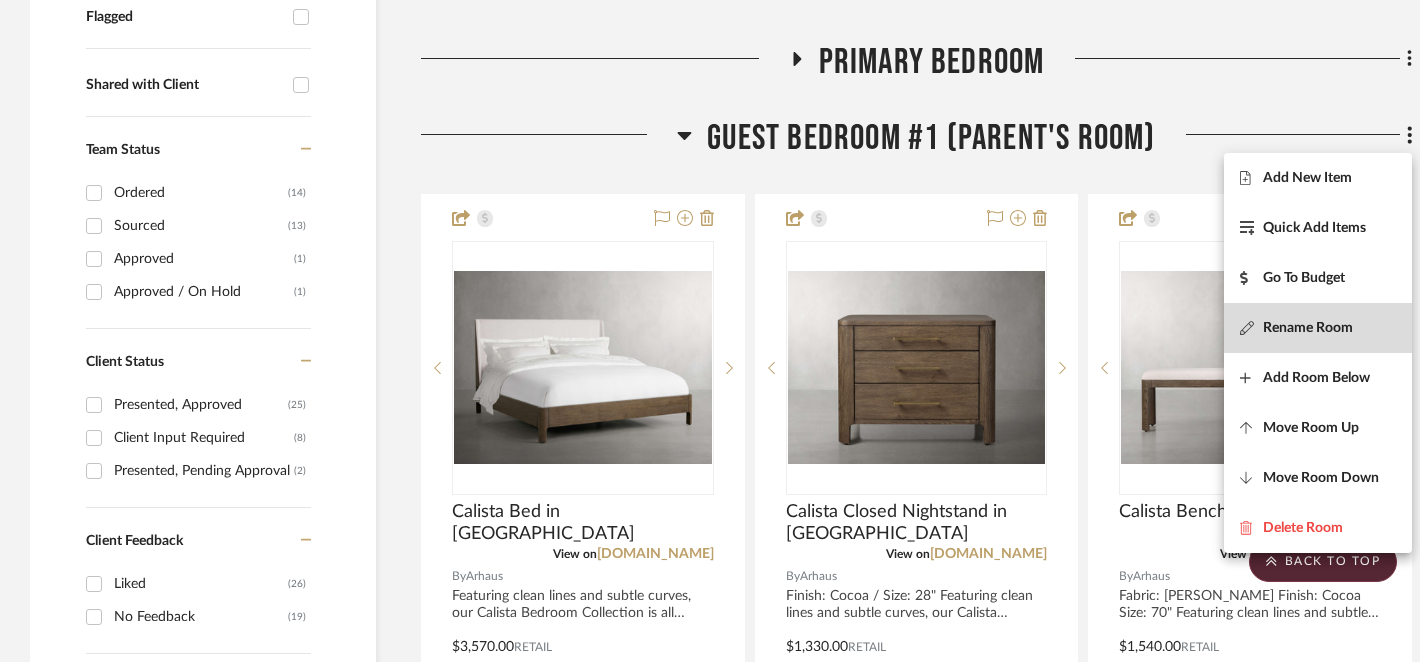 click on "Rename Room" at bounding box center [1308, 328] 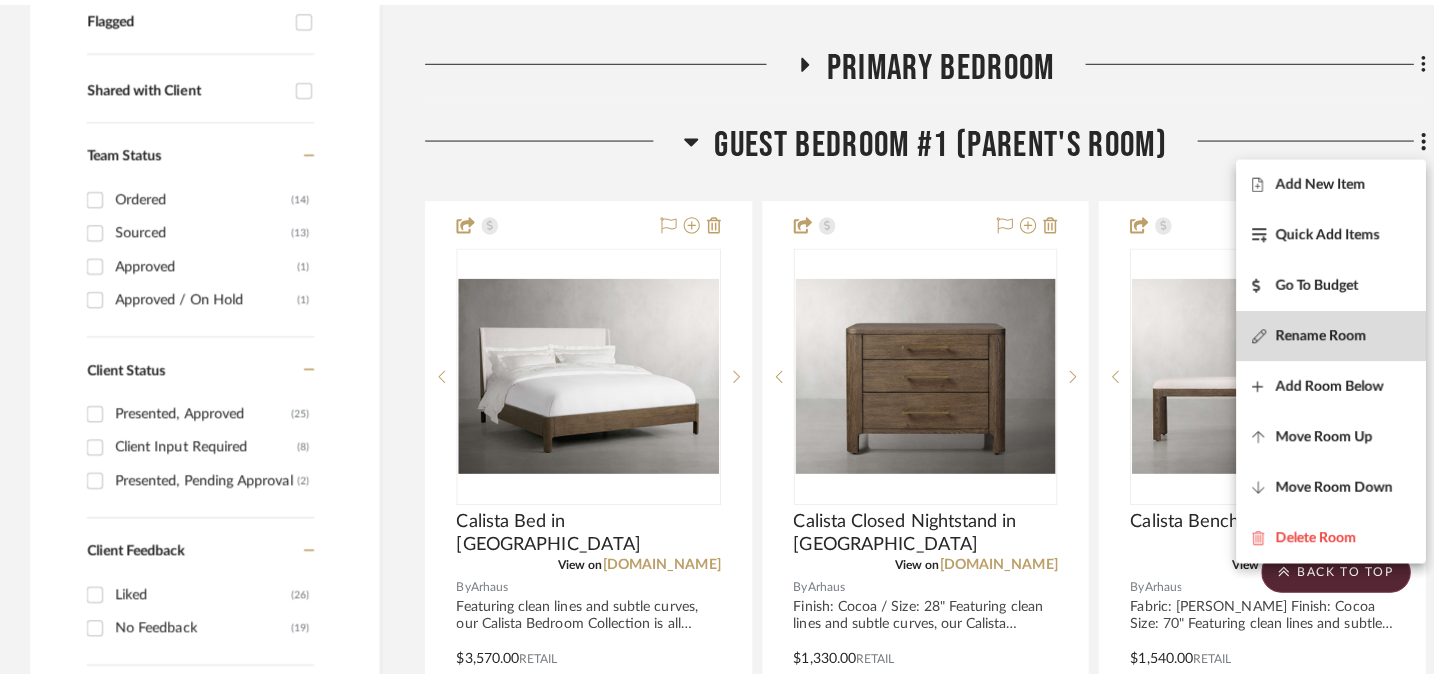 scroll, scrollTop: 0, scrollLeft: 0, axis: both 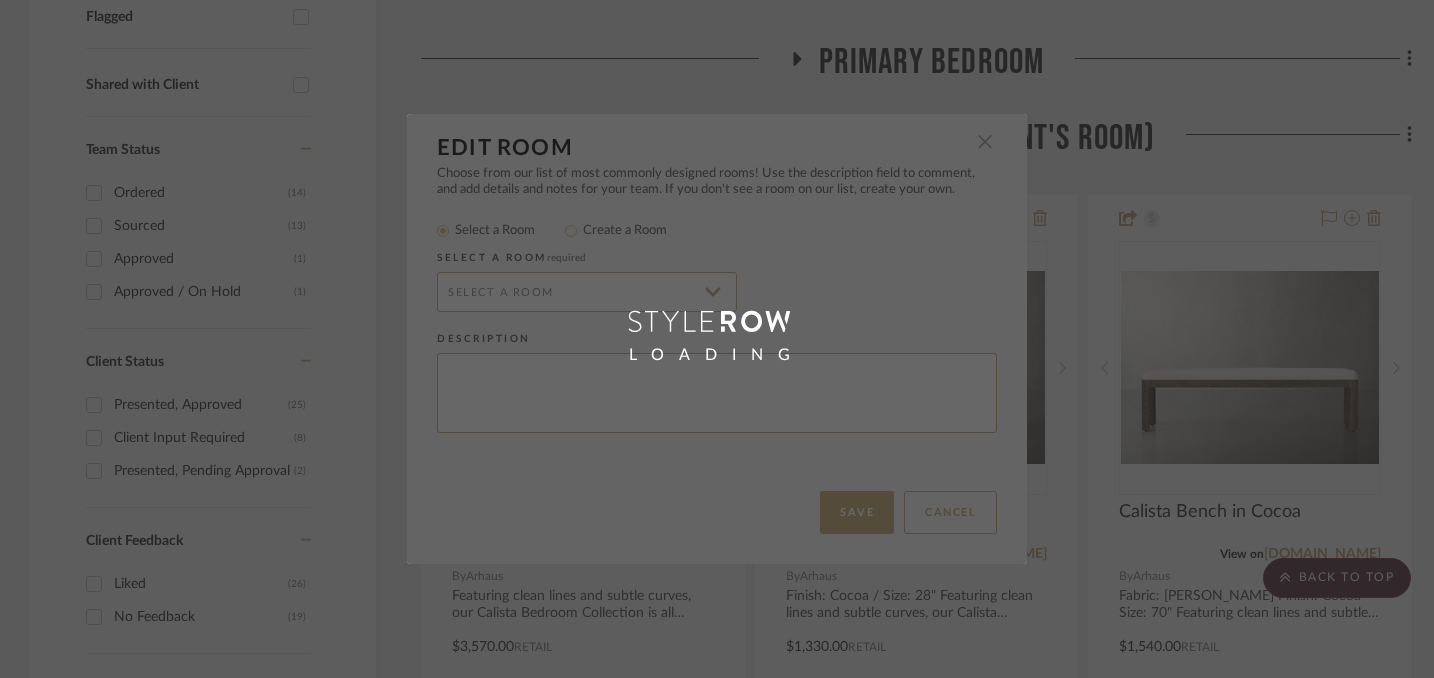 radio on "false" 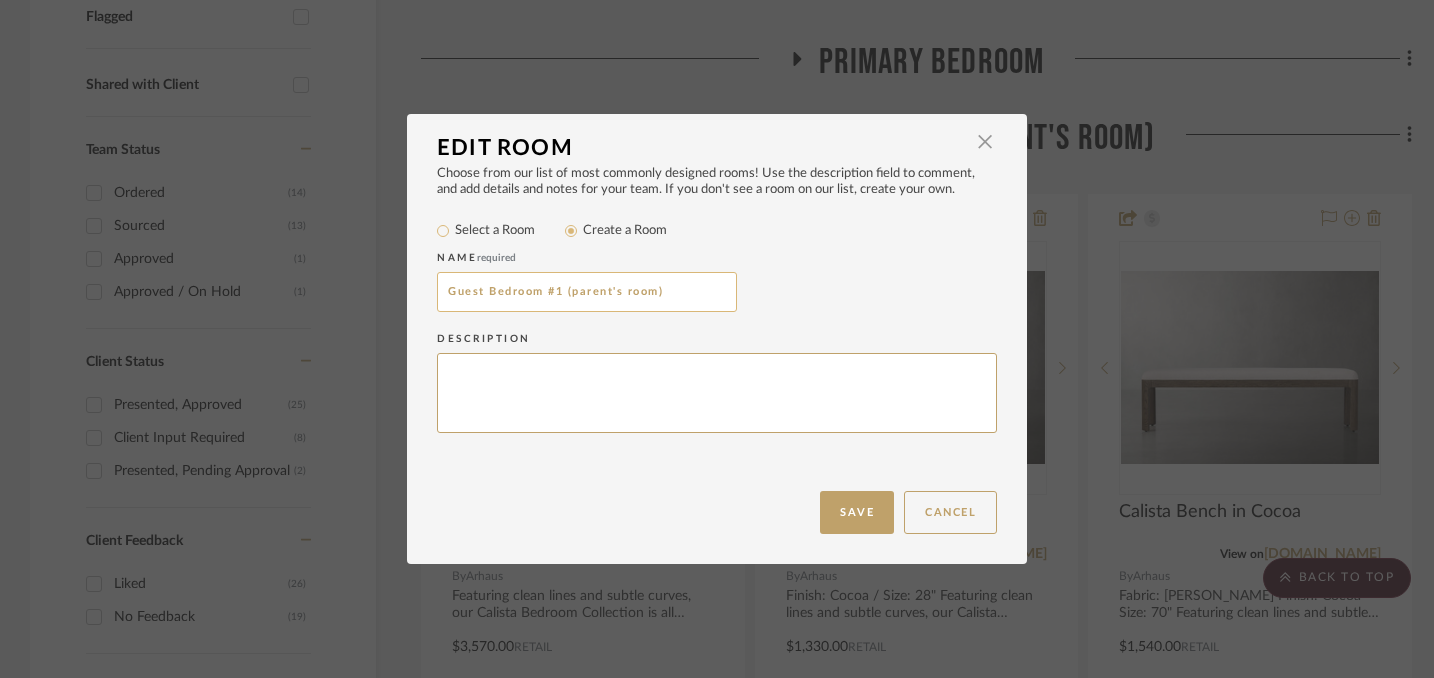 click on "Guest Bedroom #1 (parent's room)" at bounding box center (587, 292) 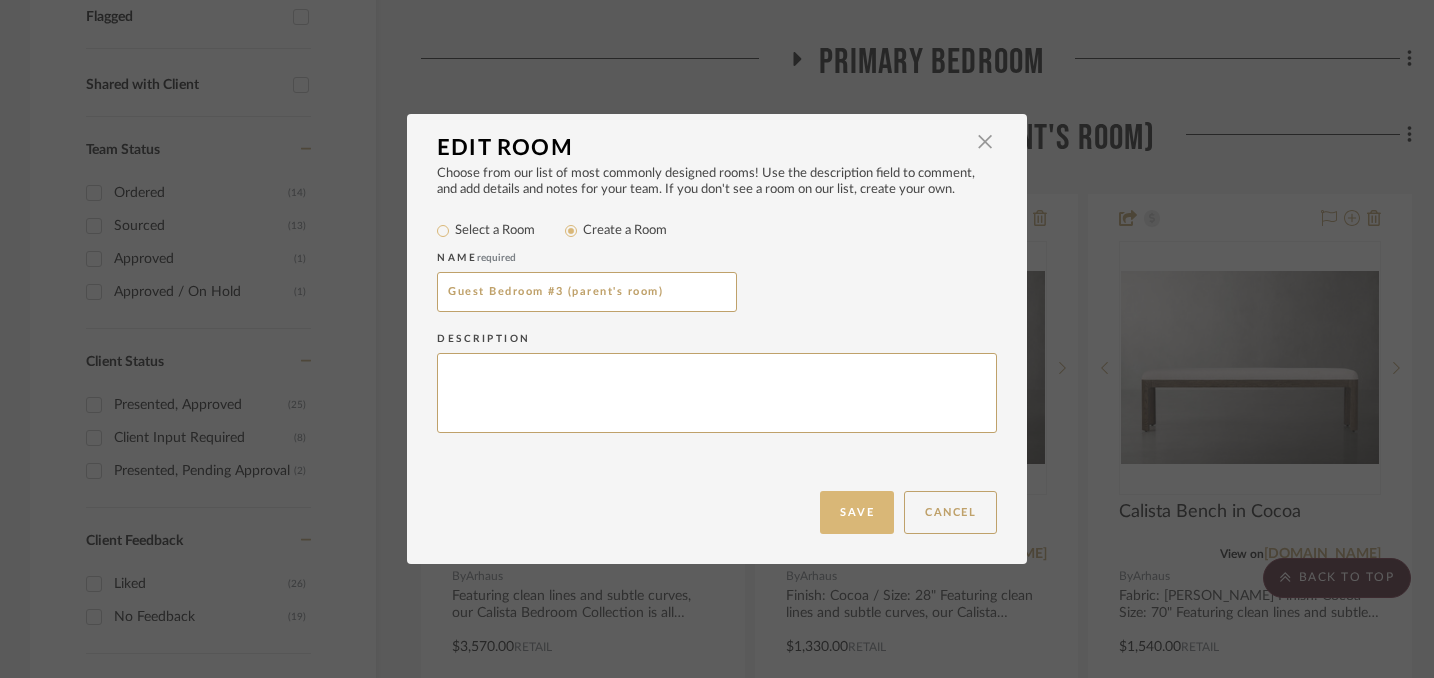 type on "Guest Bedroom #3 (parent's room)" 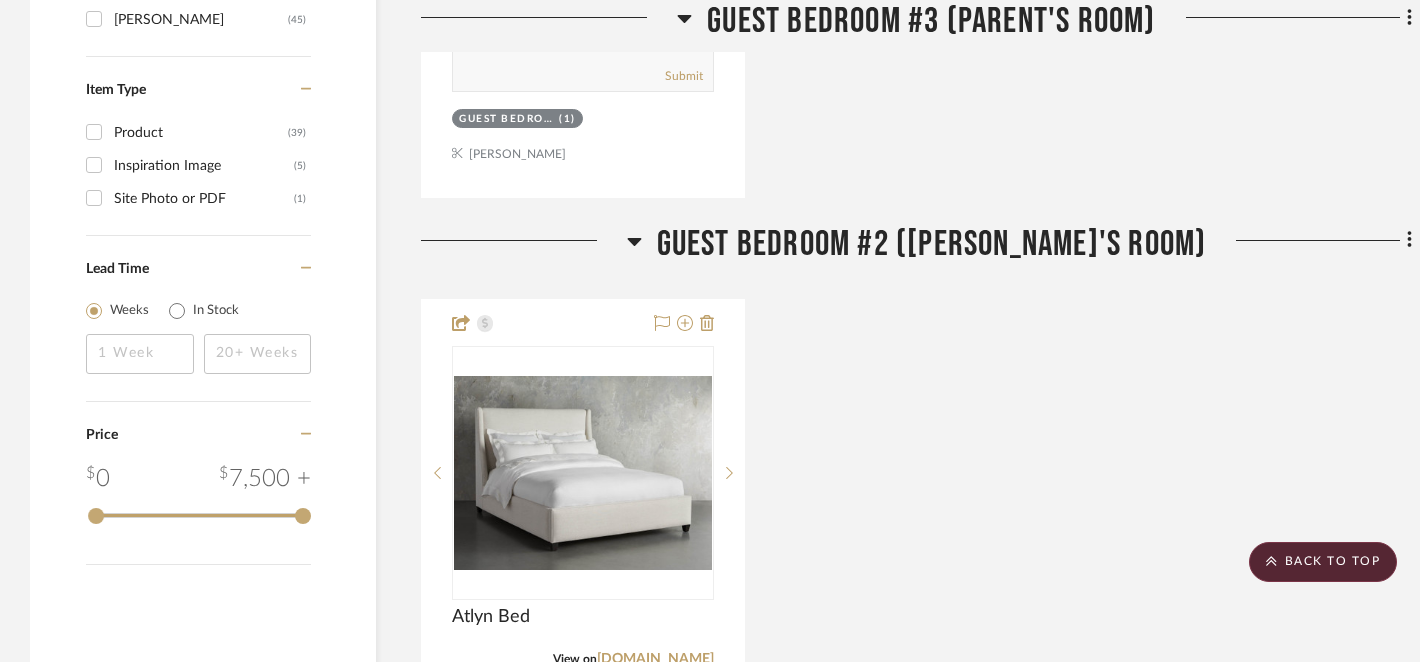 scroll, scrollTop: 2497, scrollLeft: 0, axis: vertical 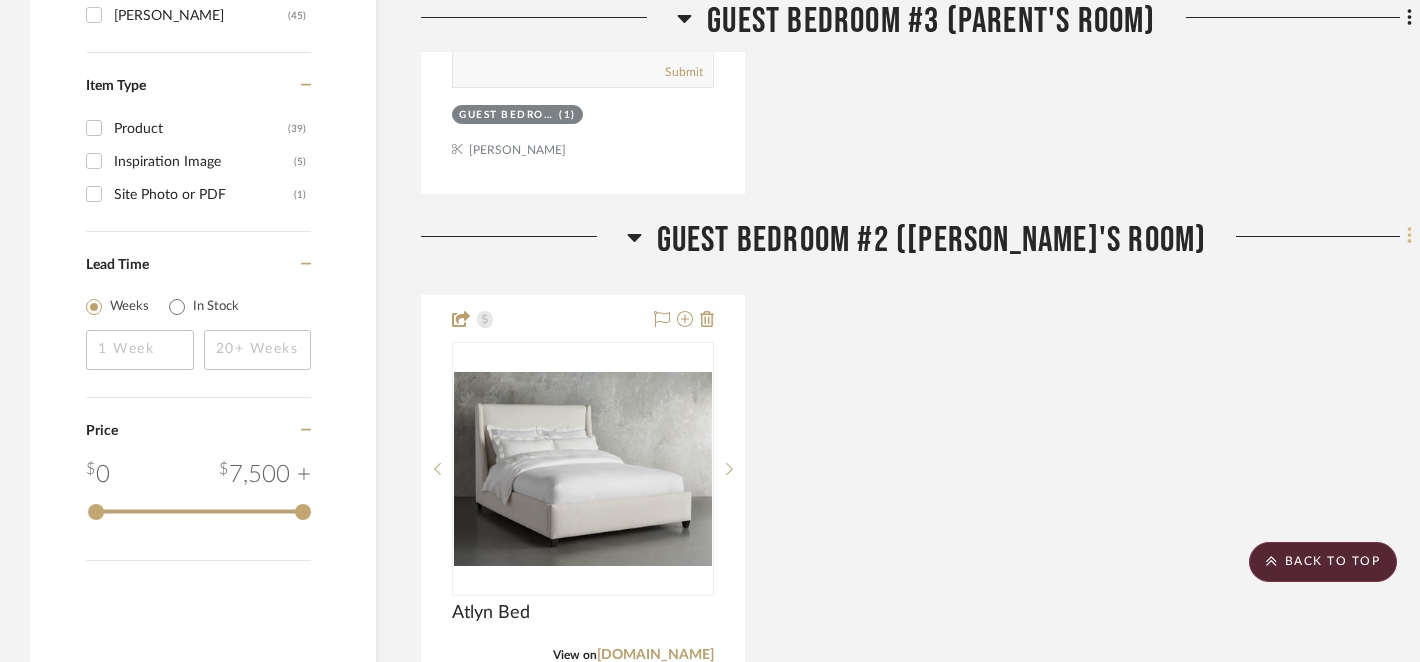 click 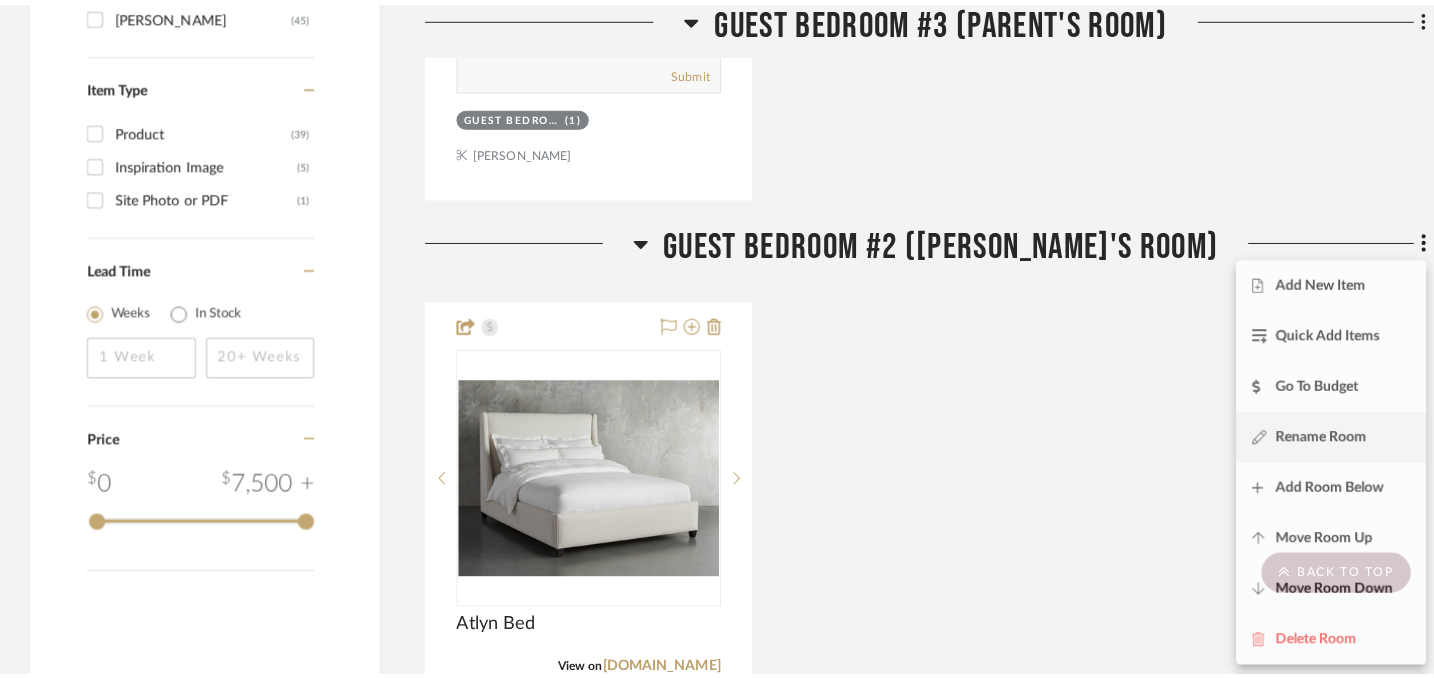 scroll, scrollTop: 0, scrollLeft: 0, axis: both 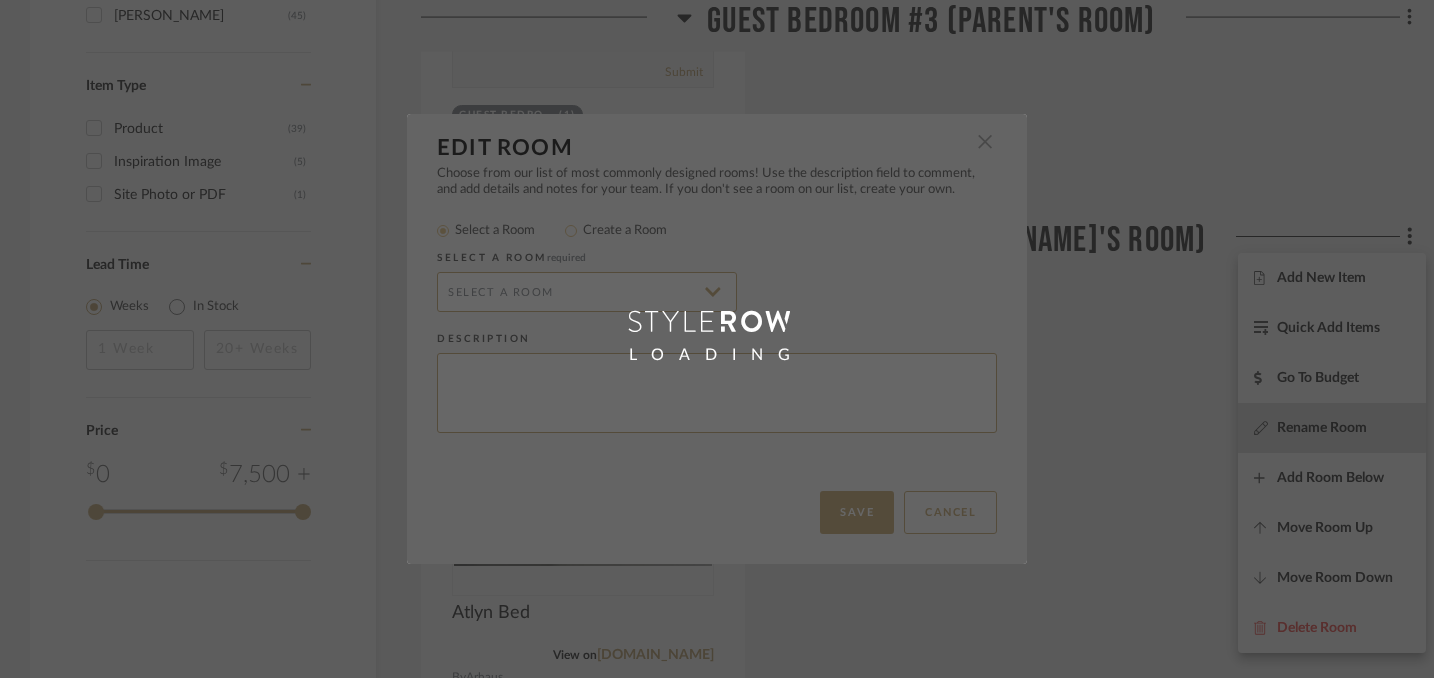 radio on "false" 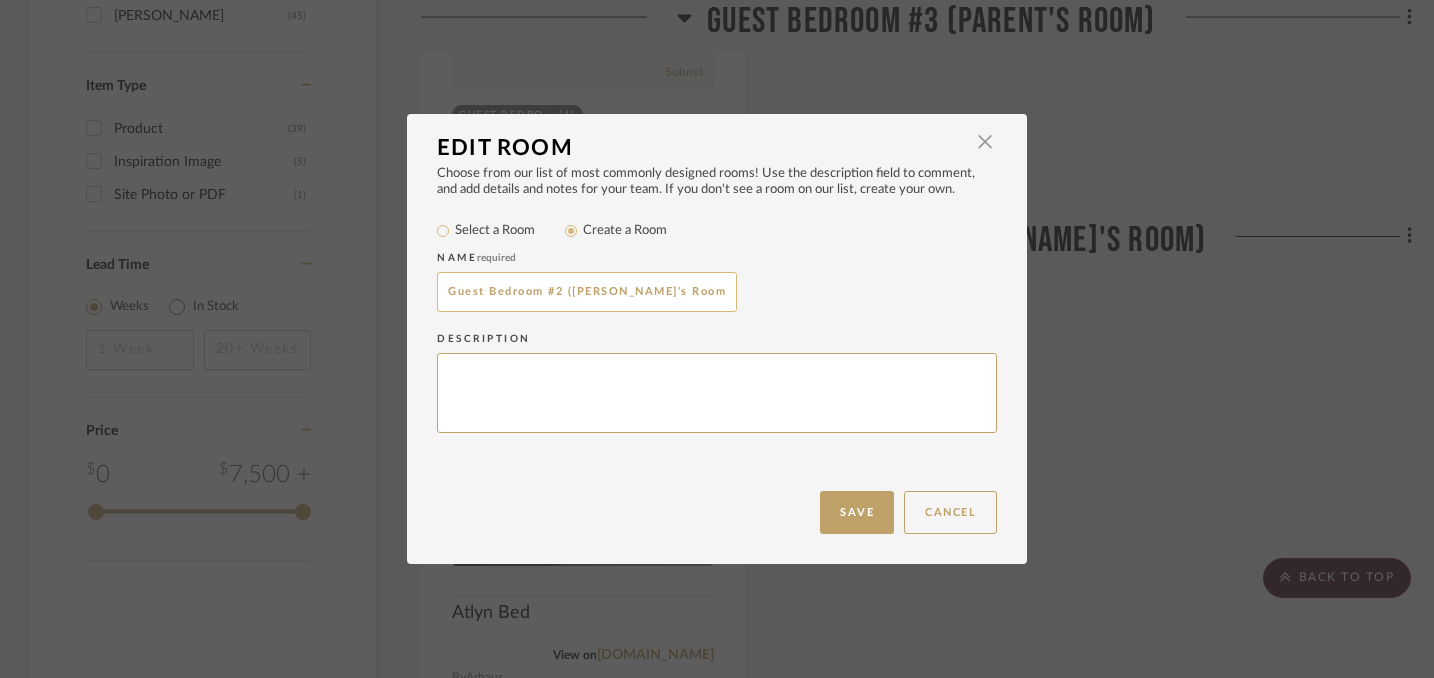 click on "Guest Bedroom #2 (Penny's Room)" at bounding box center [587, 292] 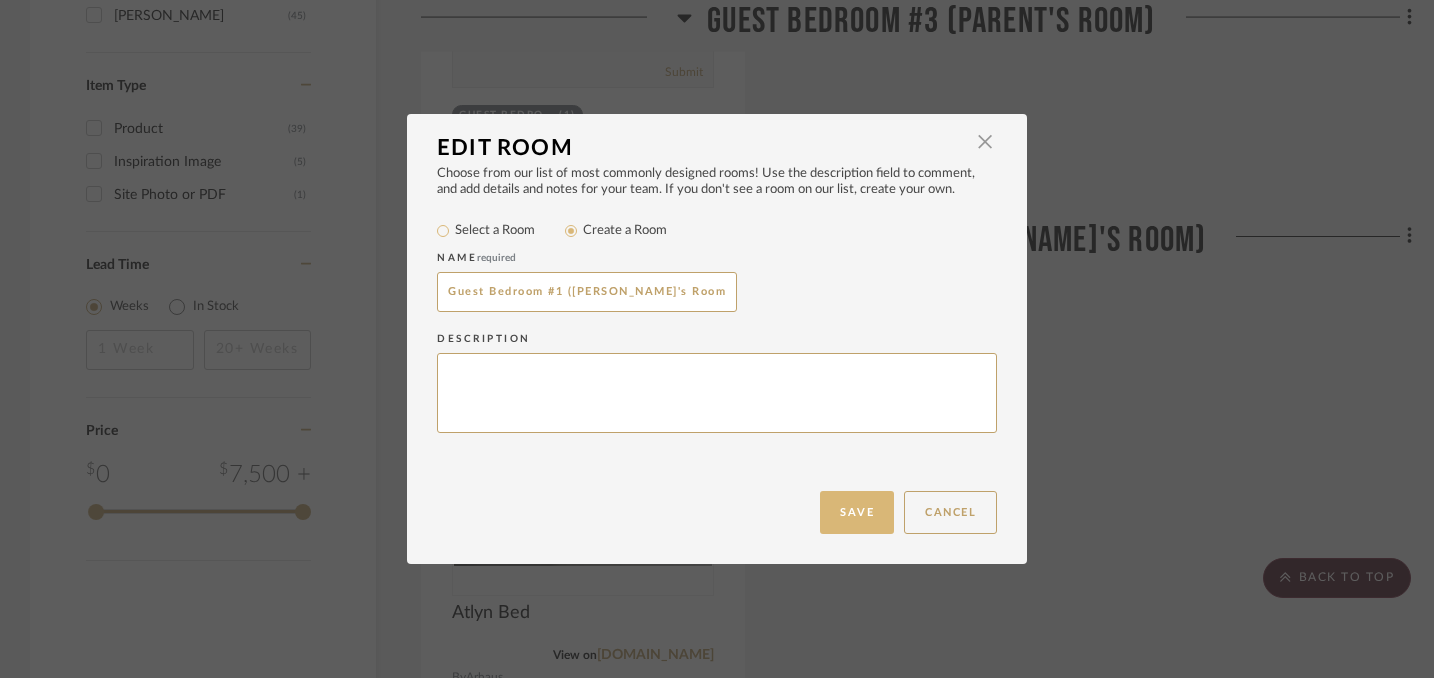 type on "Guest Bedroom #1 ([PERSON_NAME]'s Room)" 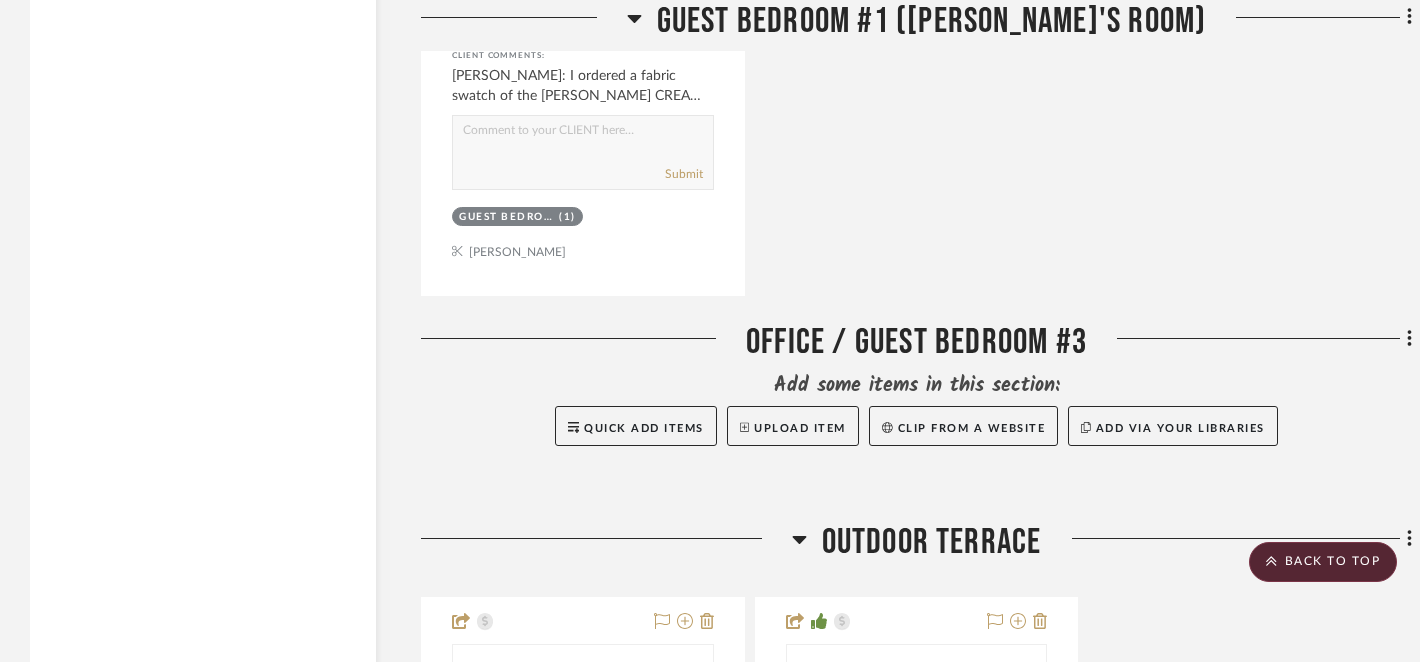 scroll, scrollTop: 3399, scrollLeft: 0, axis: vertical 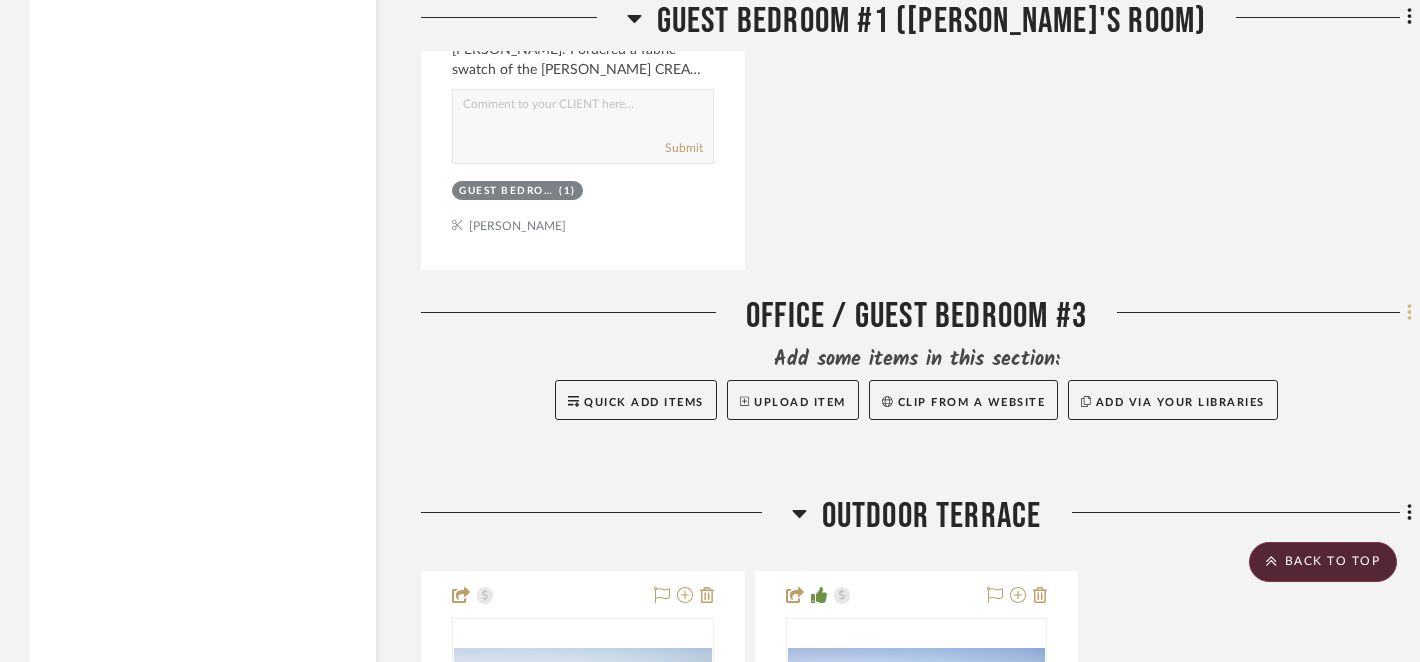 click 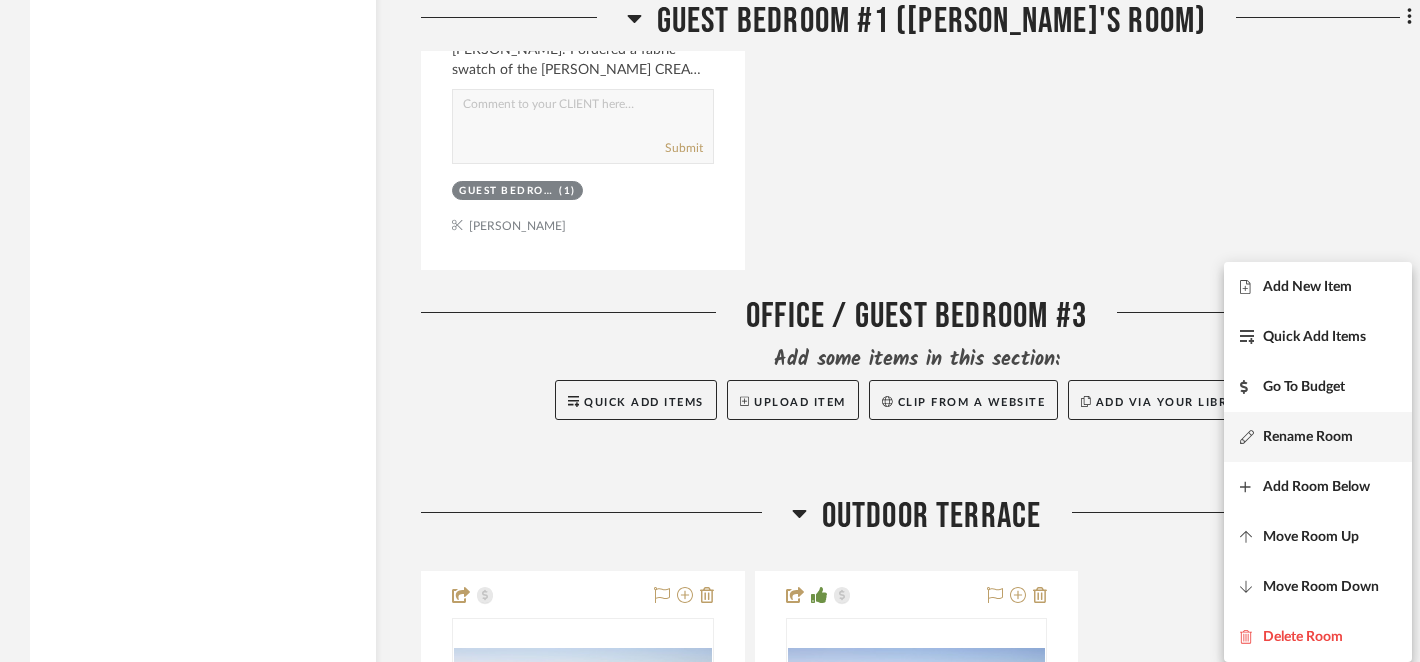 click on "Rename Room" at bounding box center (1308, 437) 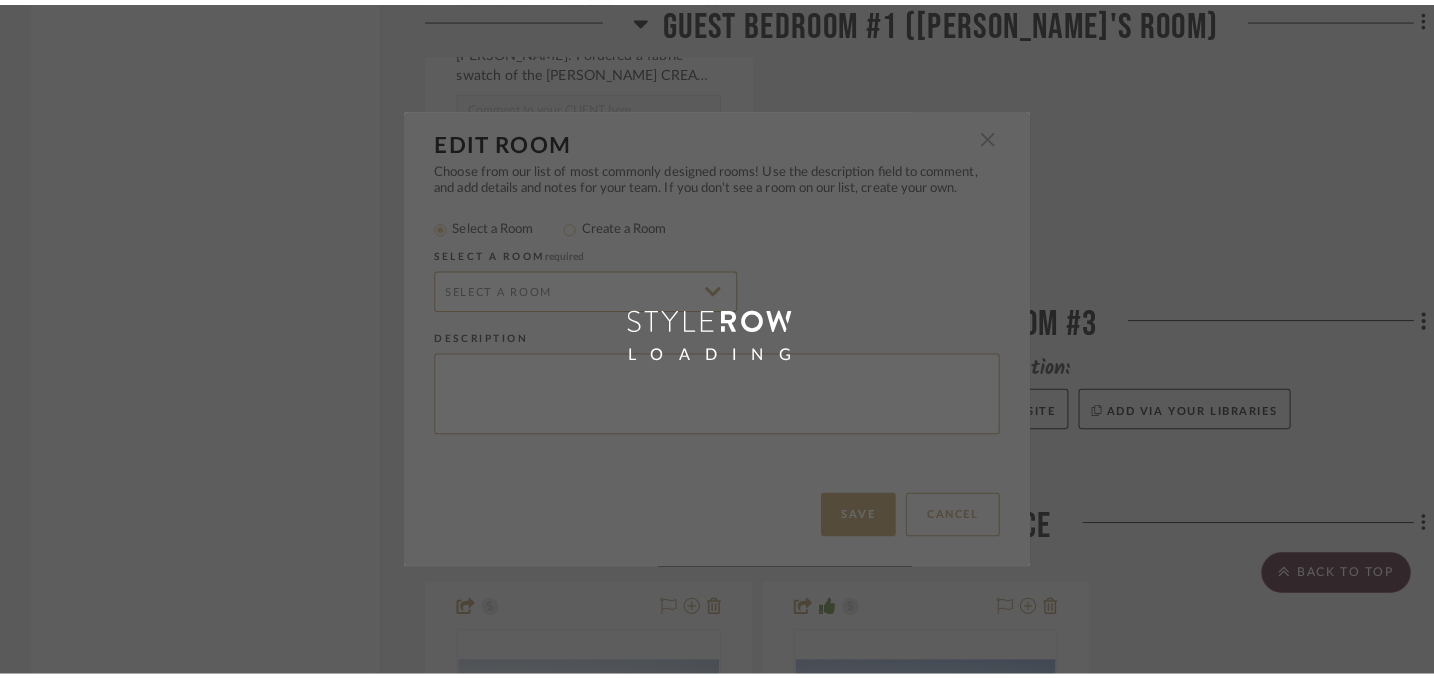 scroll, scrollTop: 0, scrollLeft: 0, axis: both 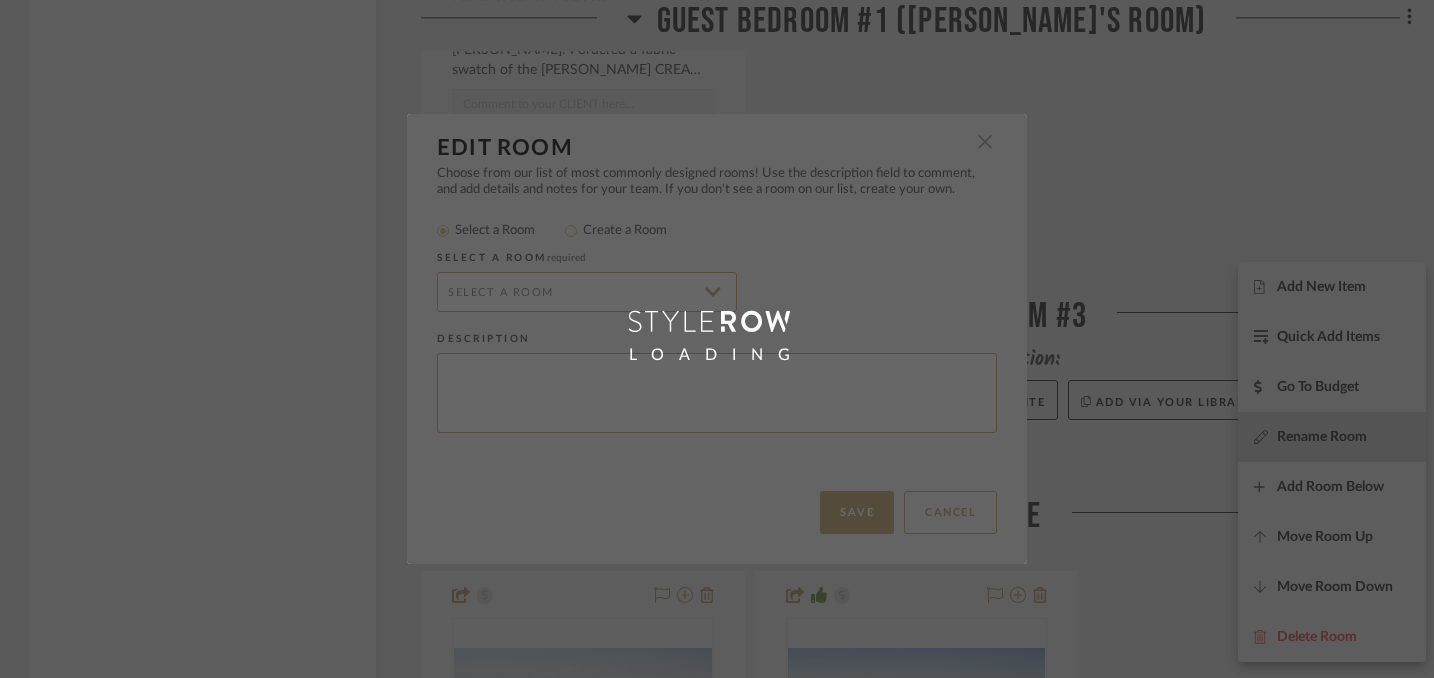 radio on "false" 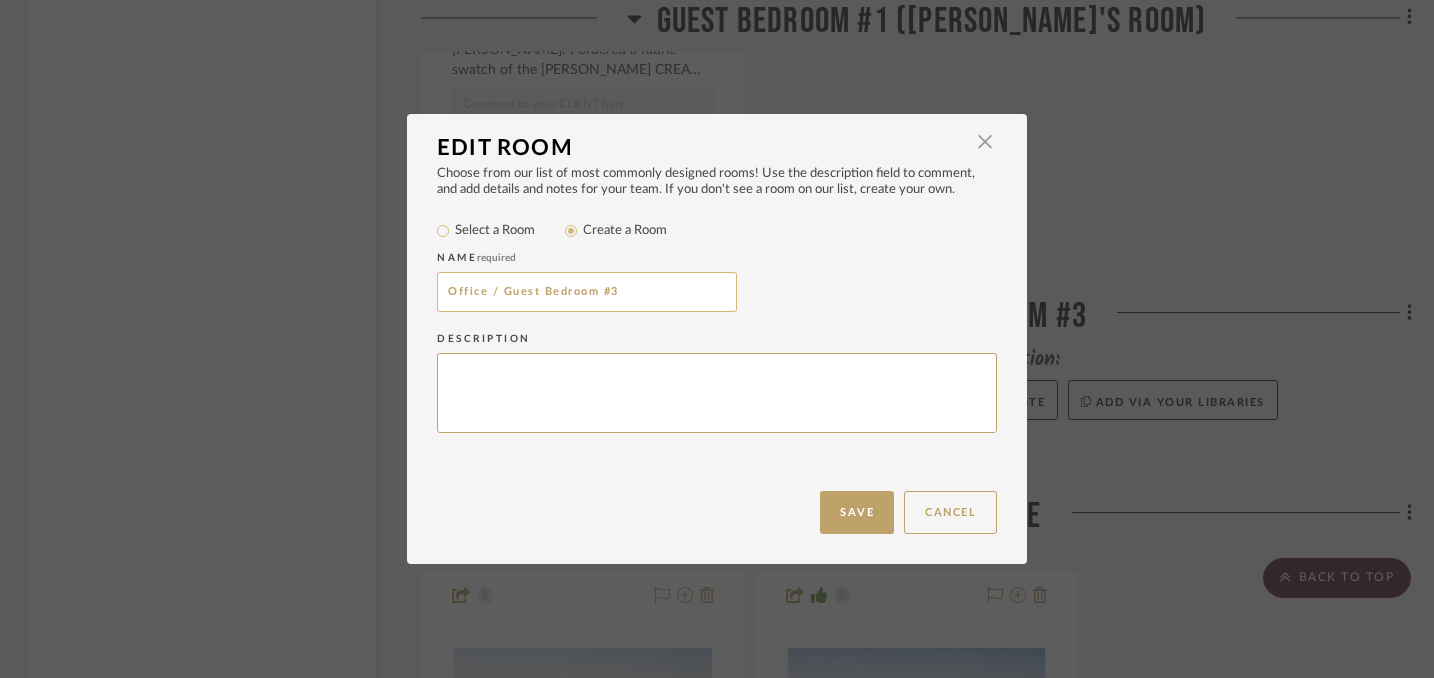 click on "Office / Guest Bedroom #3" at bounding box center (587, 292) 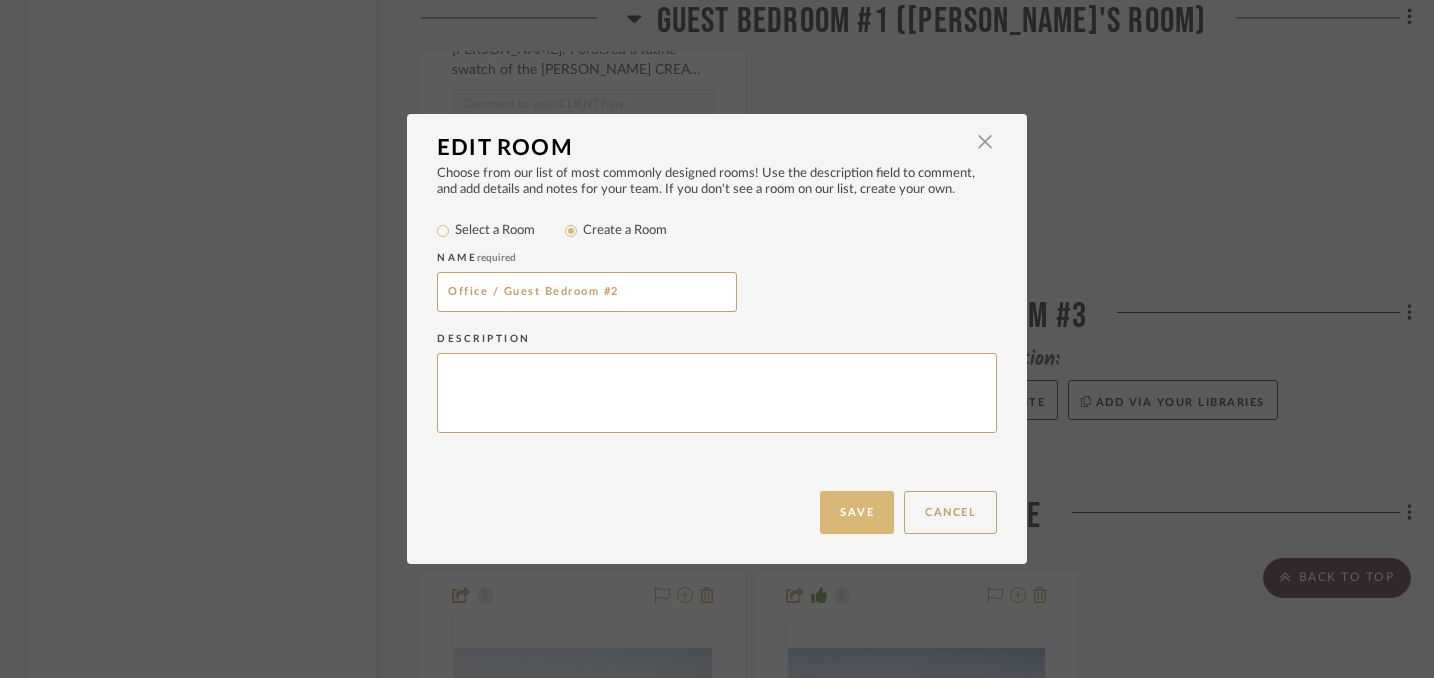type on "Office / Guest Bedroom #2" 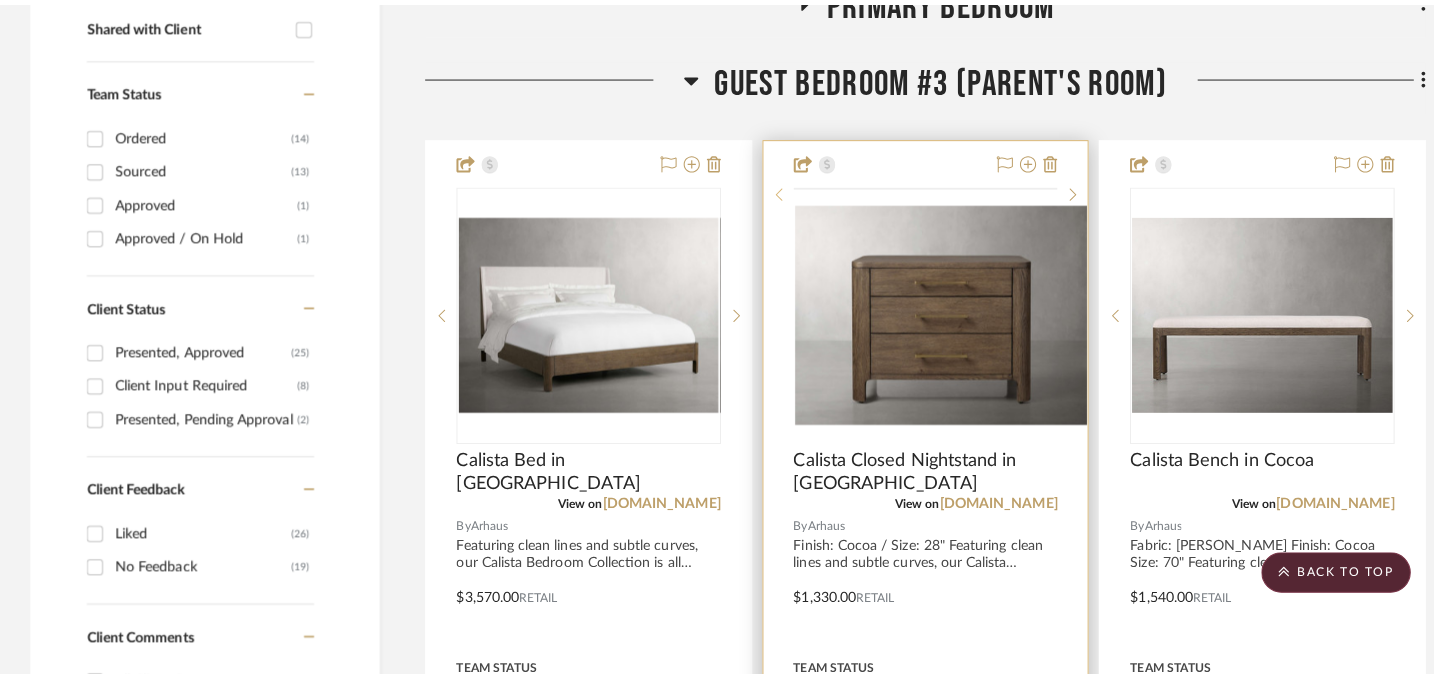 scroll, scrollTop: 0, scrollLeft: 0, axis: both 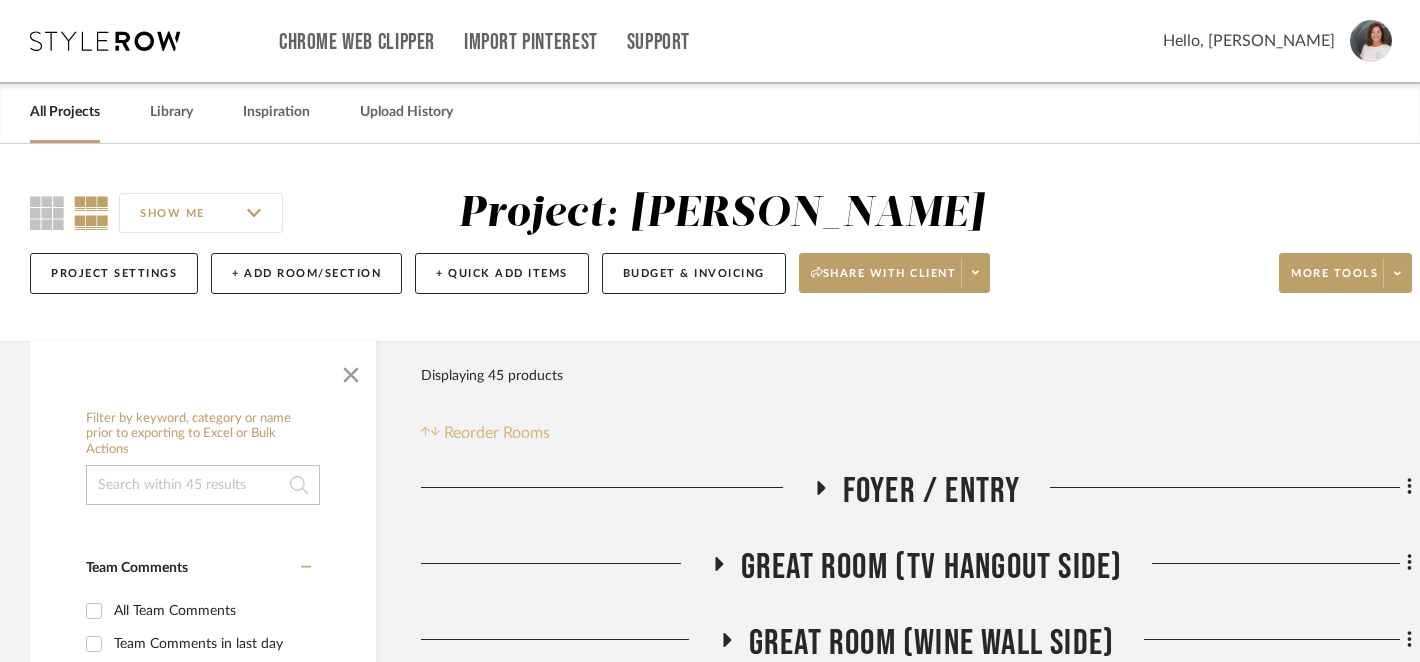 click on "Reorder Rooms" 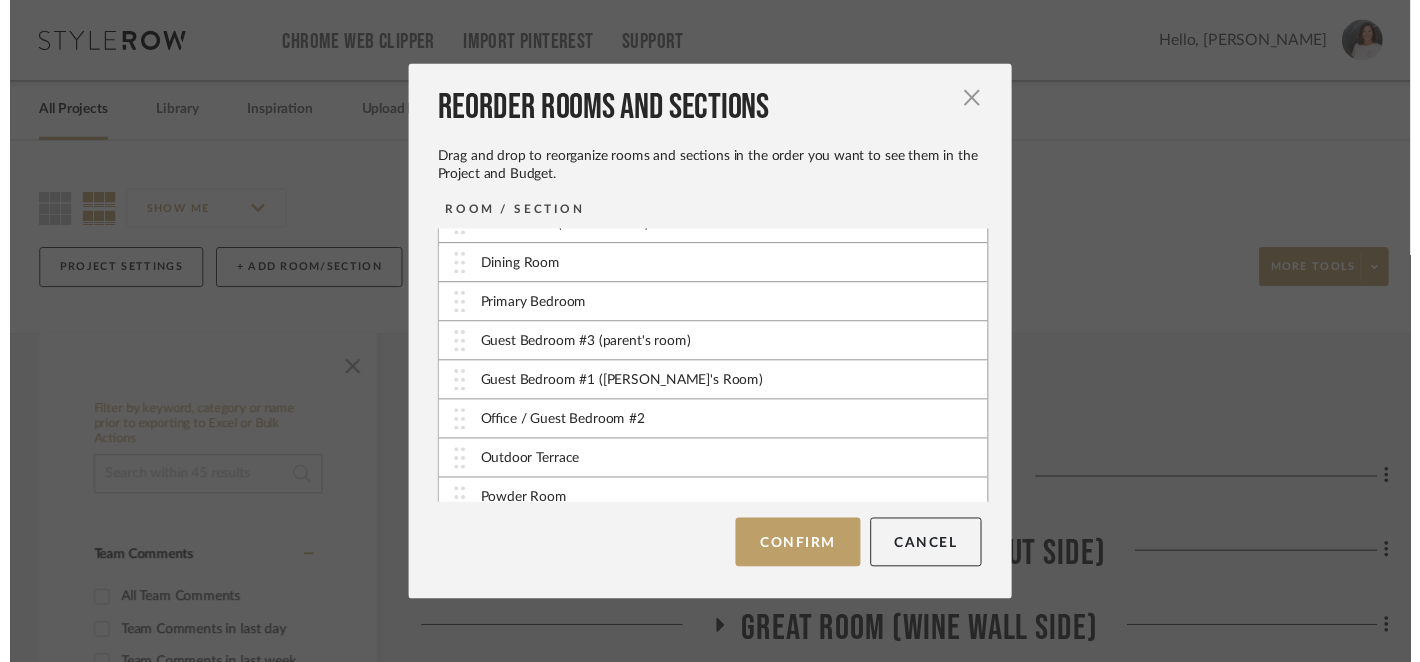scroll, scrollTop: 109, scrollLeft: 0, axis: vertical 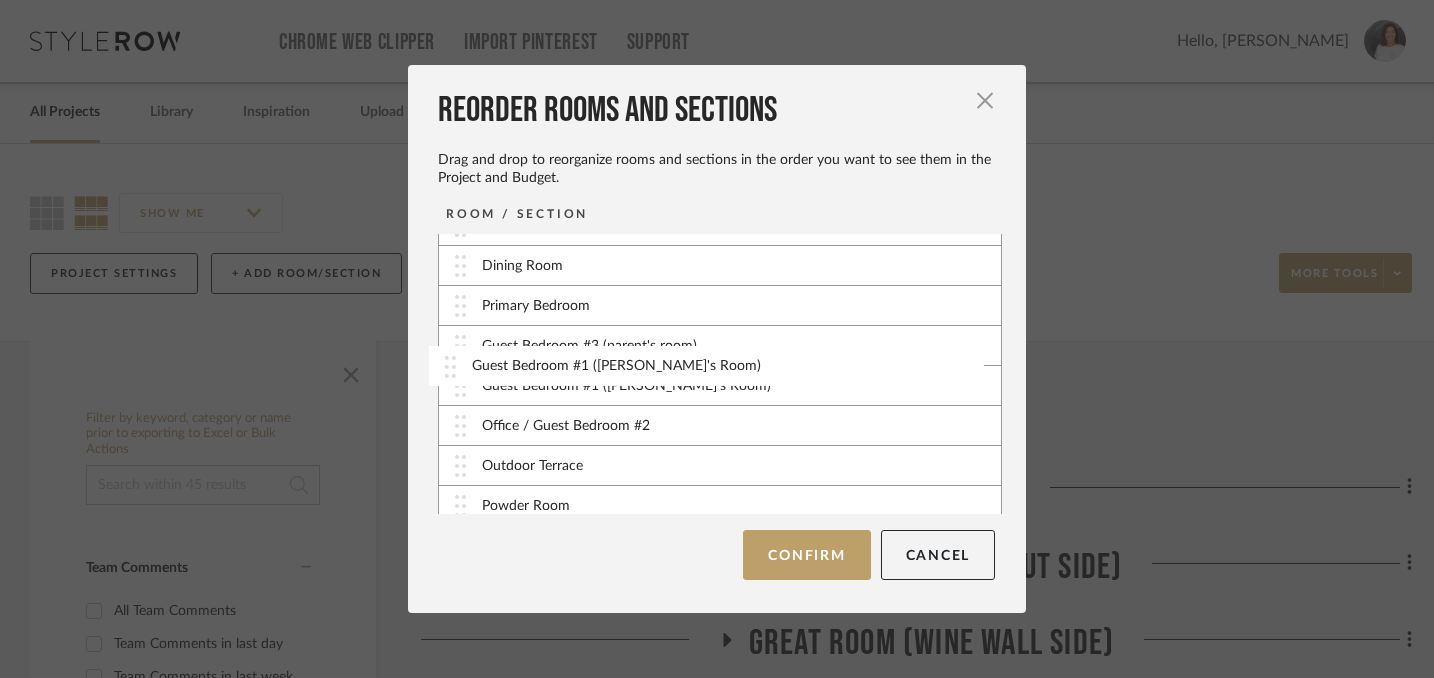 type 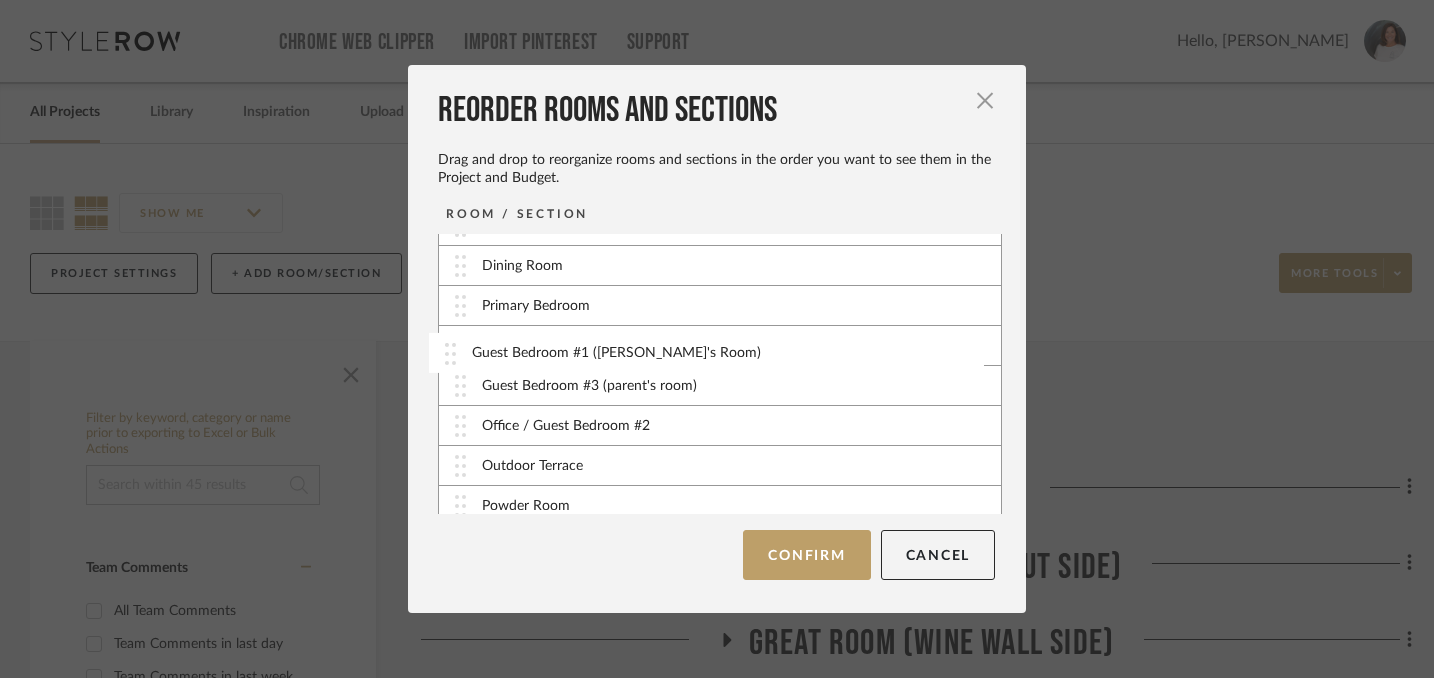 drag, startPoint x: 453, startPoint y: 393, endPoint x: 450, endPoint y: 360, distance: 33.13608 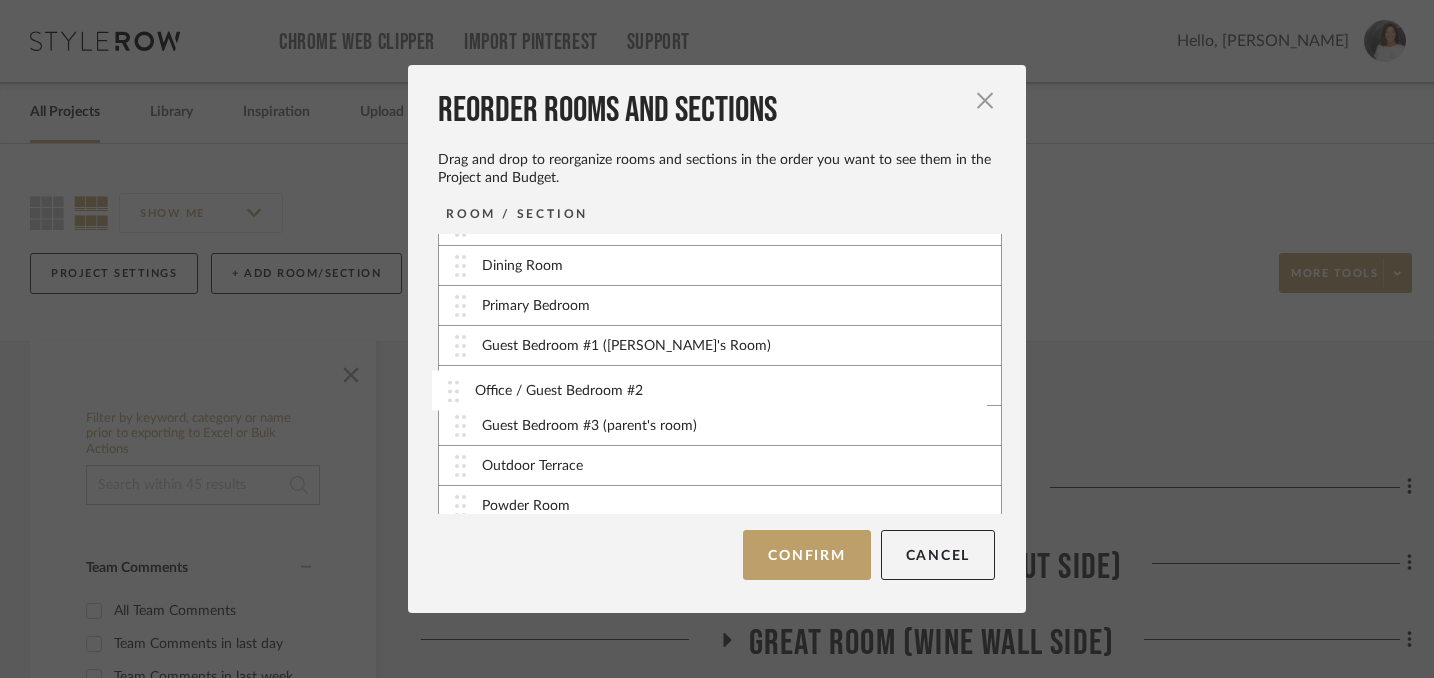 drag, startPoint x: 455, startPoint y: 427, endPoint x: 455, endPoint y: 391, distance: 36 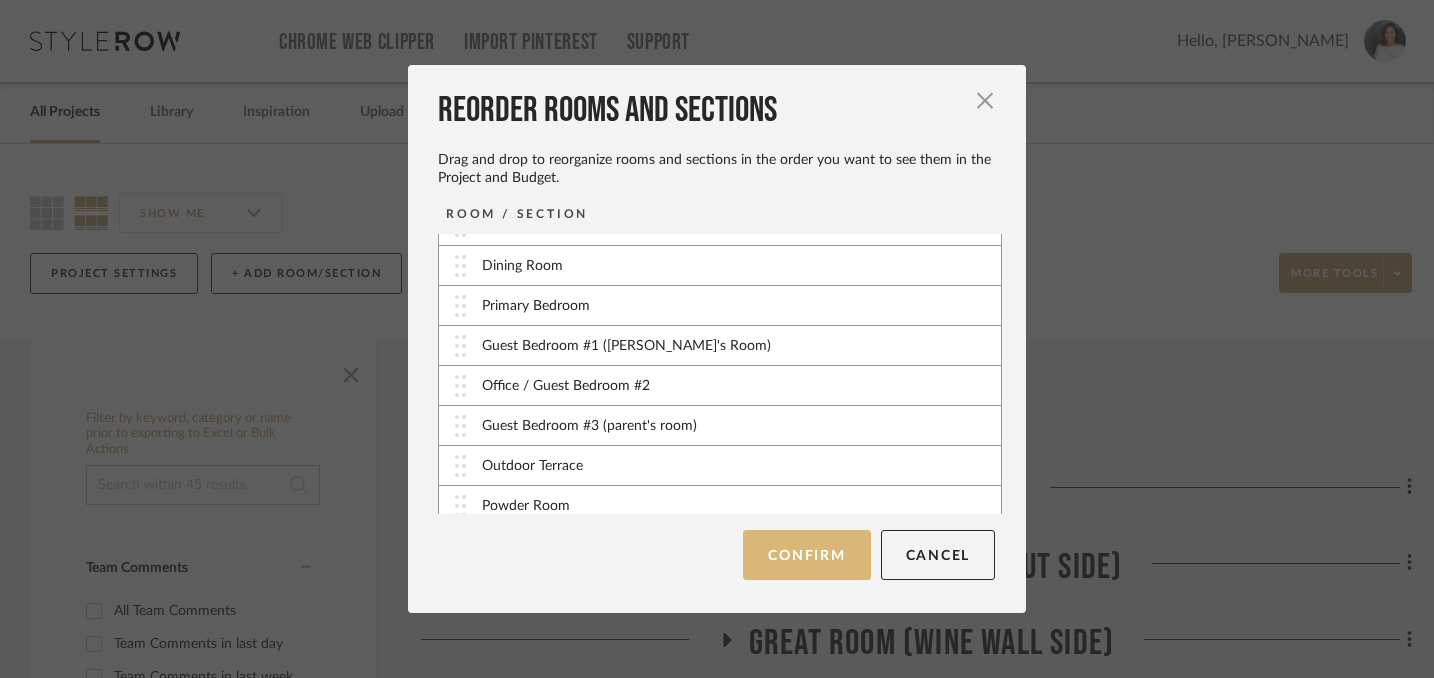 click on "Confirm" at bounding box center [806, 555] 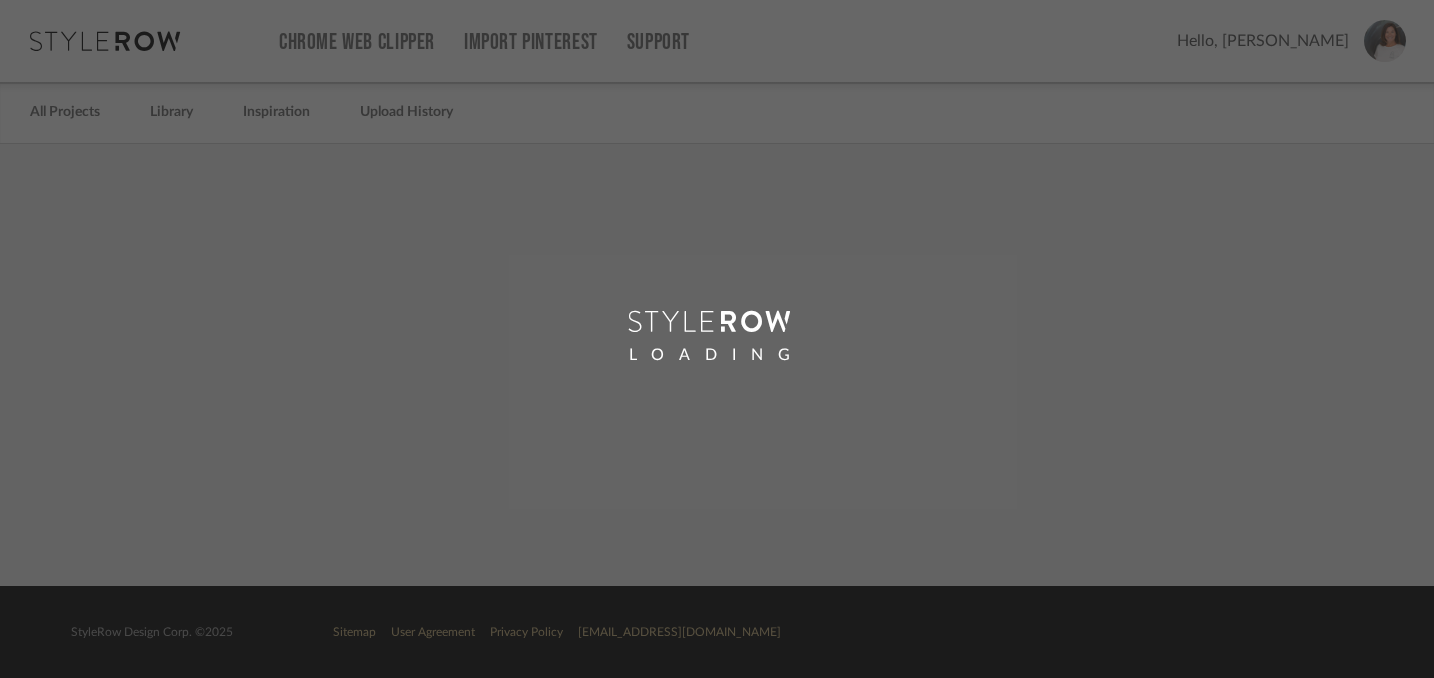 scroll, scrollTop: 0, scrollLeft: 0, axis: both 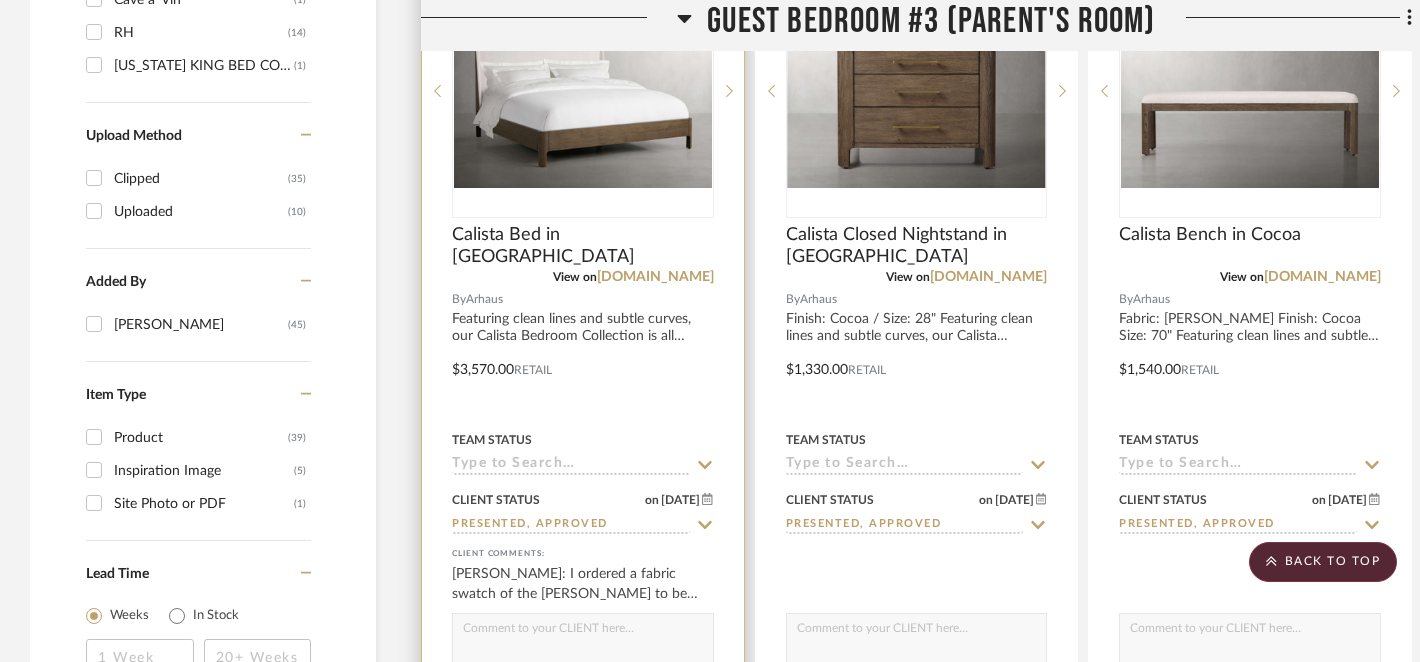 click 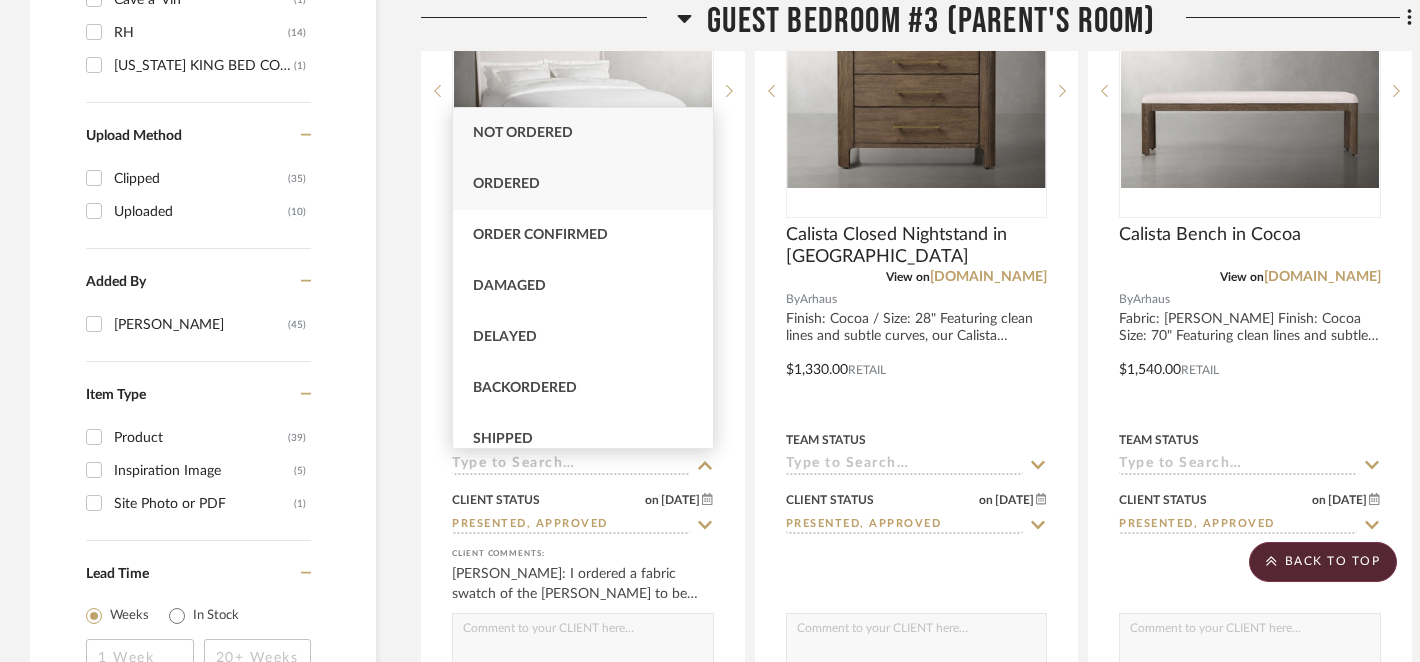click on "Ordered" at bounding box center [583, 184] 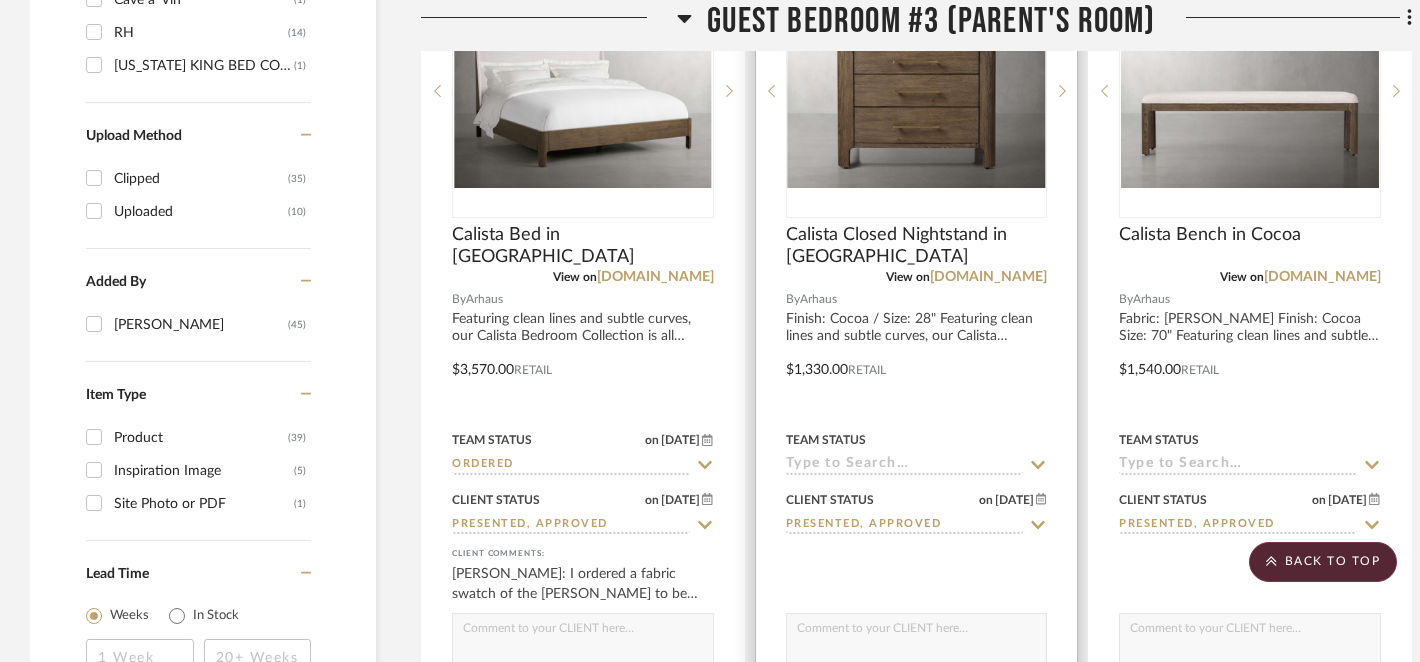 click 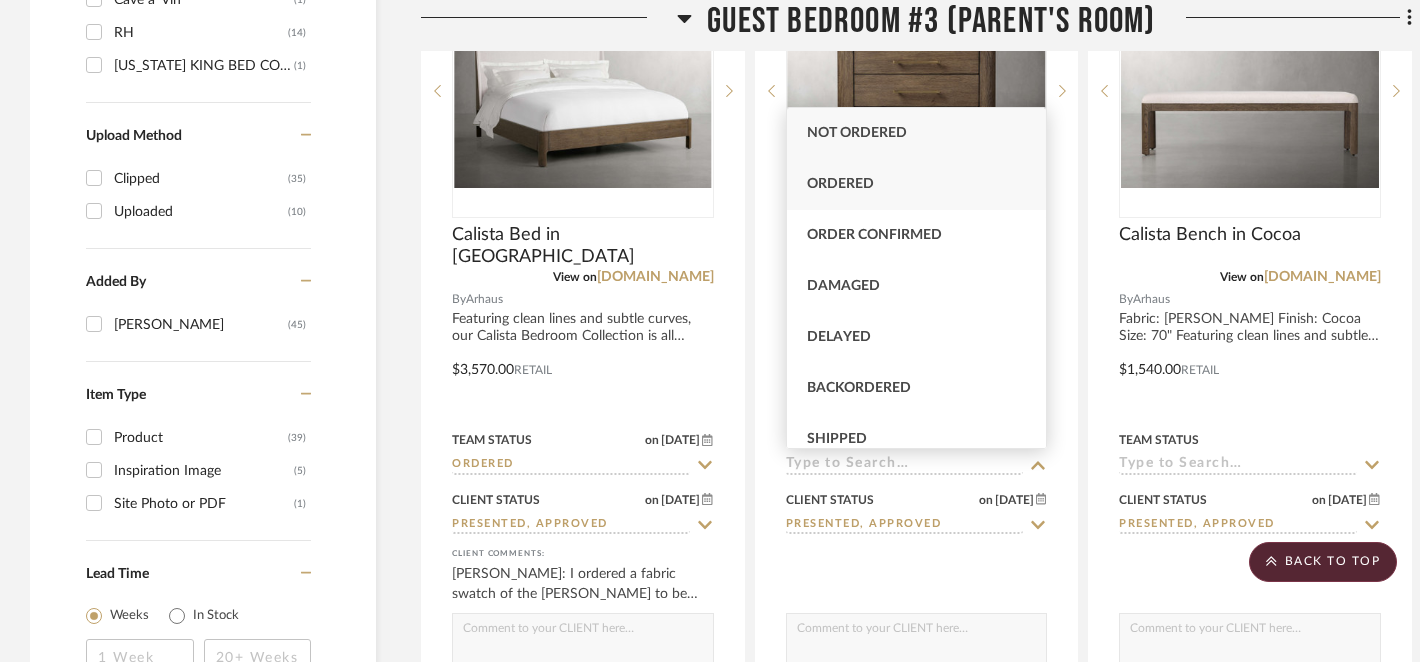 click on "Ordered" at bounding box center (917, 184) 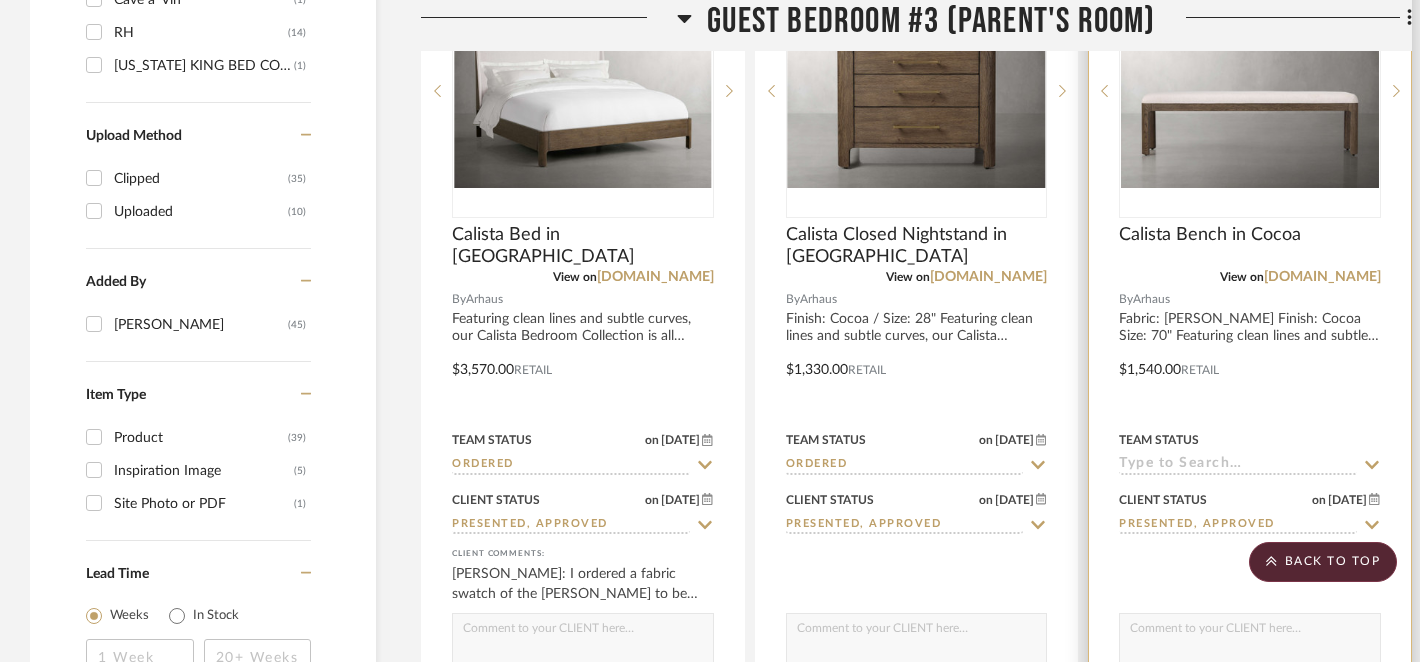 click 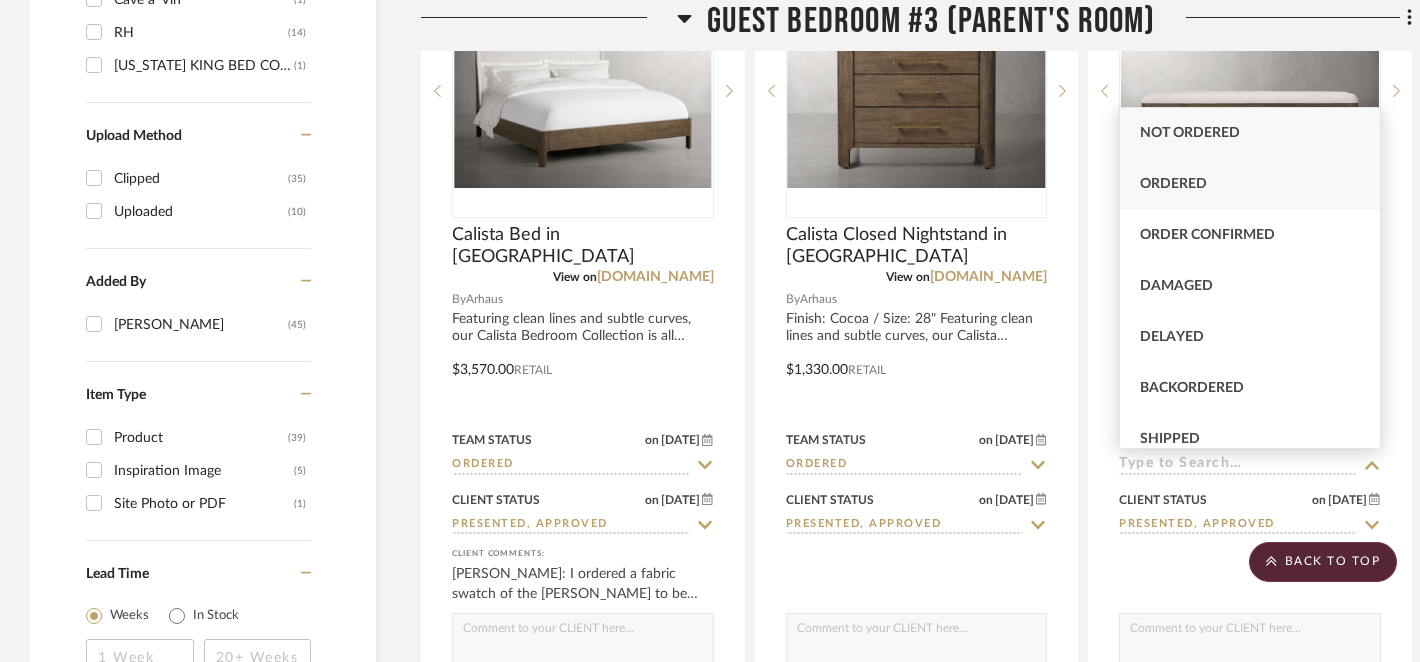 click on "Ordered" at bounding box center (1173, 184) 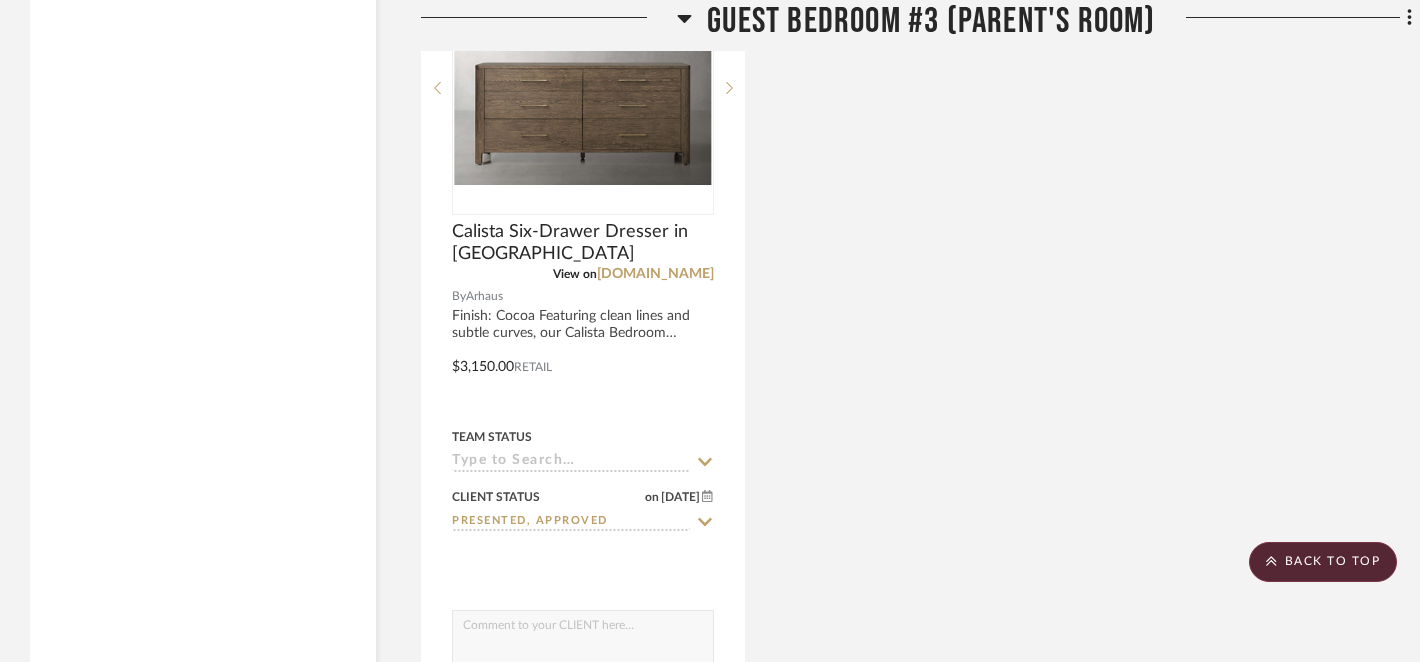 scroll, scrollTop: 3082, scrollLeft: 3, axis: both 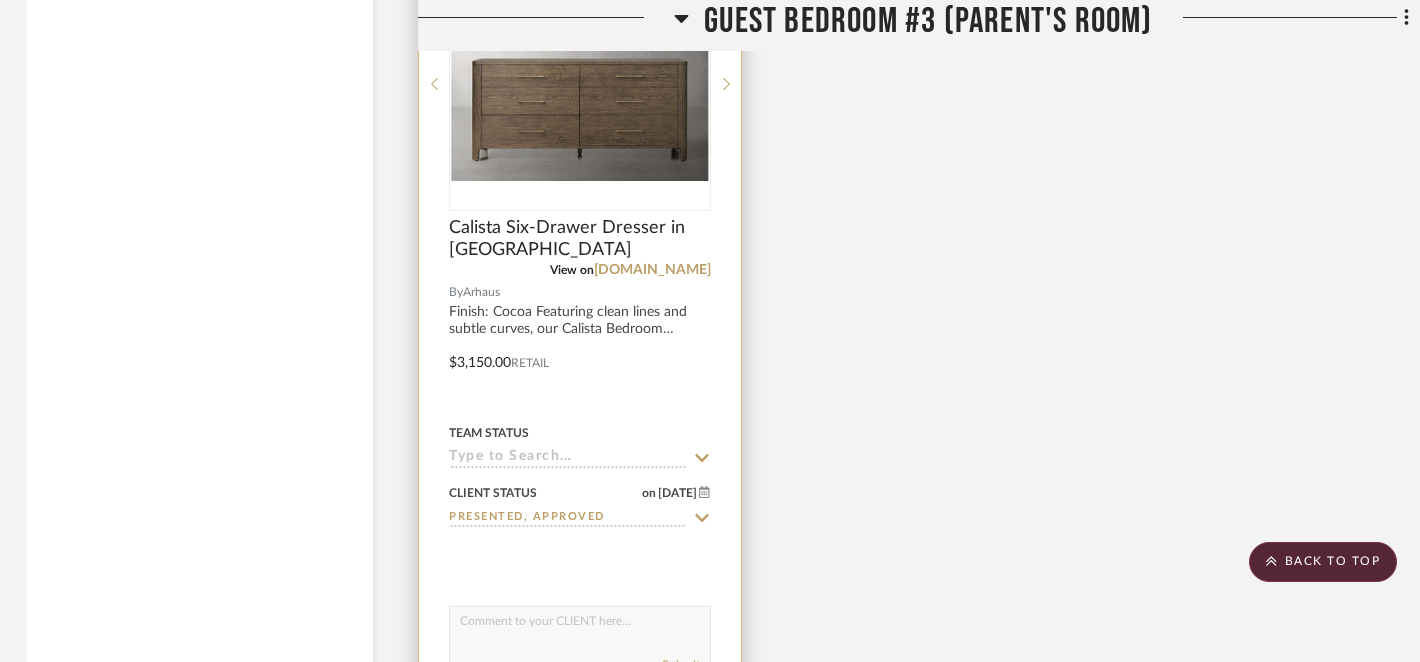 click 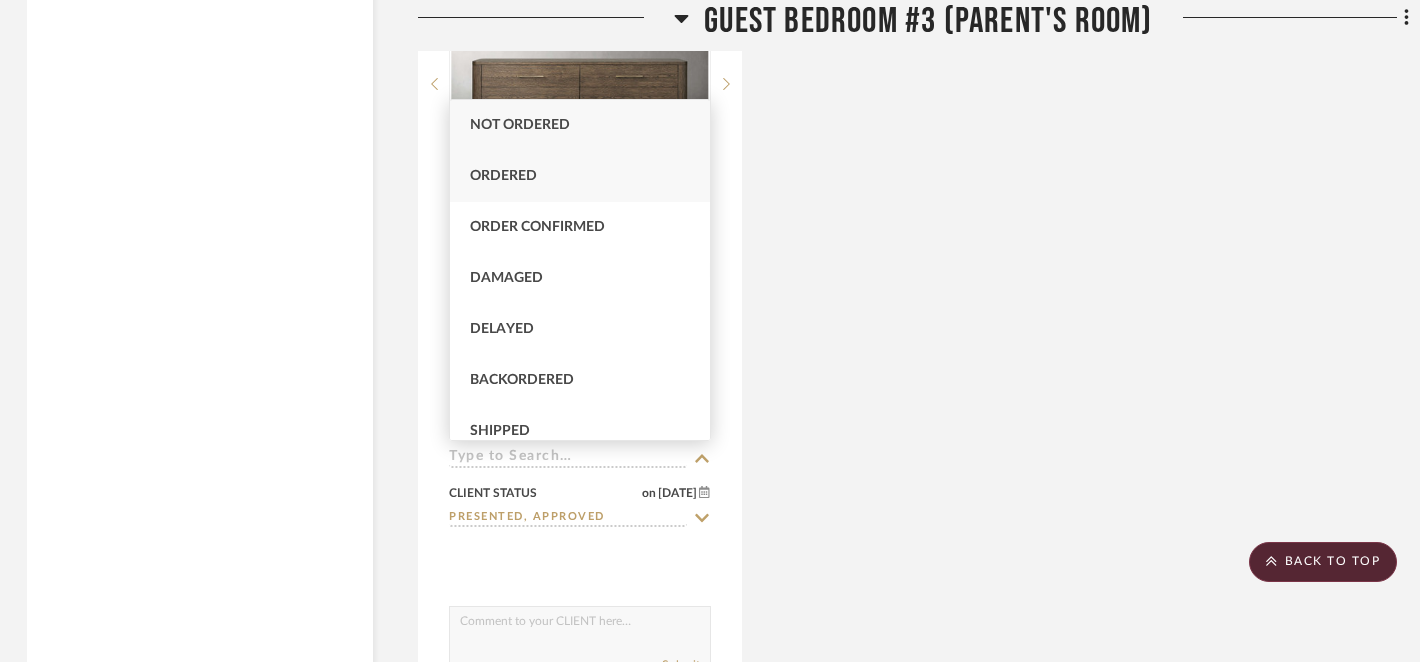 click on "Ordered" at bounding box center (580, 176) 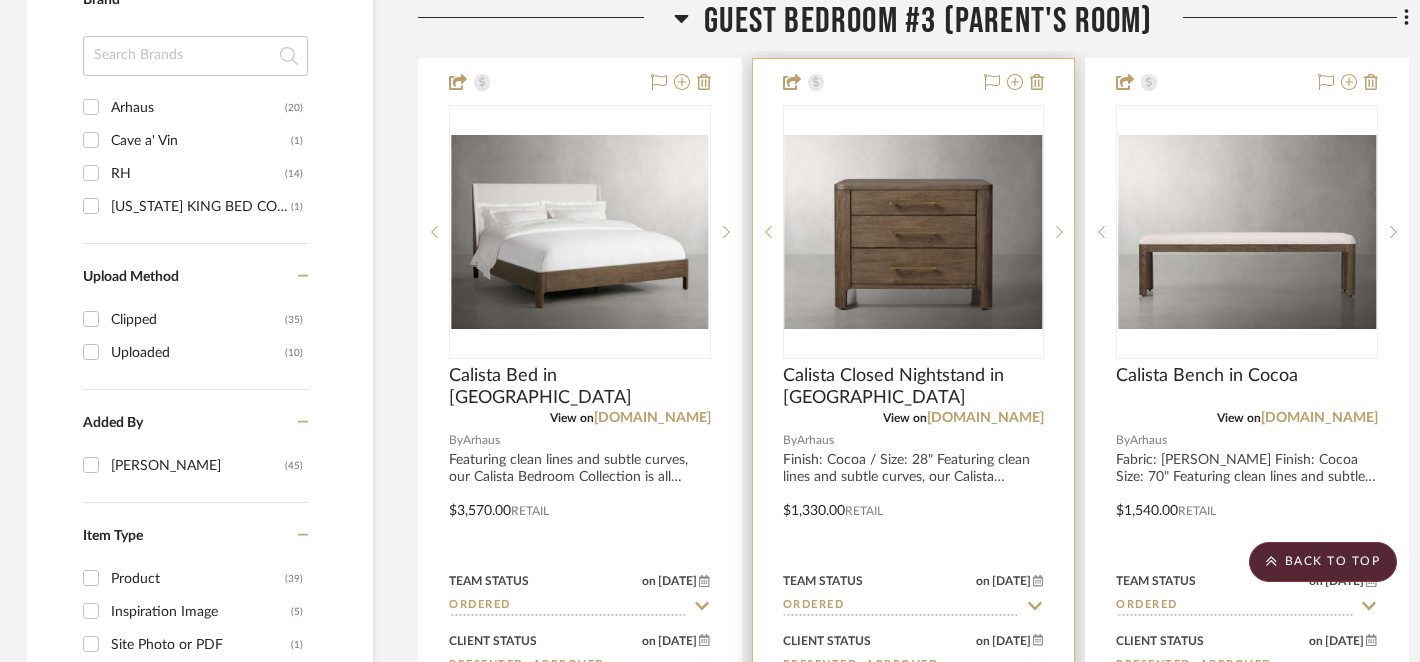 scroll, scrollTop: 2076, scrollLeft: 3, axis: both 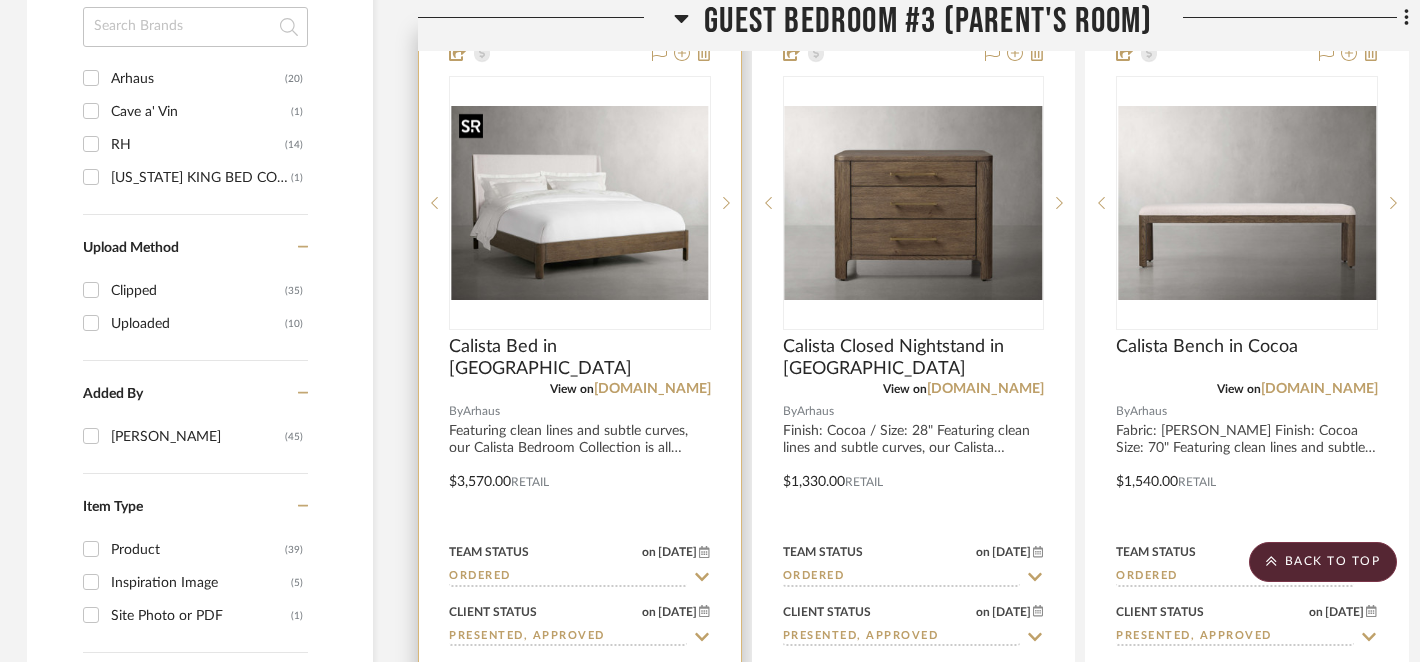 click at bounding box center [580, 203] 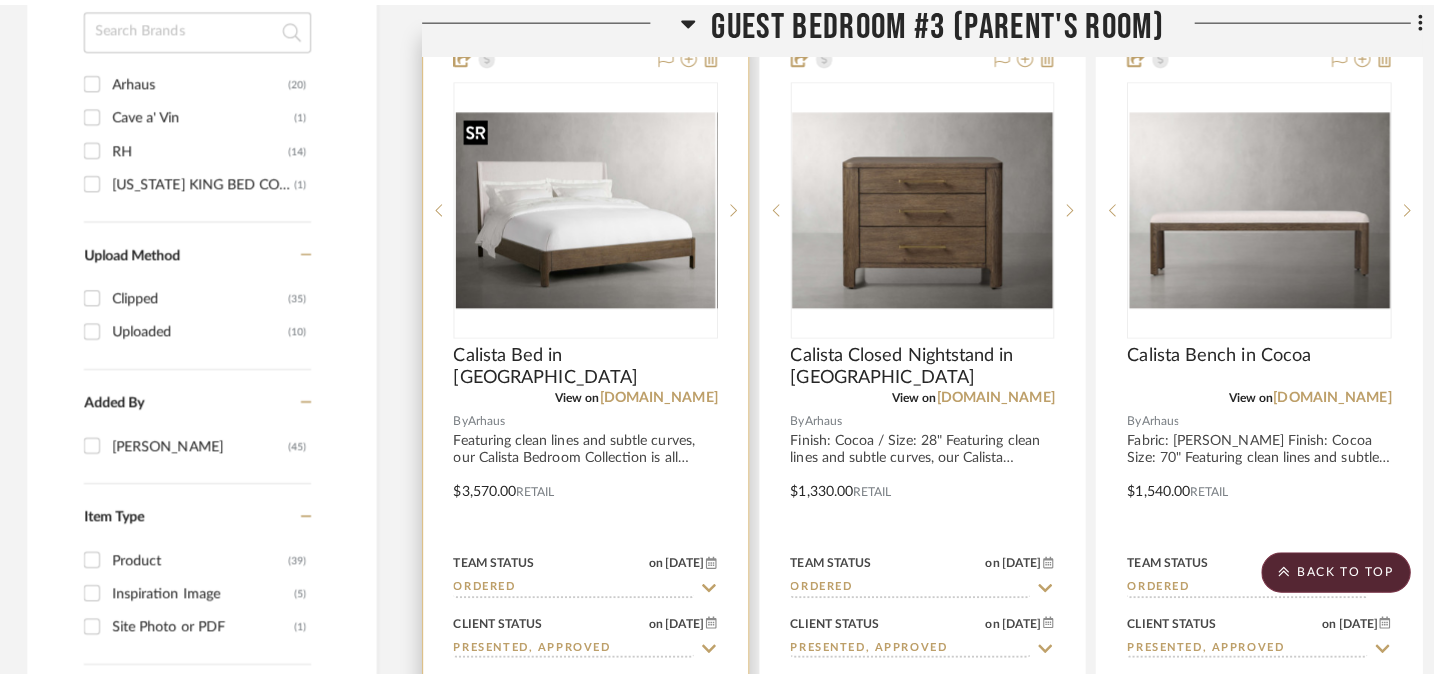 scroll, scrollTop: 0, scrollLeft: 0, axis: both 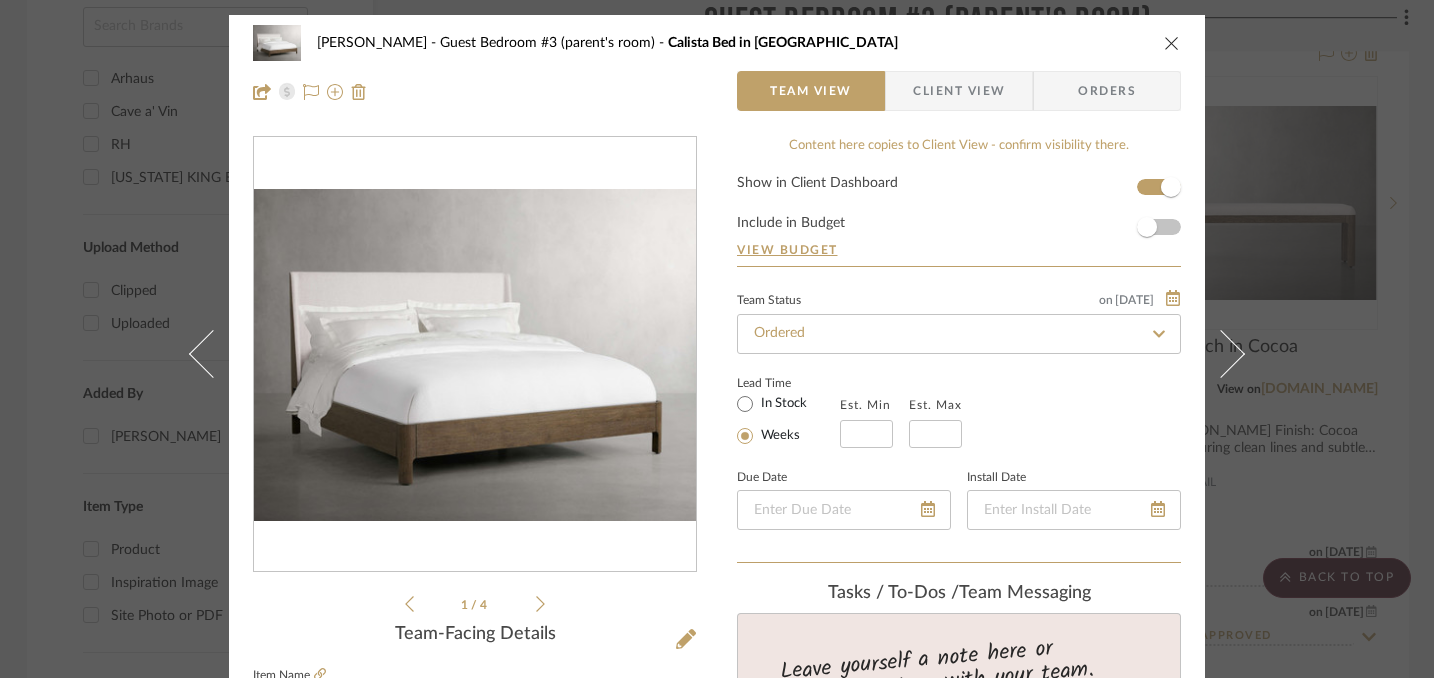 click at bounding box center (1172, 43) 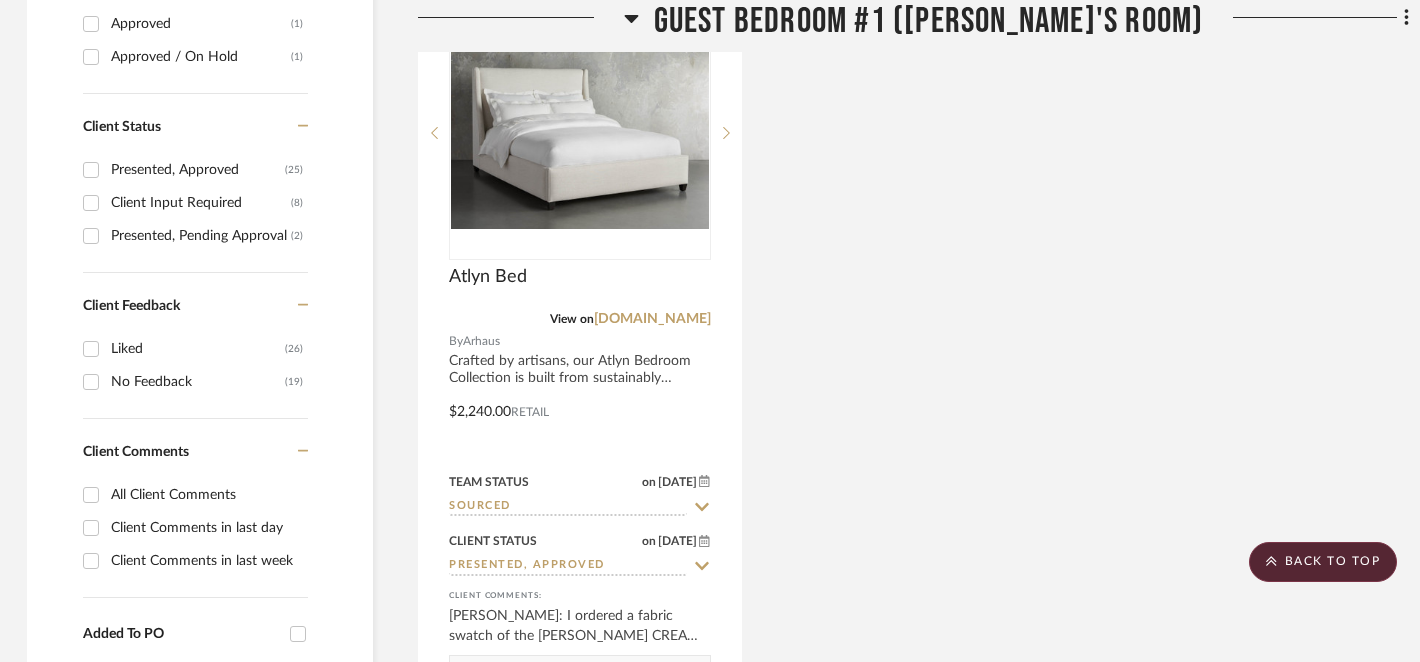 scroll, scrollTop: 969, scrollLeft: 3, axis: both 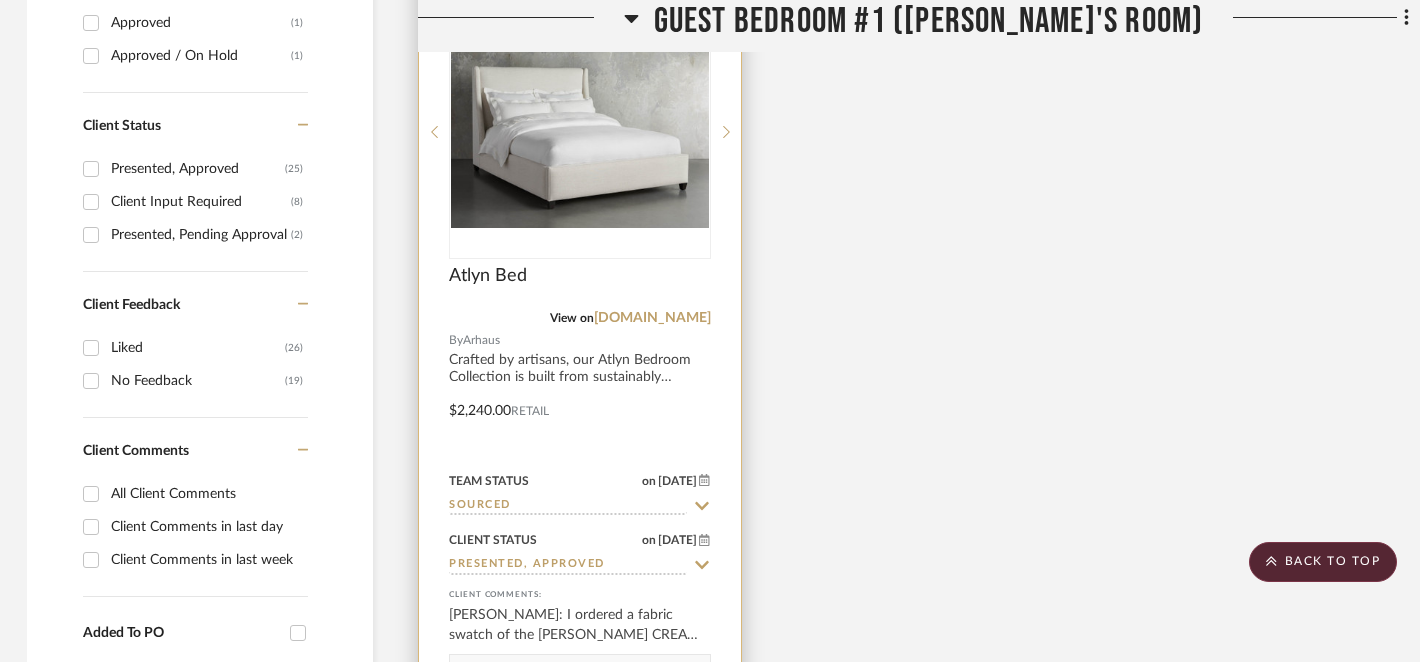 click 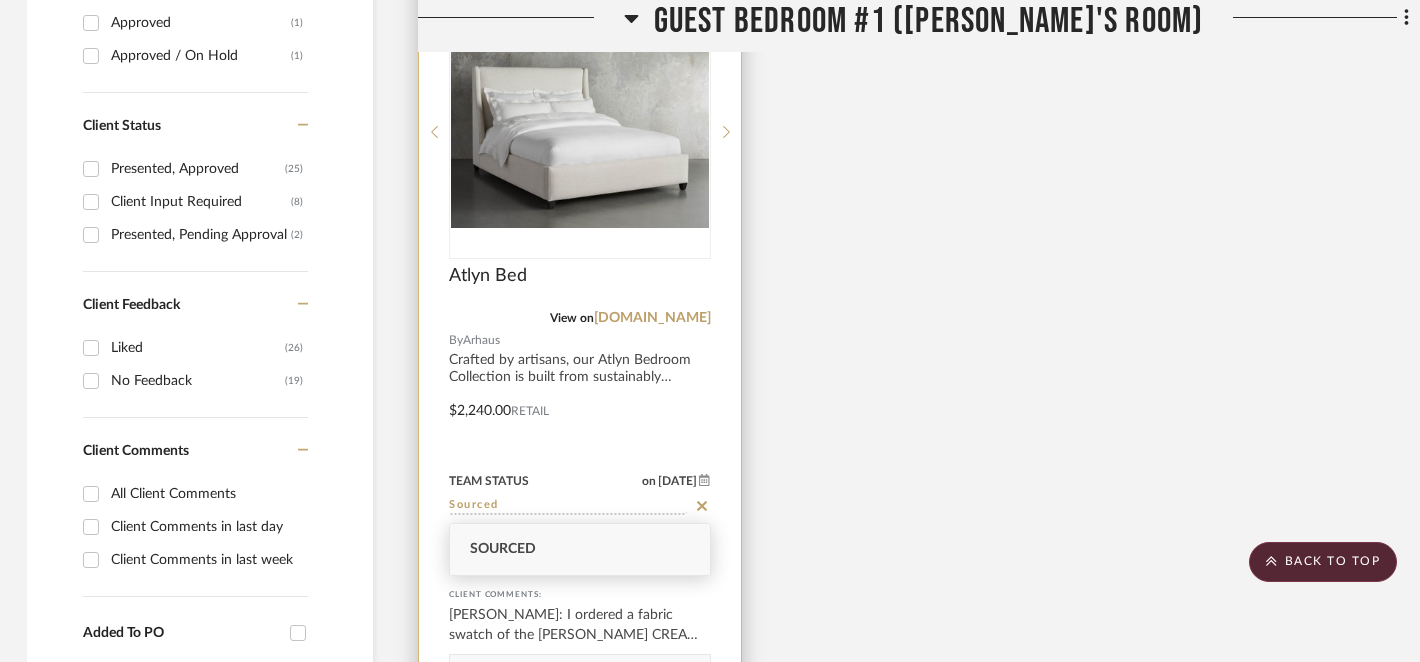 click 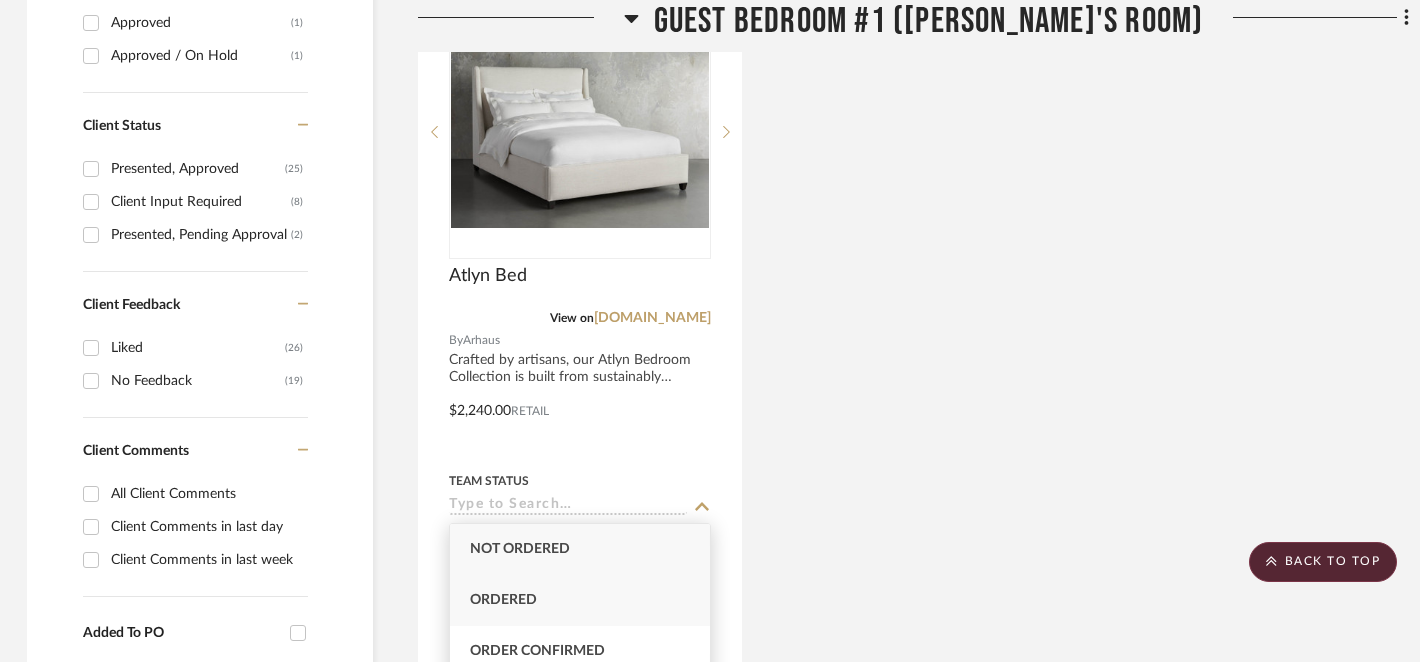 click on "Ordered" at bounding box center [580, 600] 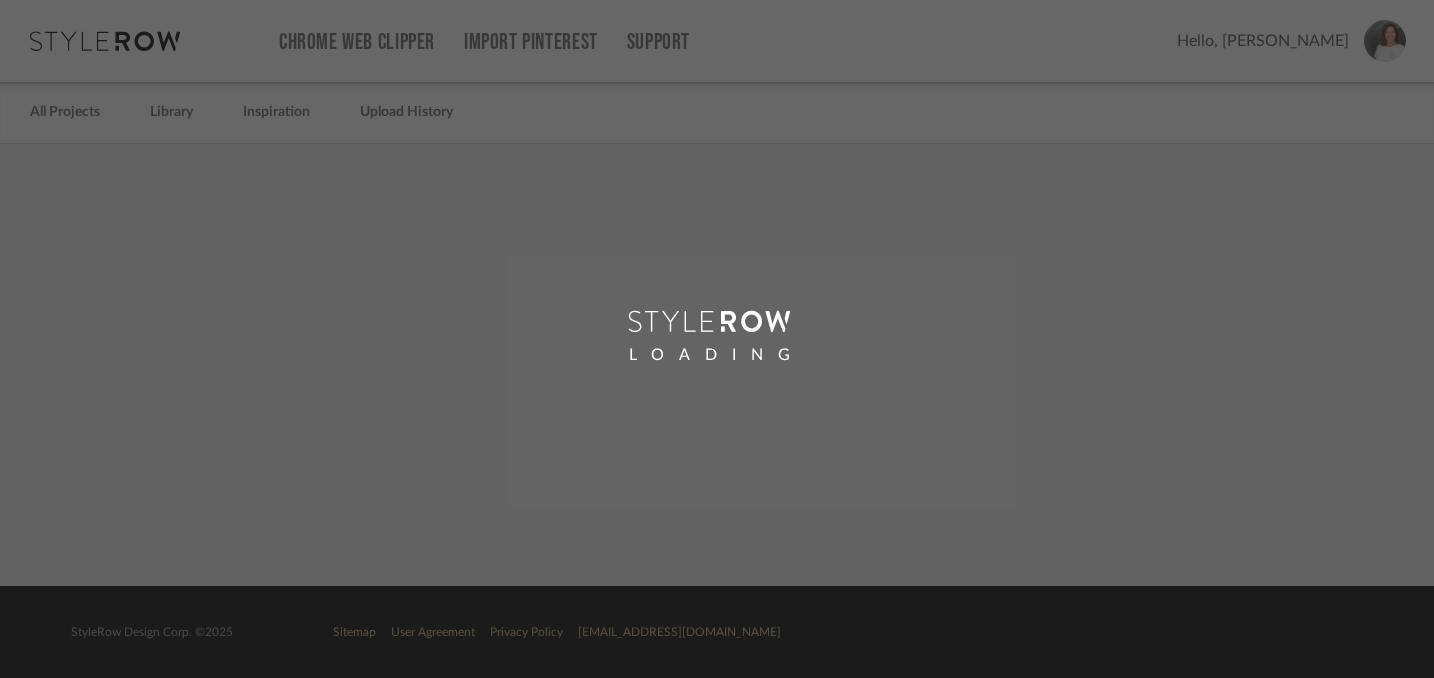 scroll, scrollTop: 0, scrollLeft: 0, axis: both 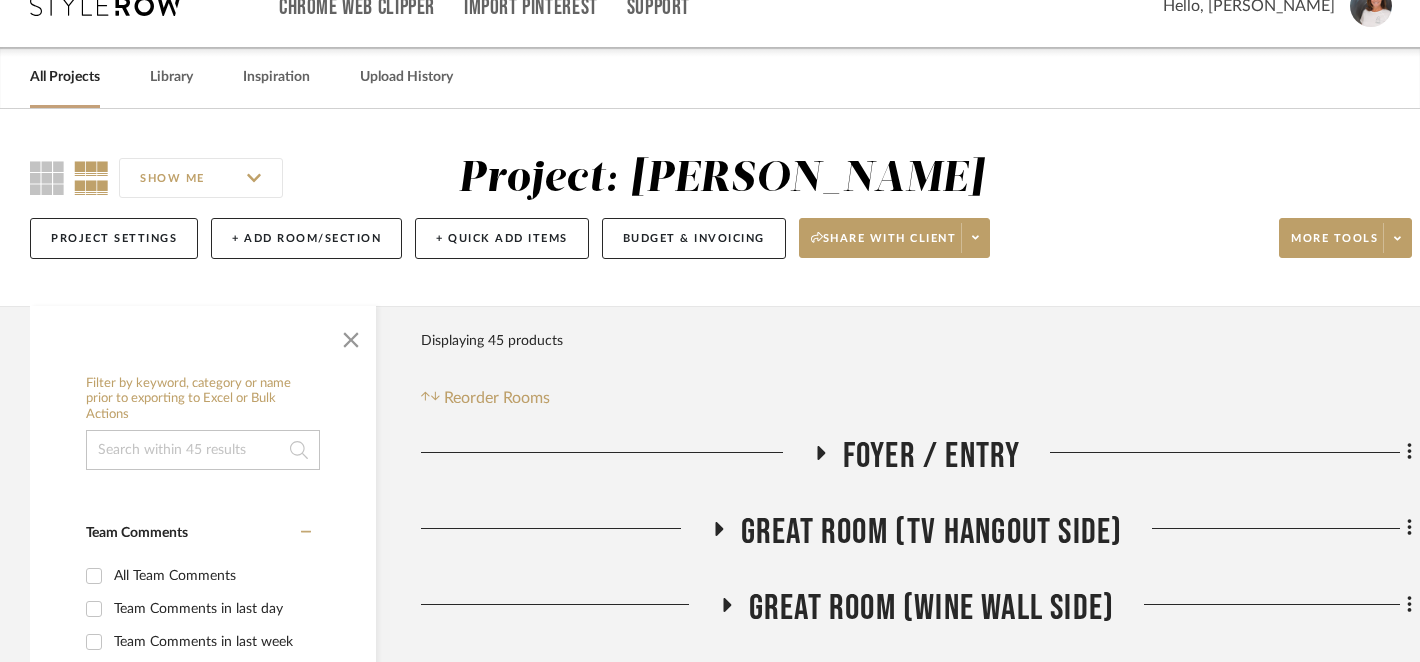 click 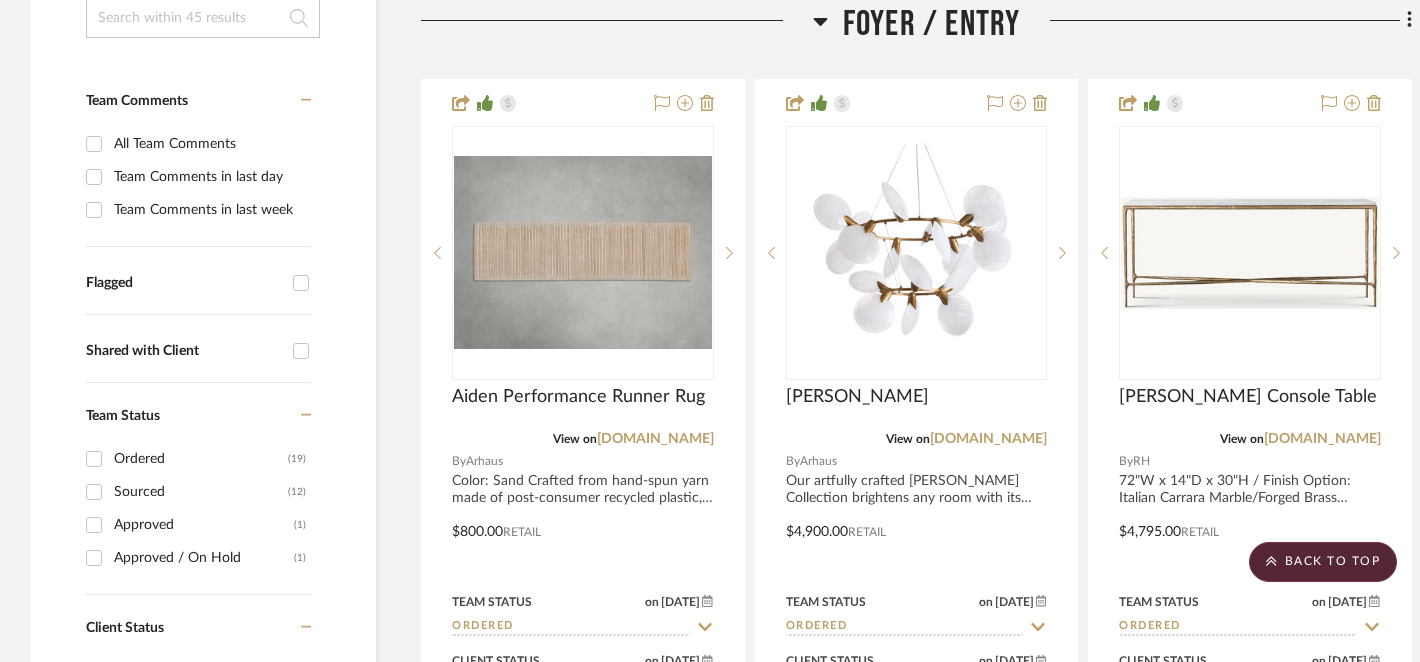 scroll, scrollTop: 472, scrollLeft: 0, axis: vertical 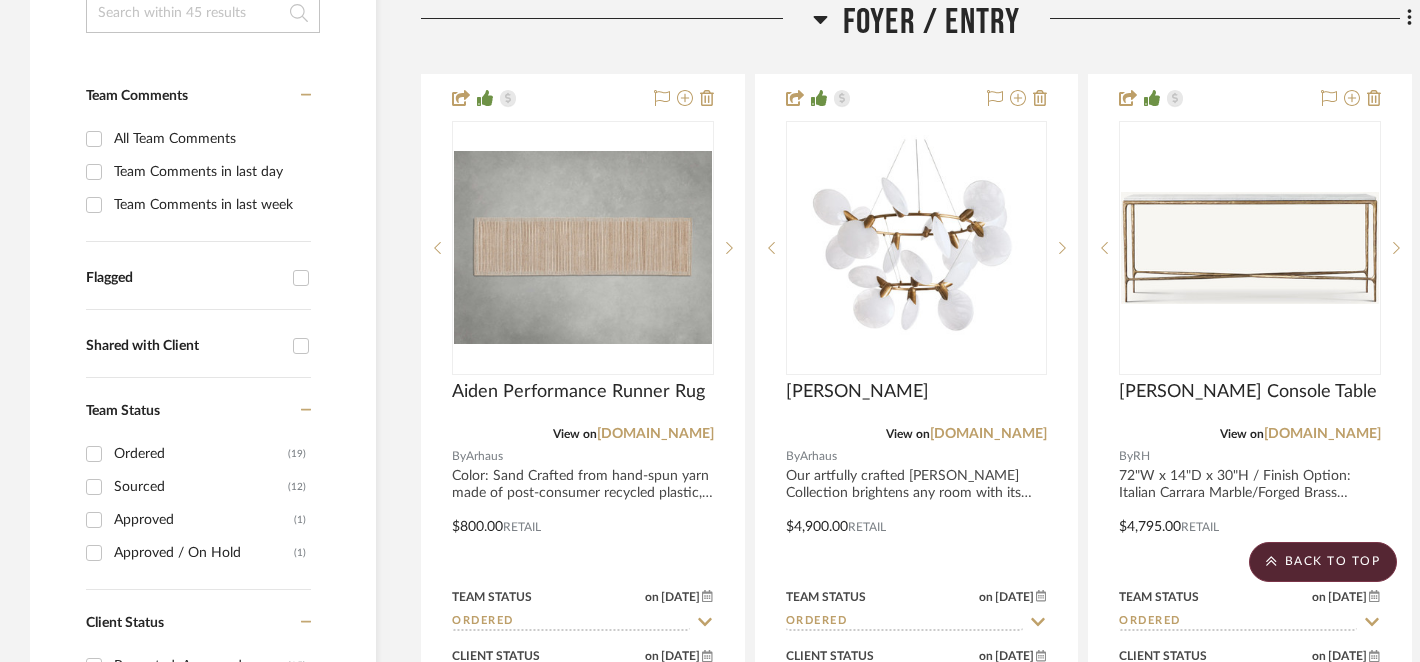 click 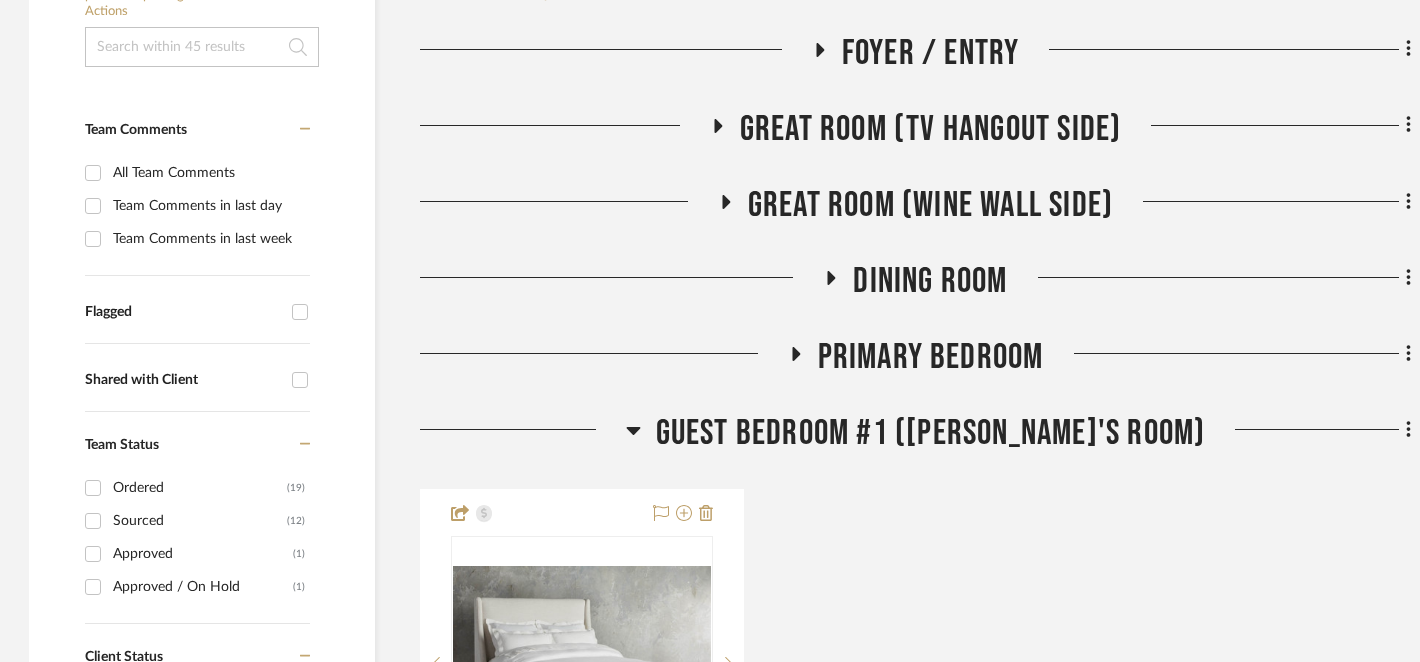 scroll, scrollTop: 443, scrollLeft: 1, axis: both 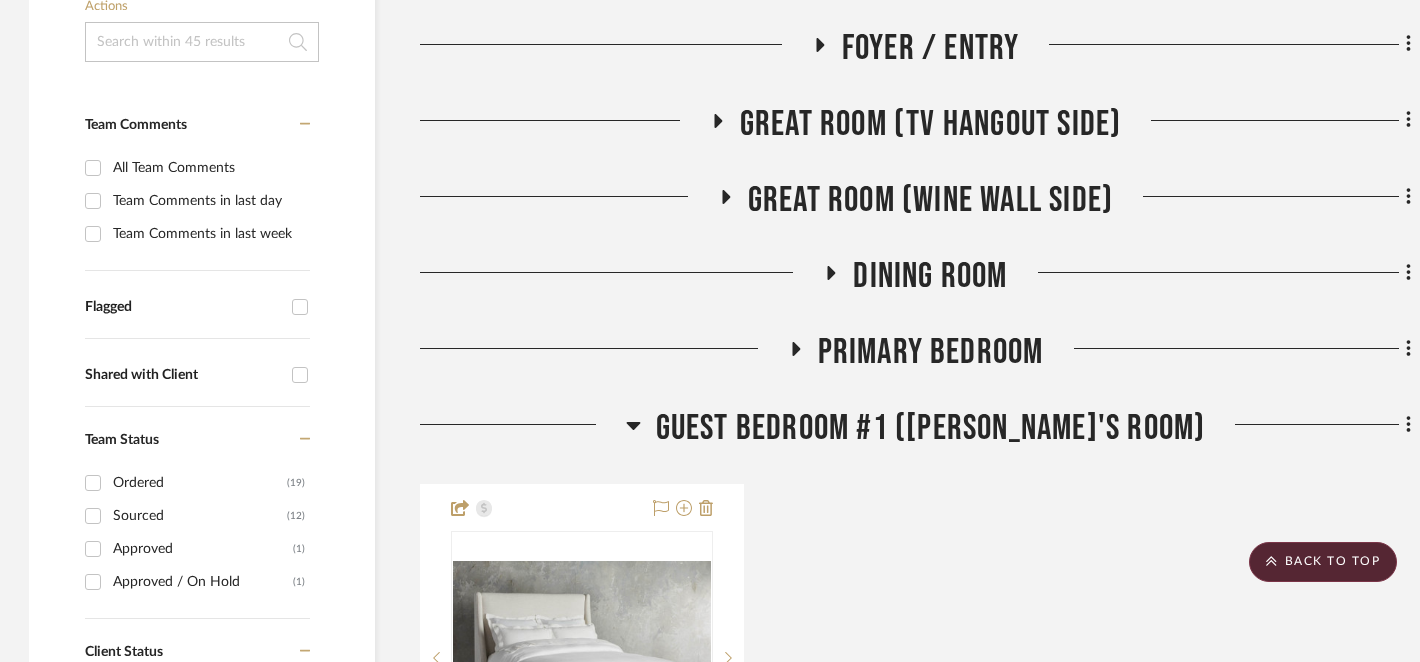 click 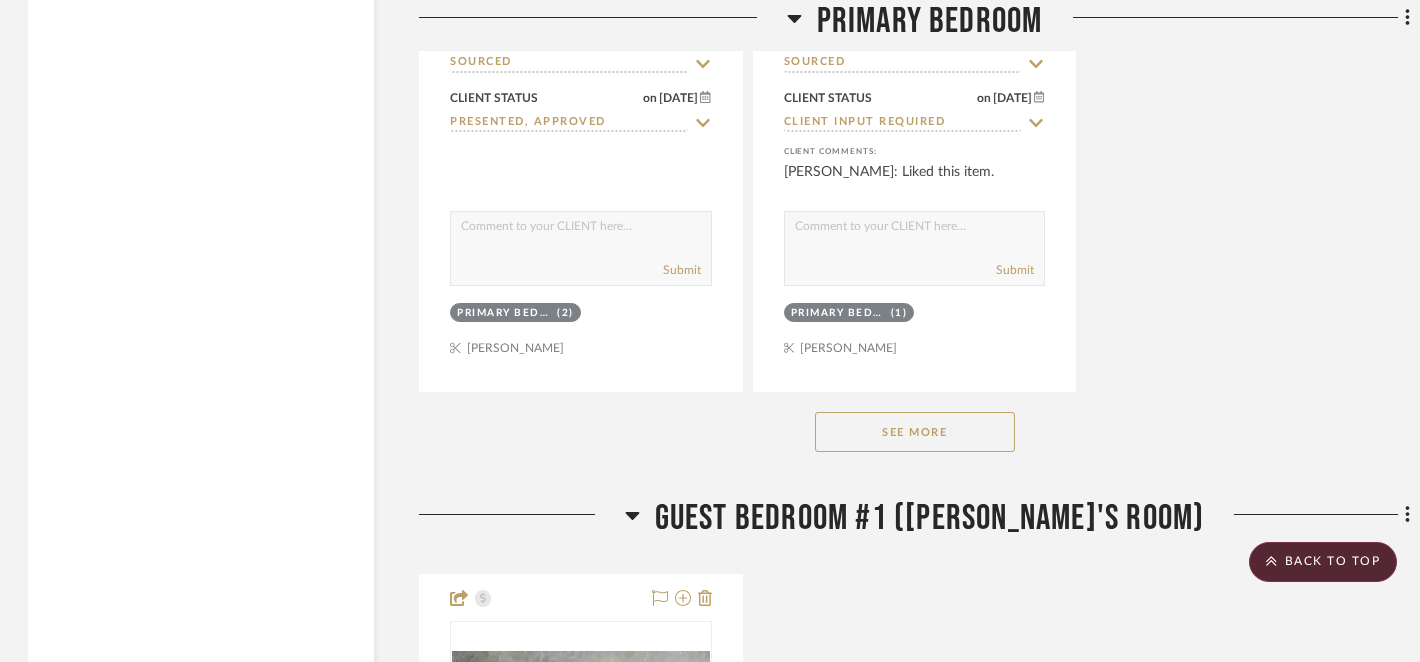 scroll, scrollTop: 3111, scrollLeft: 2, axis: both 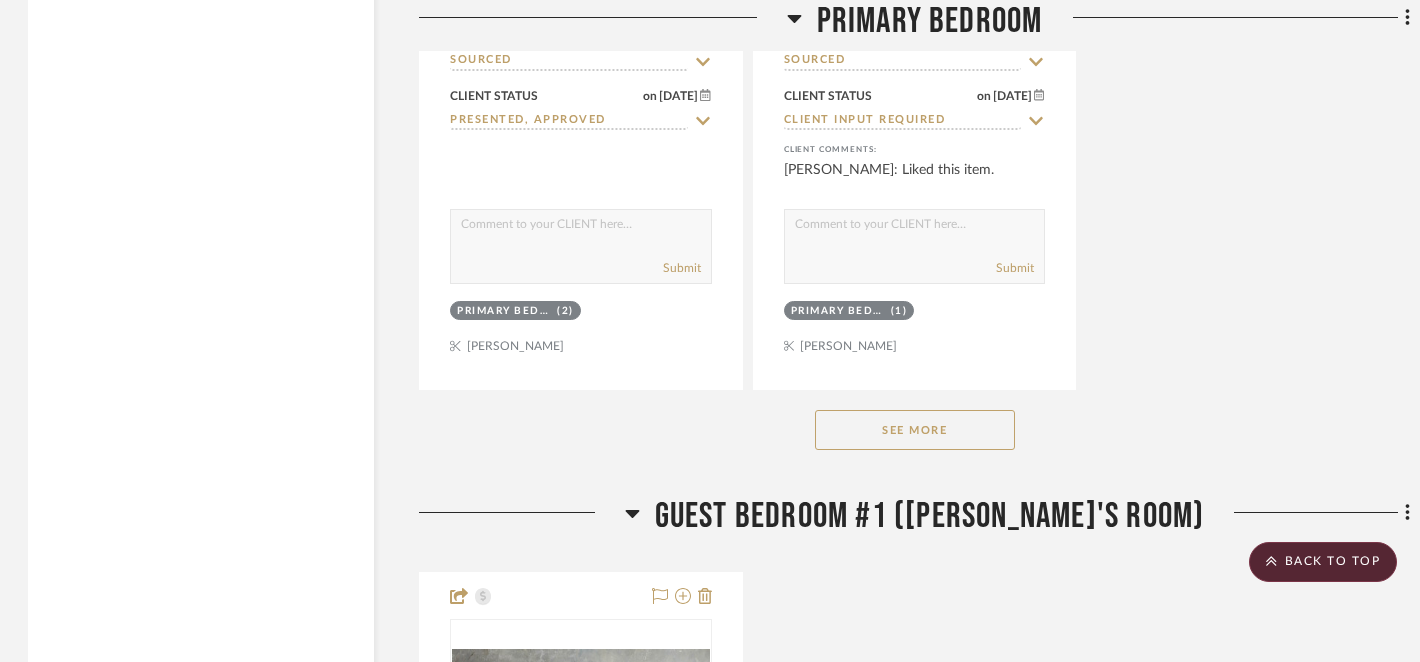 click on "See More" 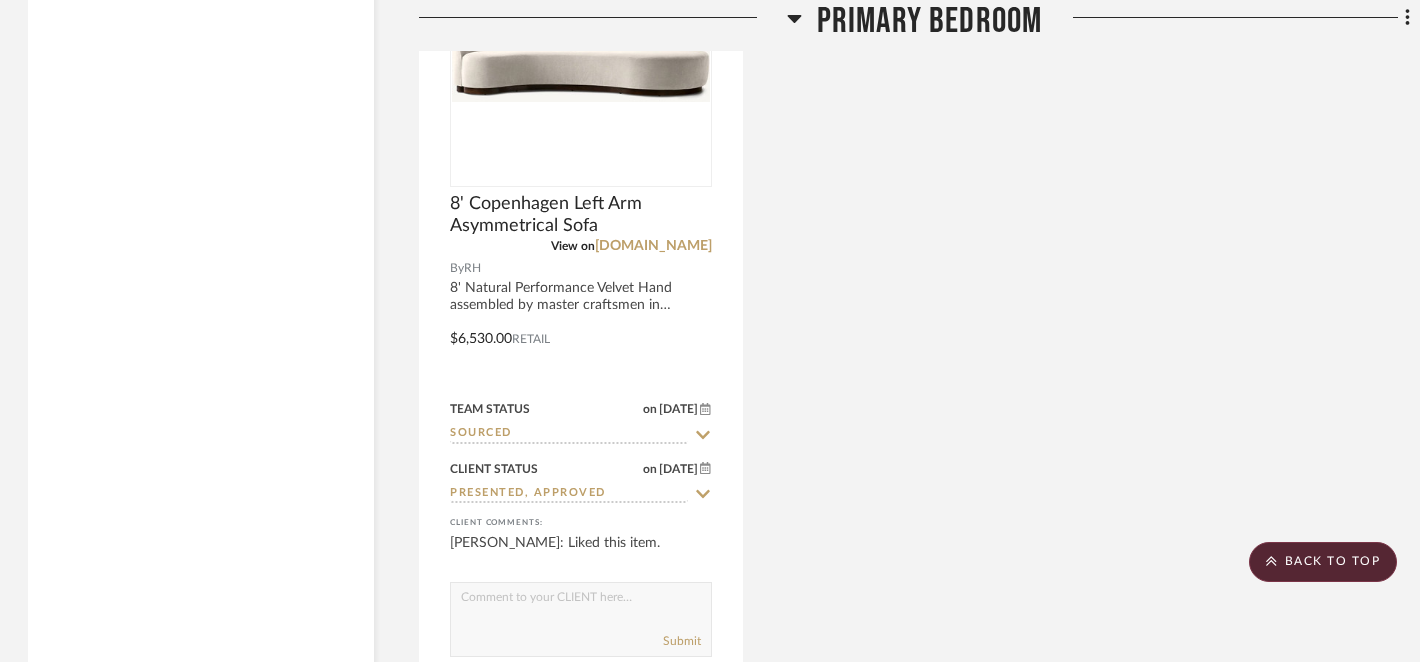 scroll, scrollTop: 3627, scrollLeft: 2, axis: both 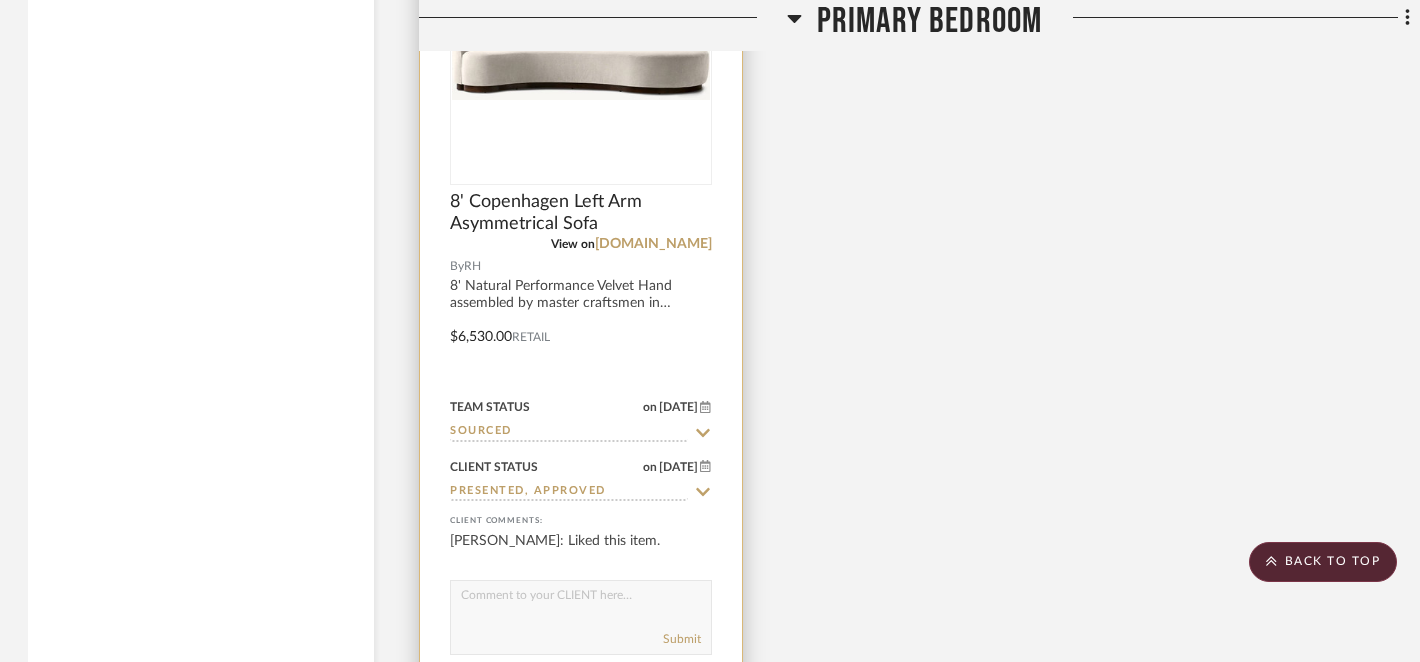 click 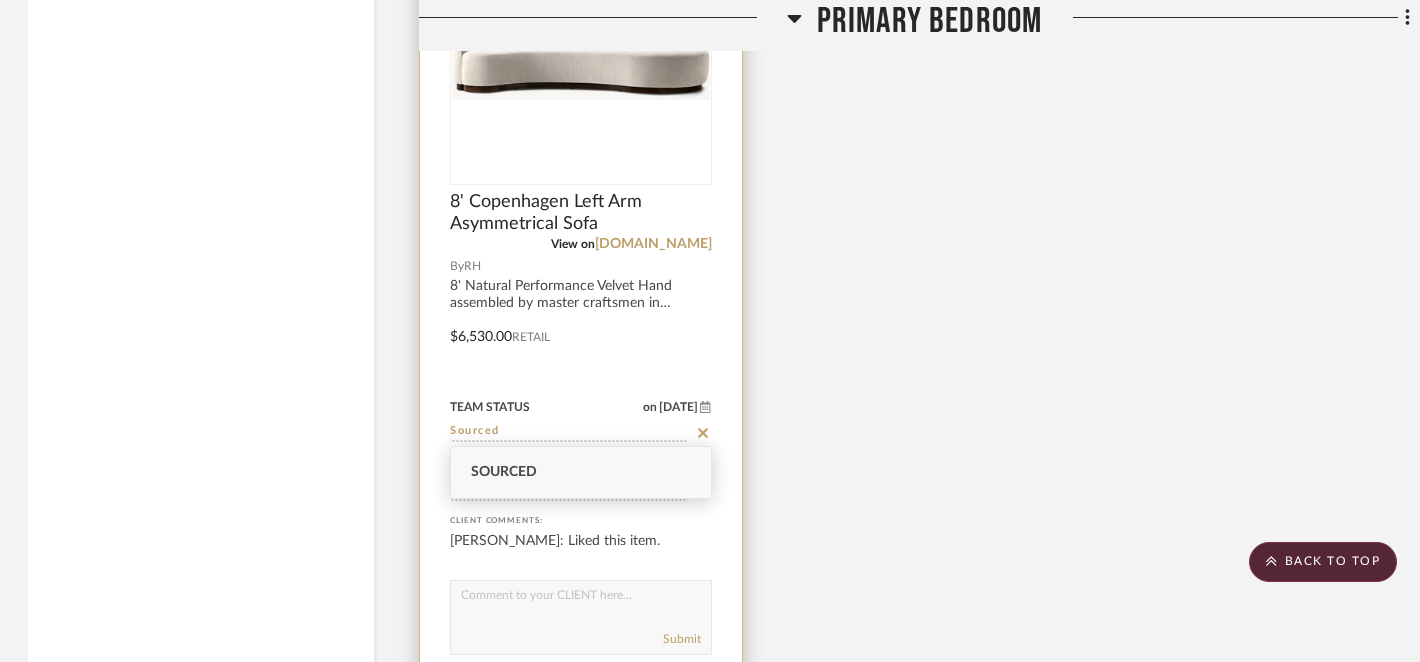 click 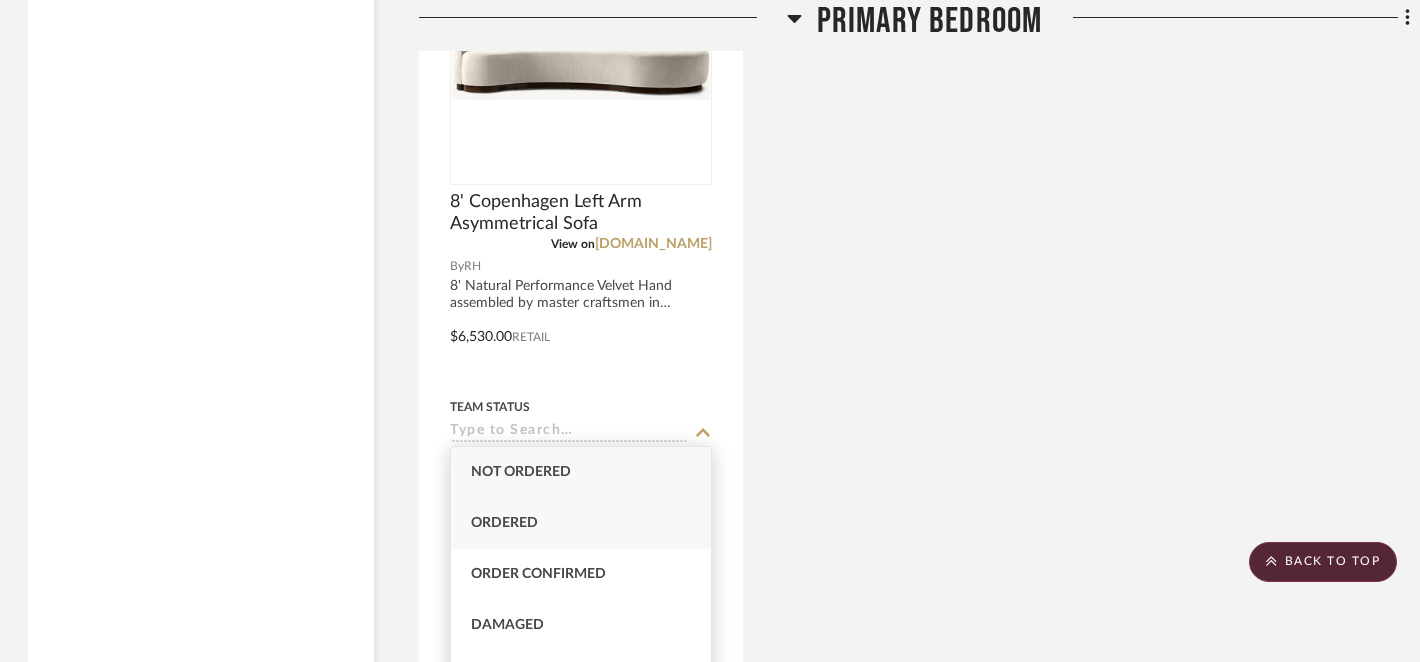 click on "Ordered" at bounding box center (581, 523) 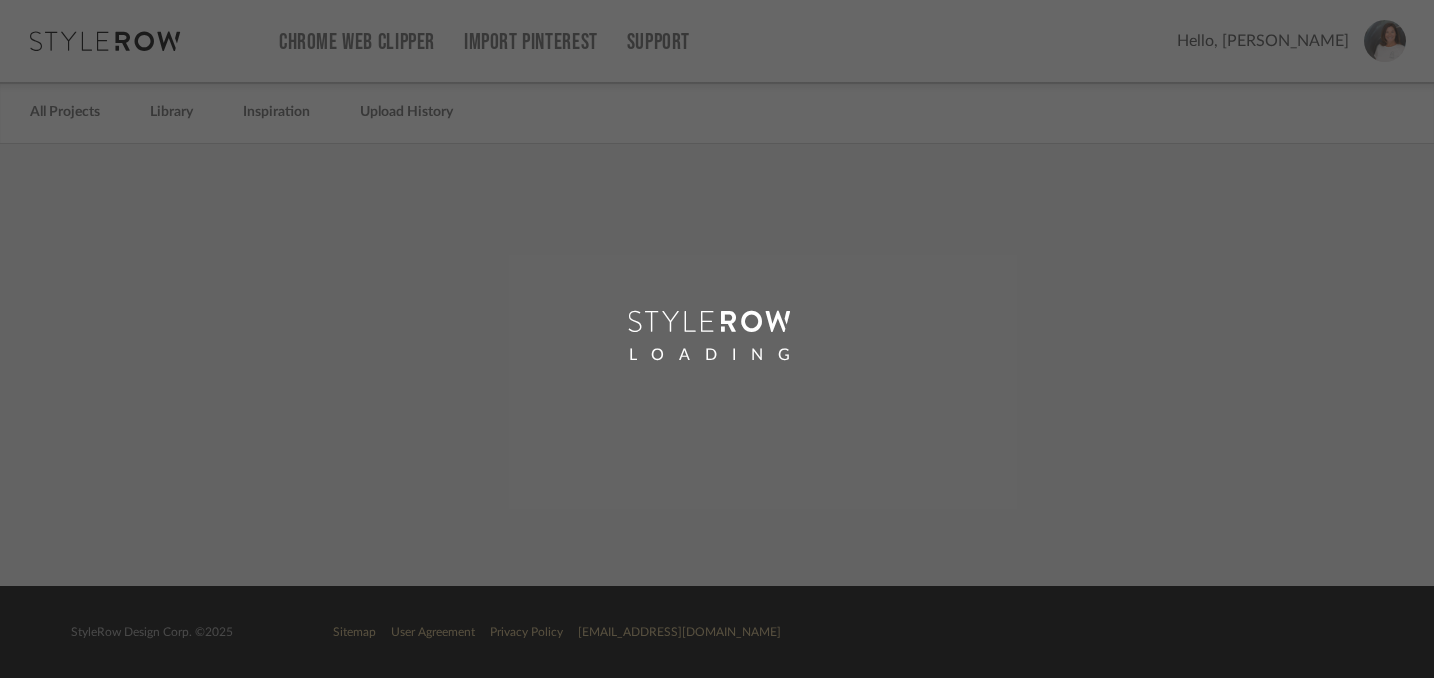 scroll, scrollTop: 0, scrollLeft: 0, axis: both 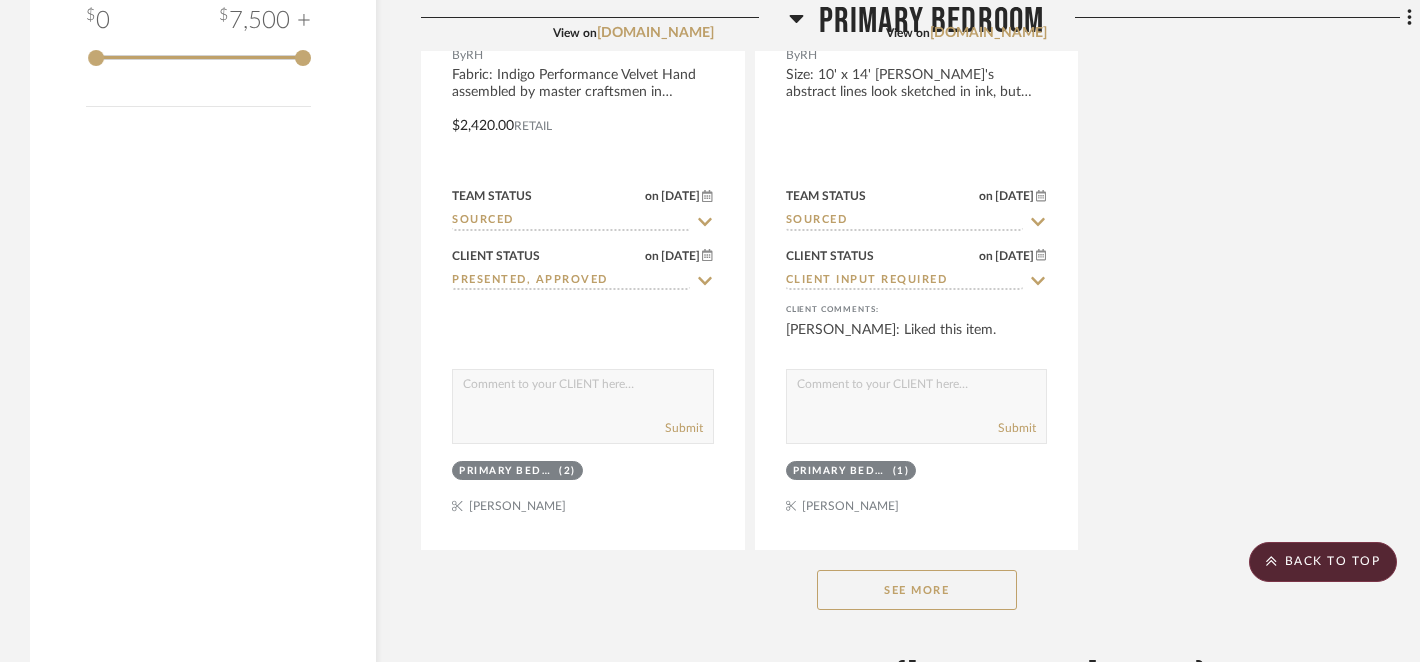 click on "See More" 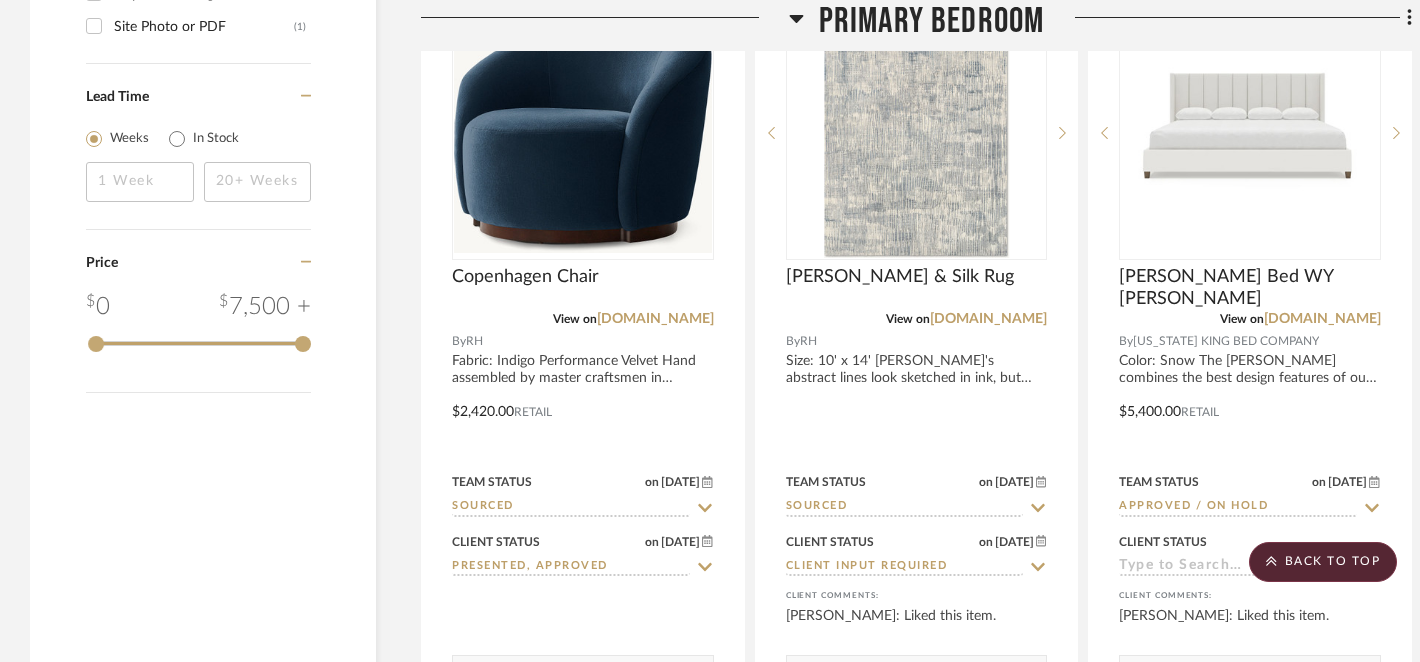 scroll, scrollTop: 2682, scrollLeft: 0, axis: vertical 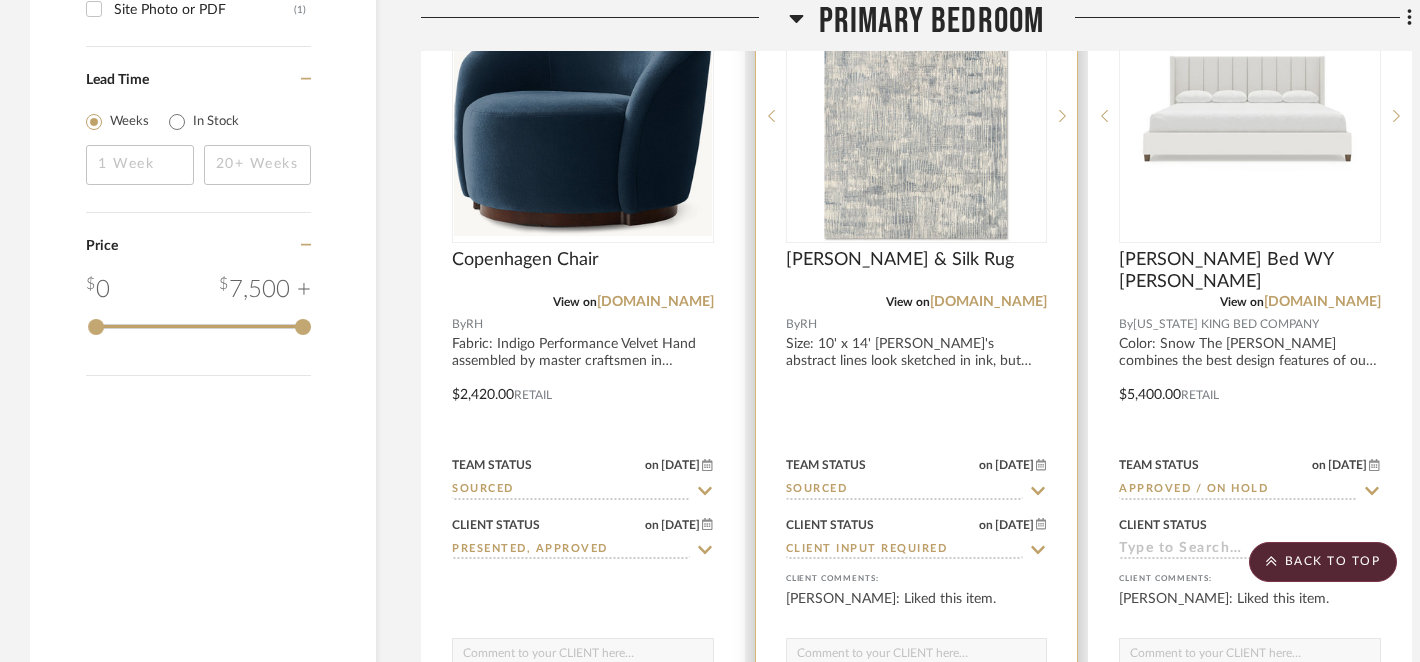click 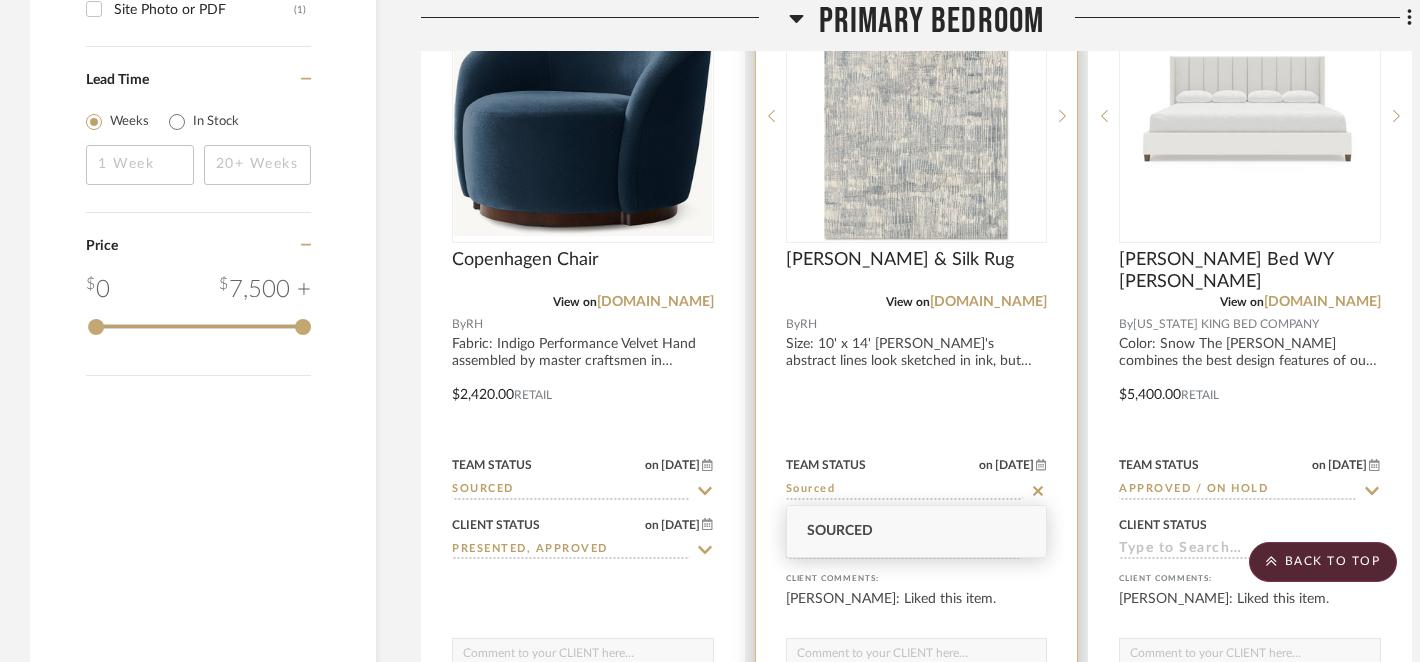 click 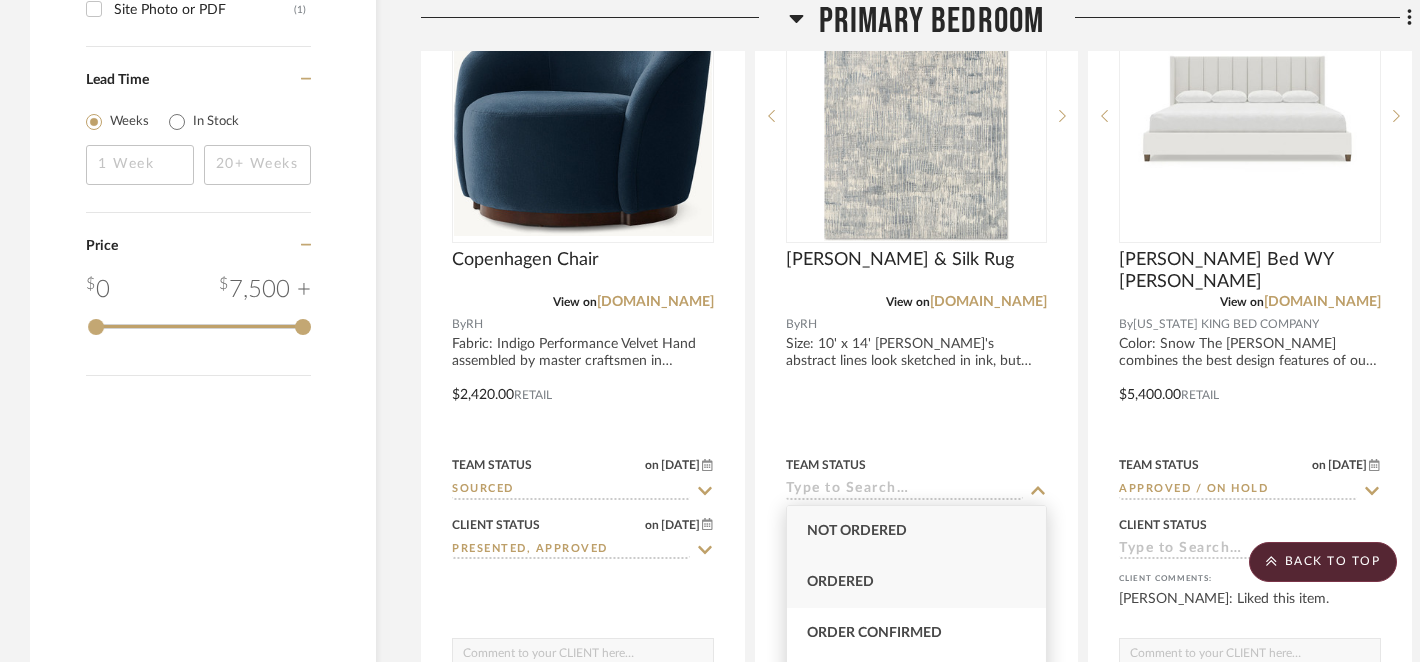 click on "Ordered" at bounding box center [917, 582] 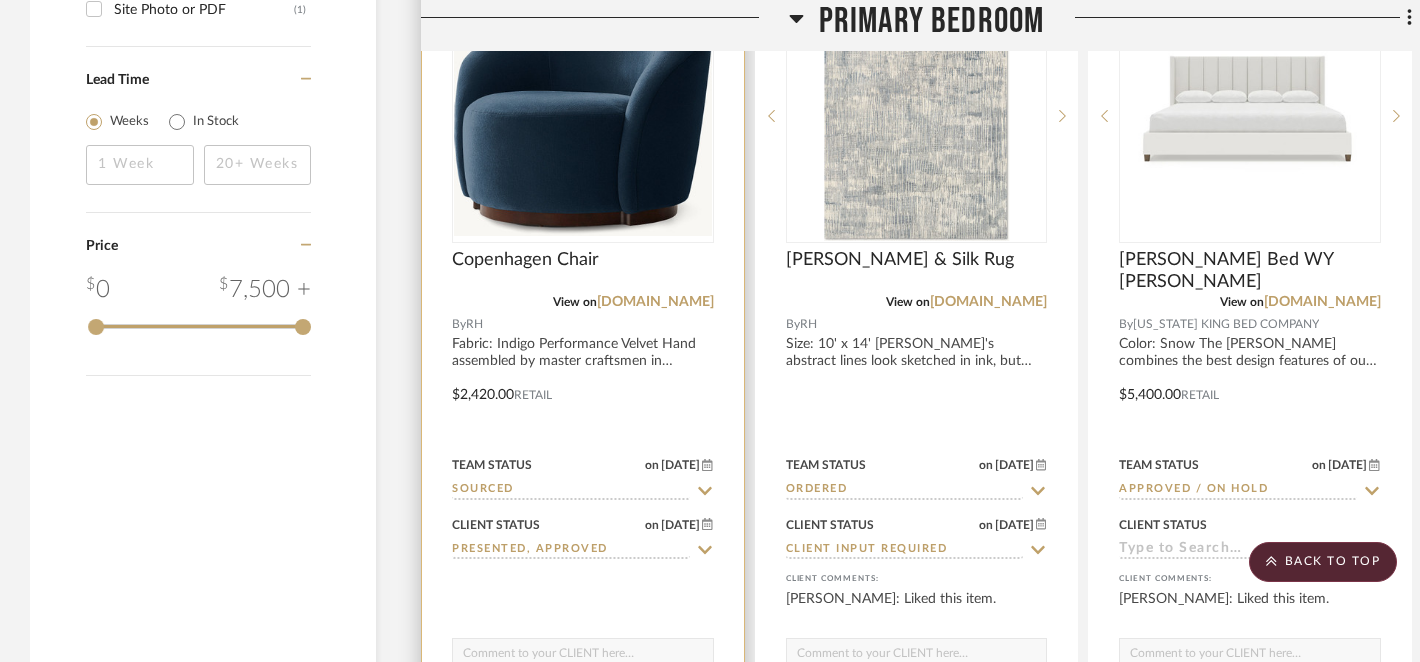 click 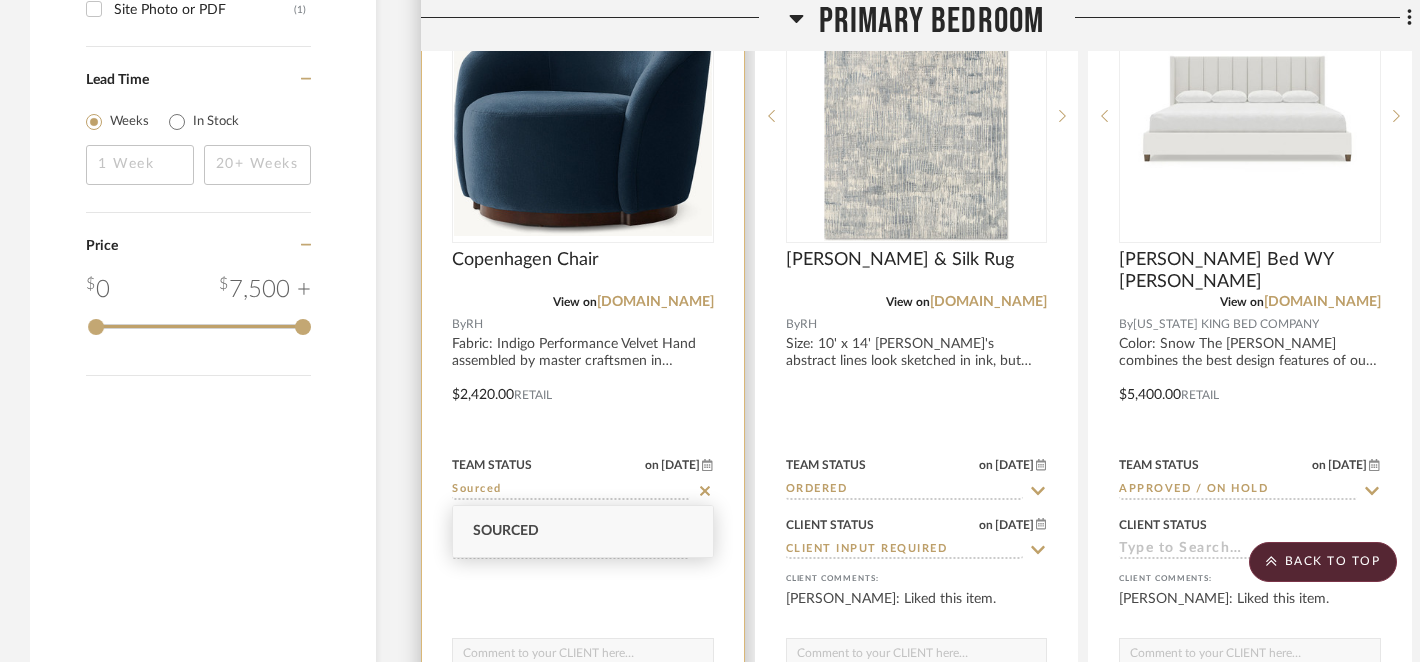 click 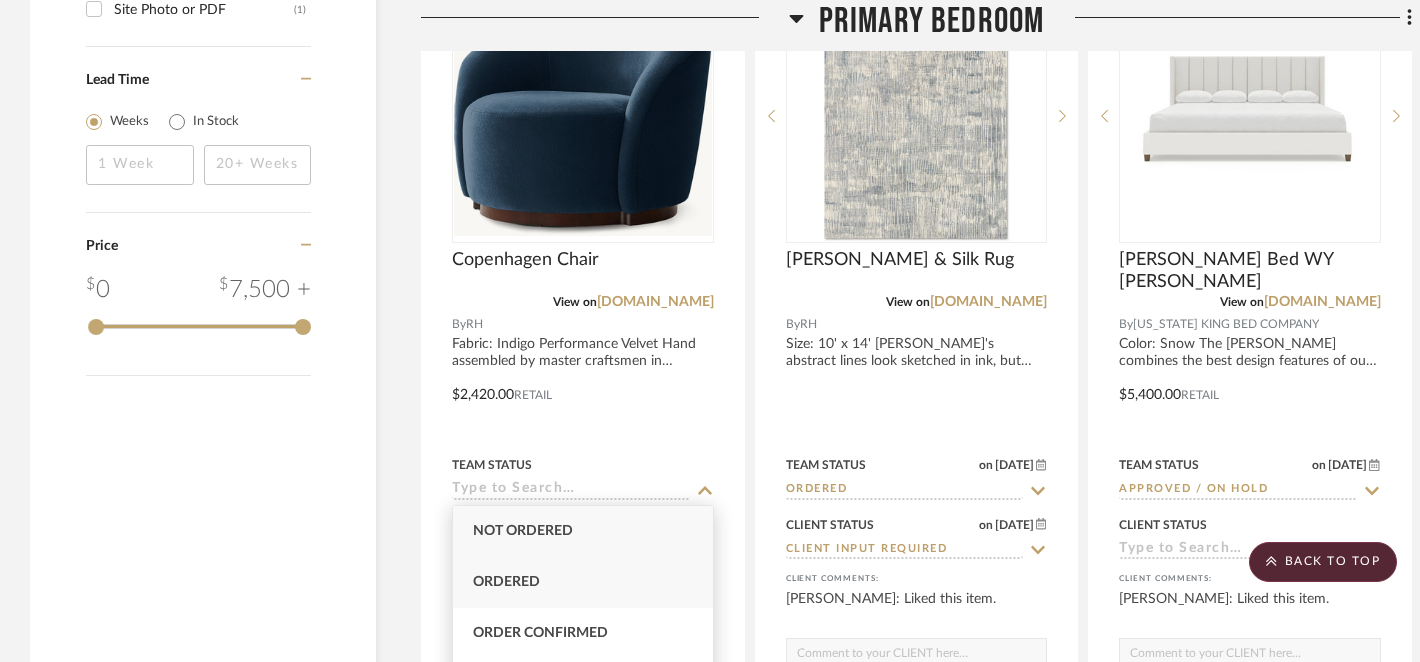 click on "Ordered" at bounding box center [583, 582] 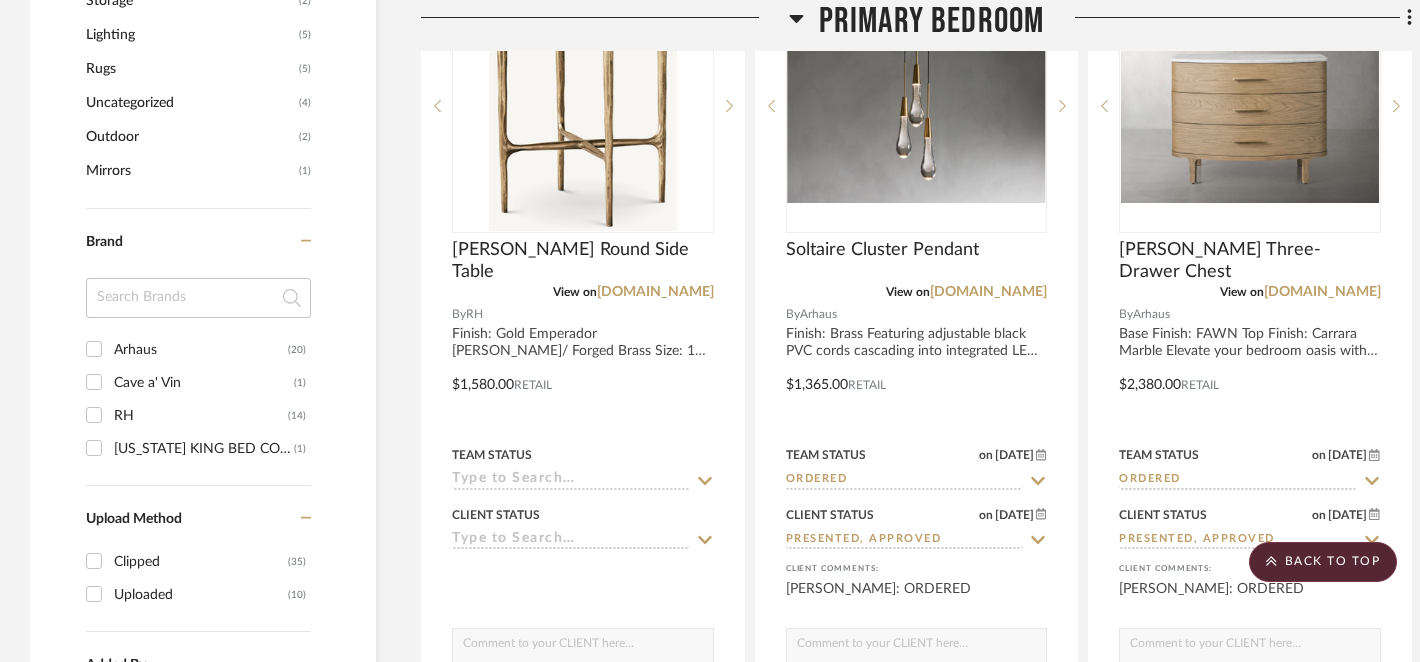 scroll, scrollTop: 1795, scrollLeft: 0, axis: vertical 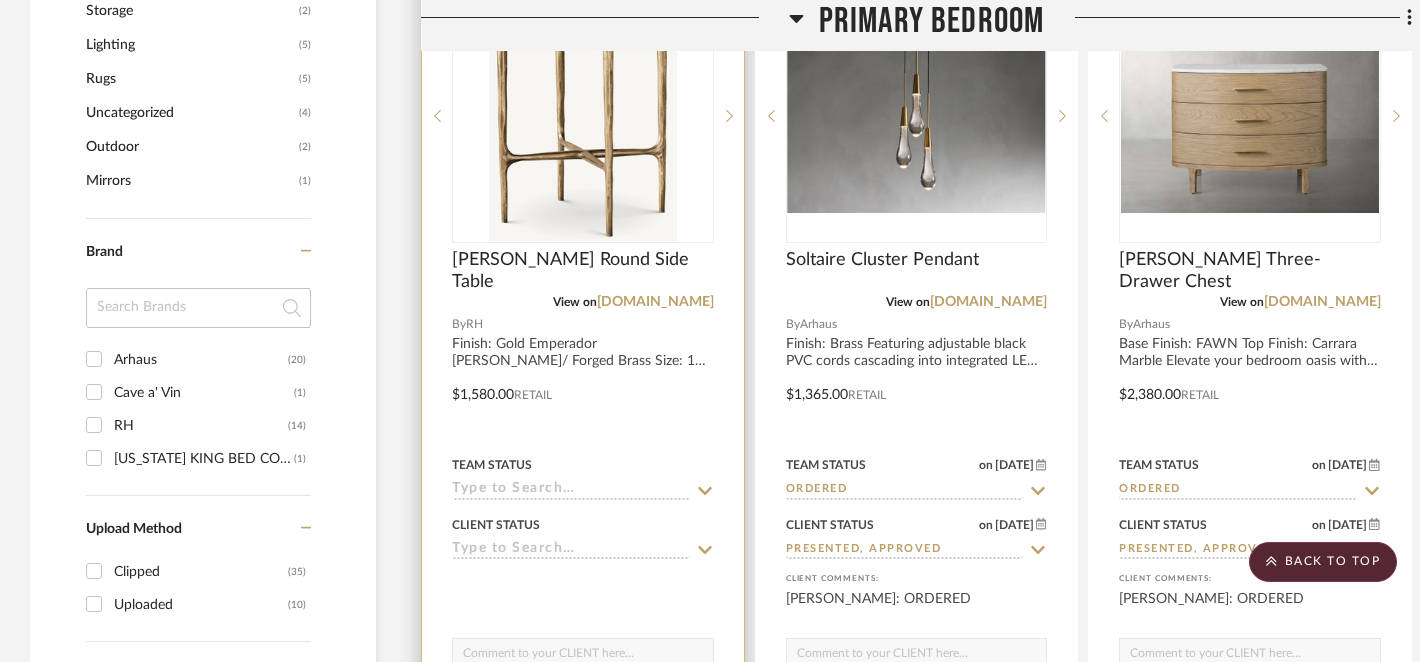 click 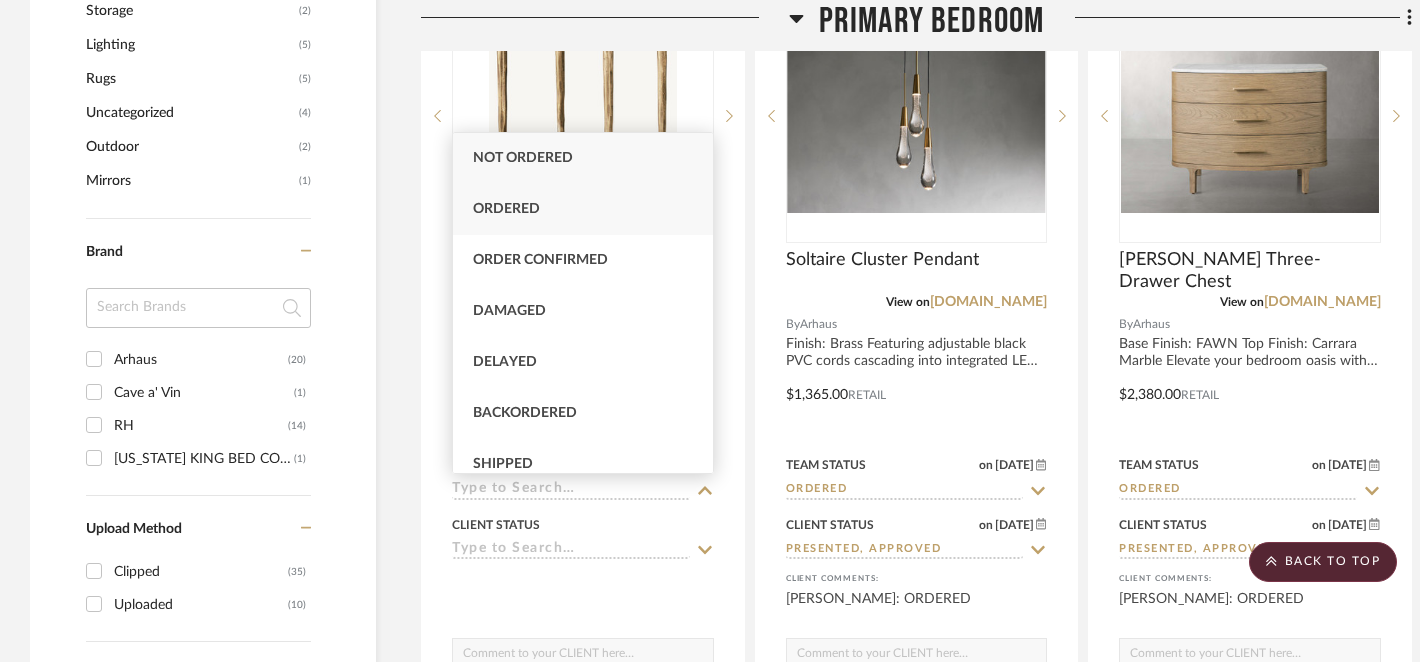 click on "Ordered" at bounding box center (583, 209) 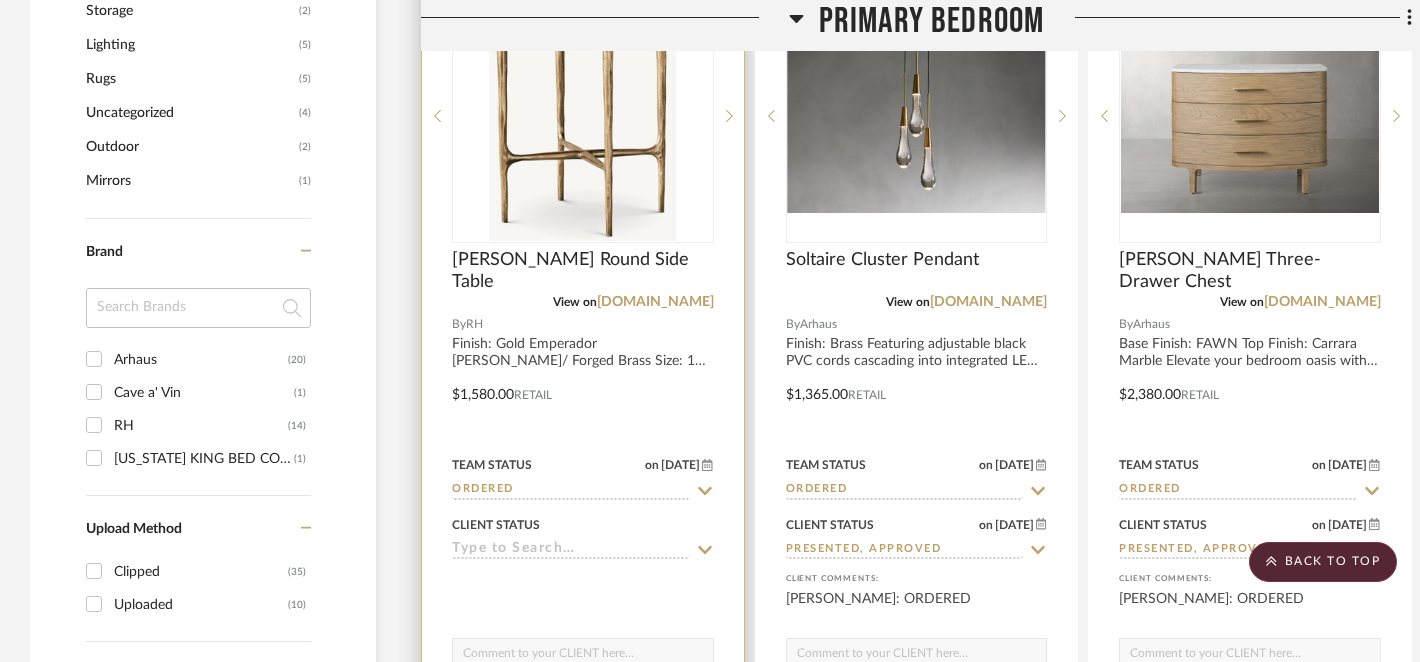 click 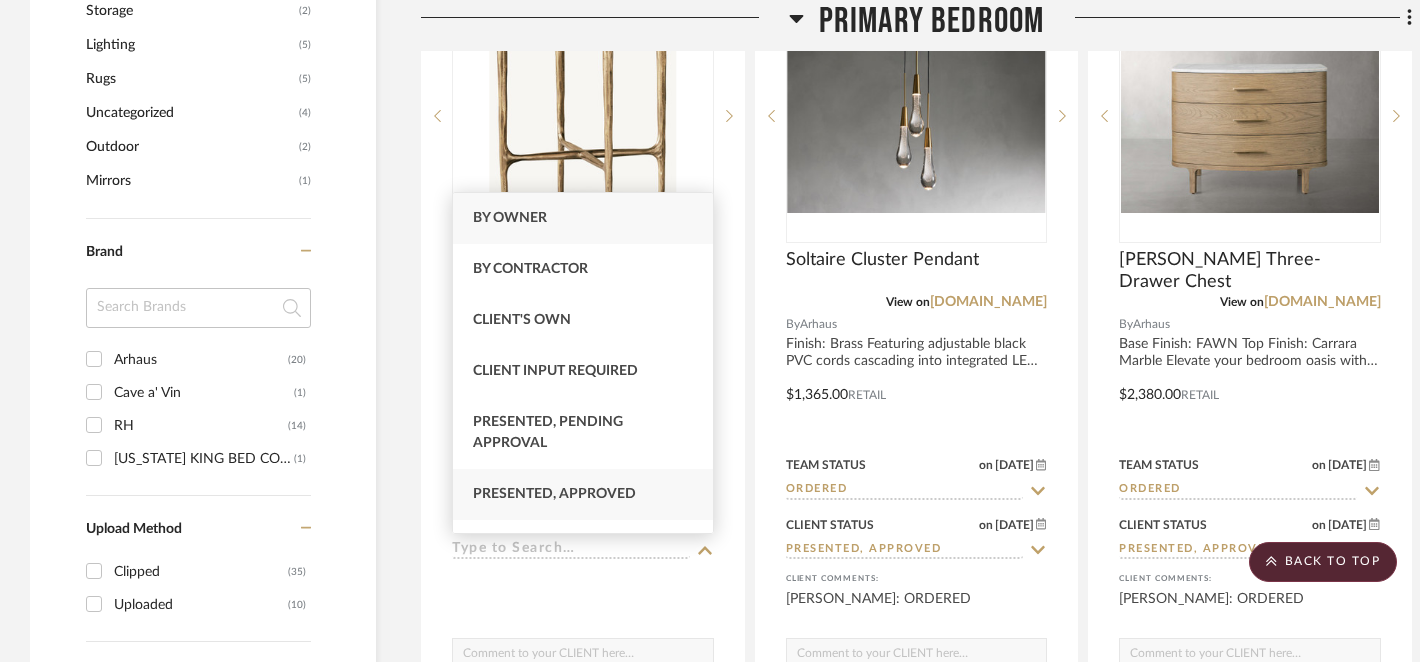 click on "Presented, Approved" at bounding box center [583, 494] 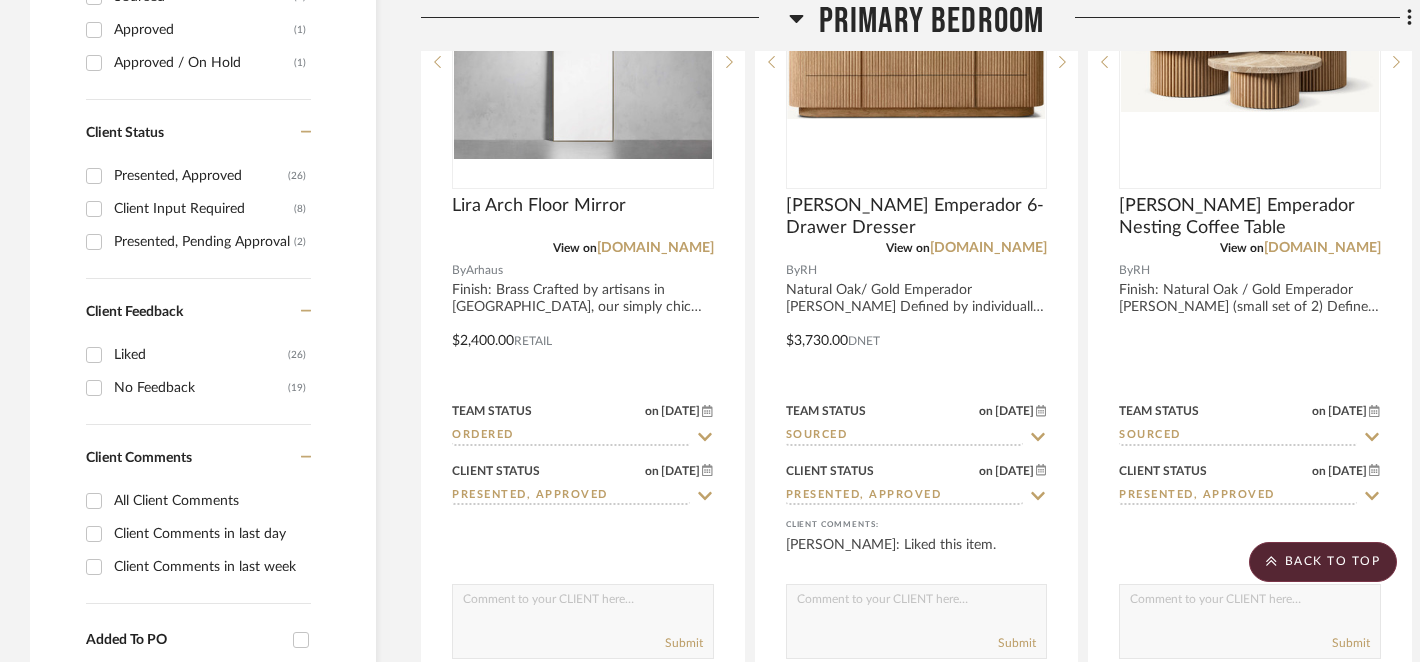scroll, scrollTop: 945, scrollLeft: 0, axis: vertical 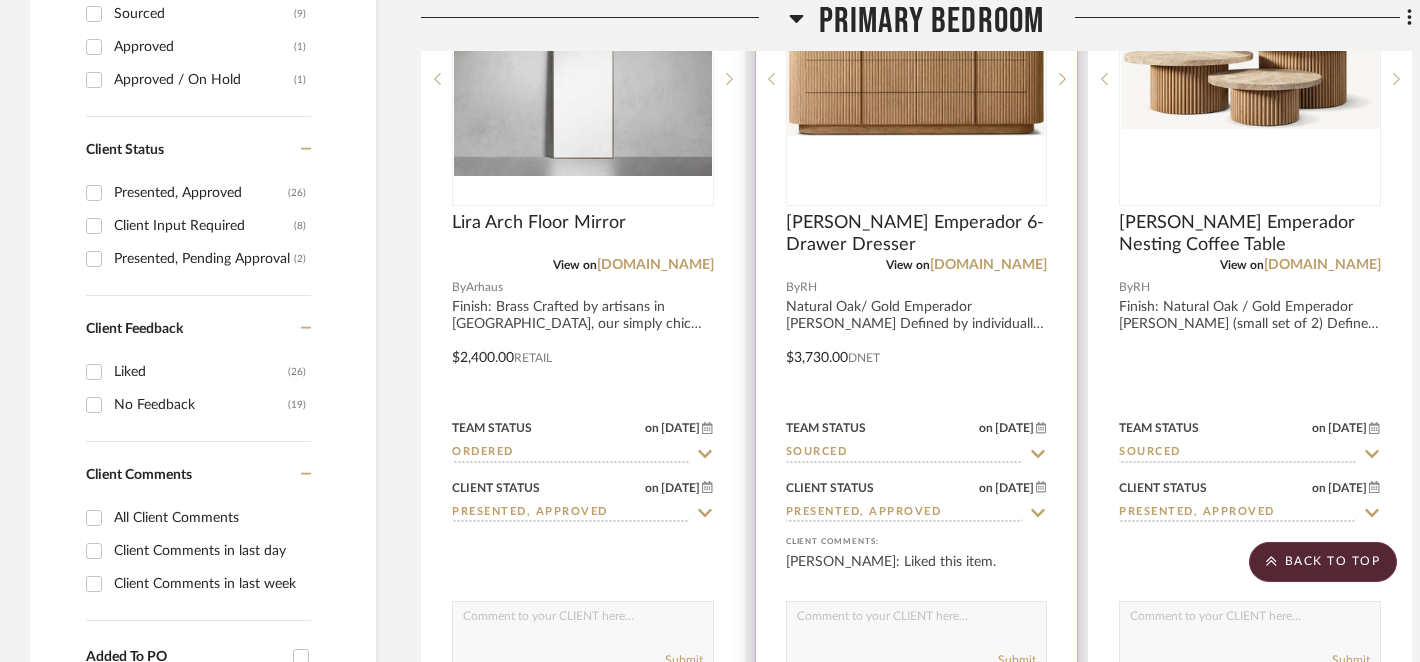 click 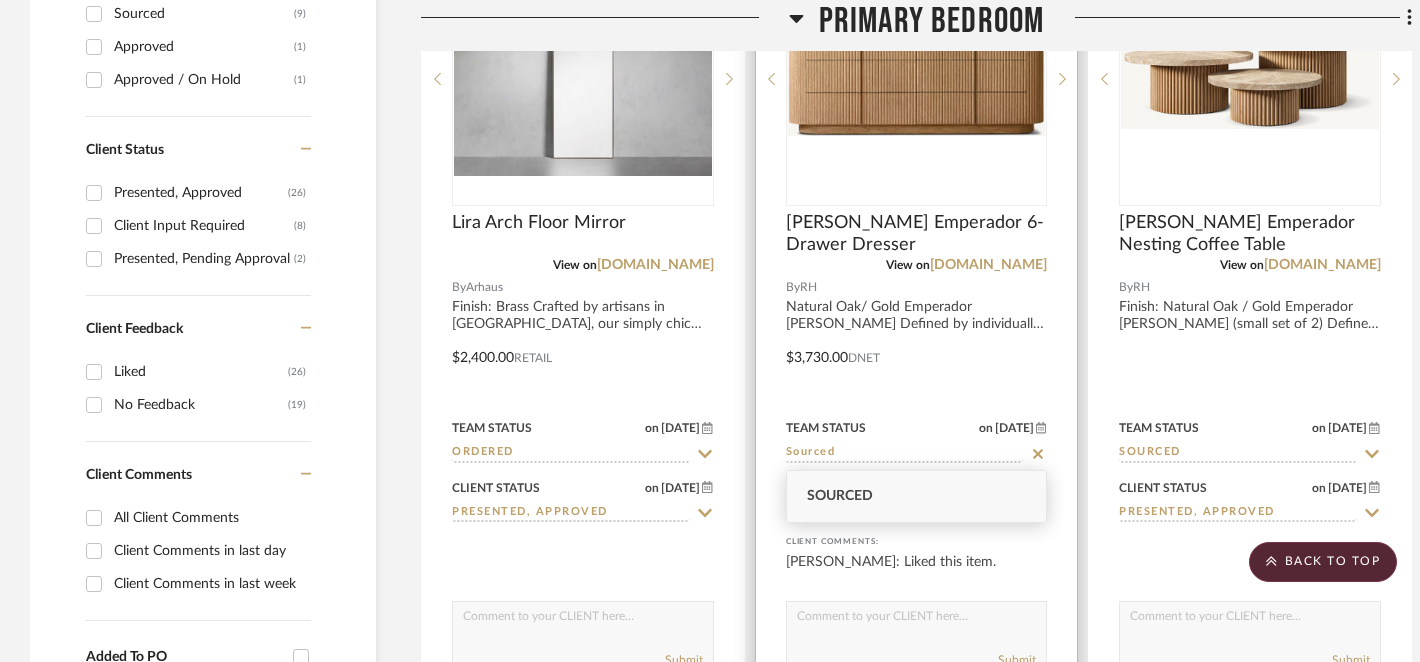 click 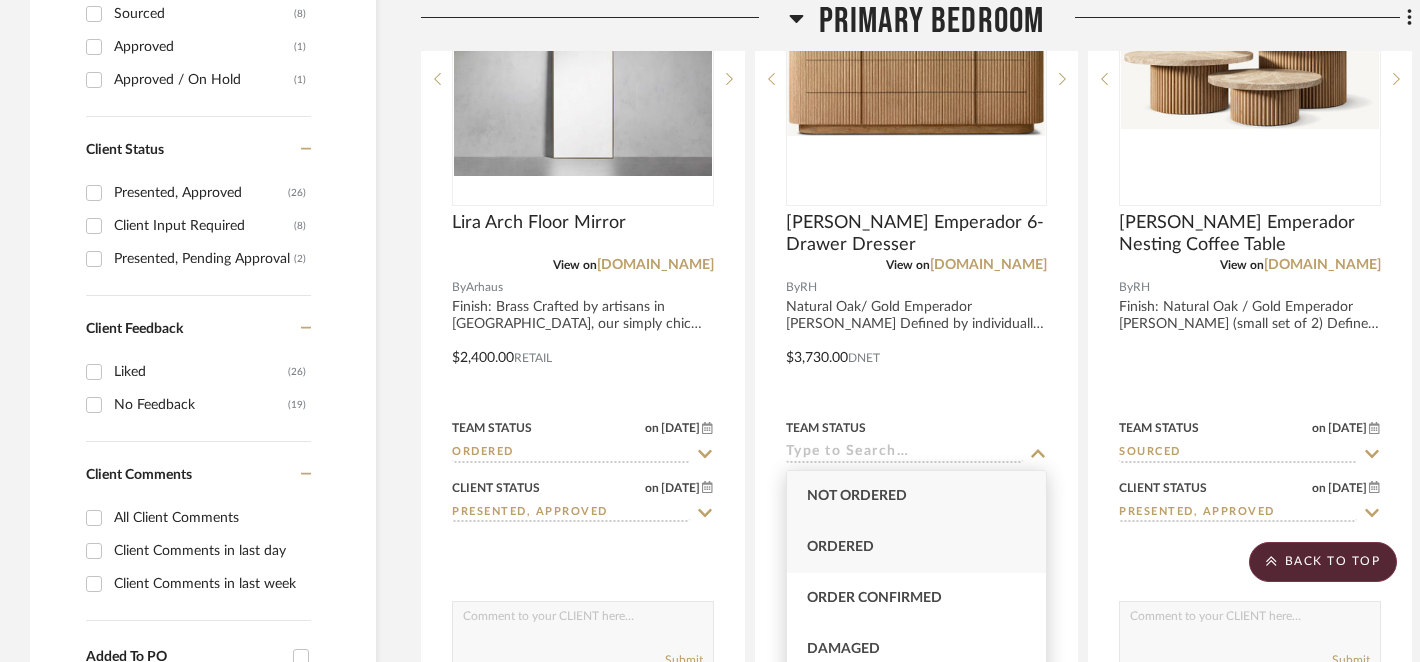 click on "Ordered" at bounding box center [917, 547] 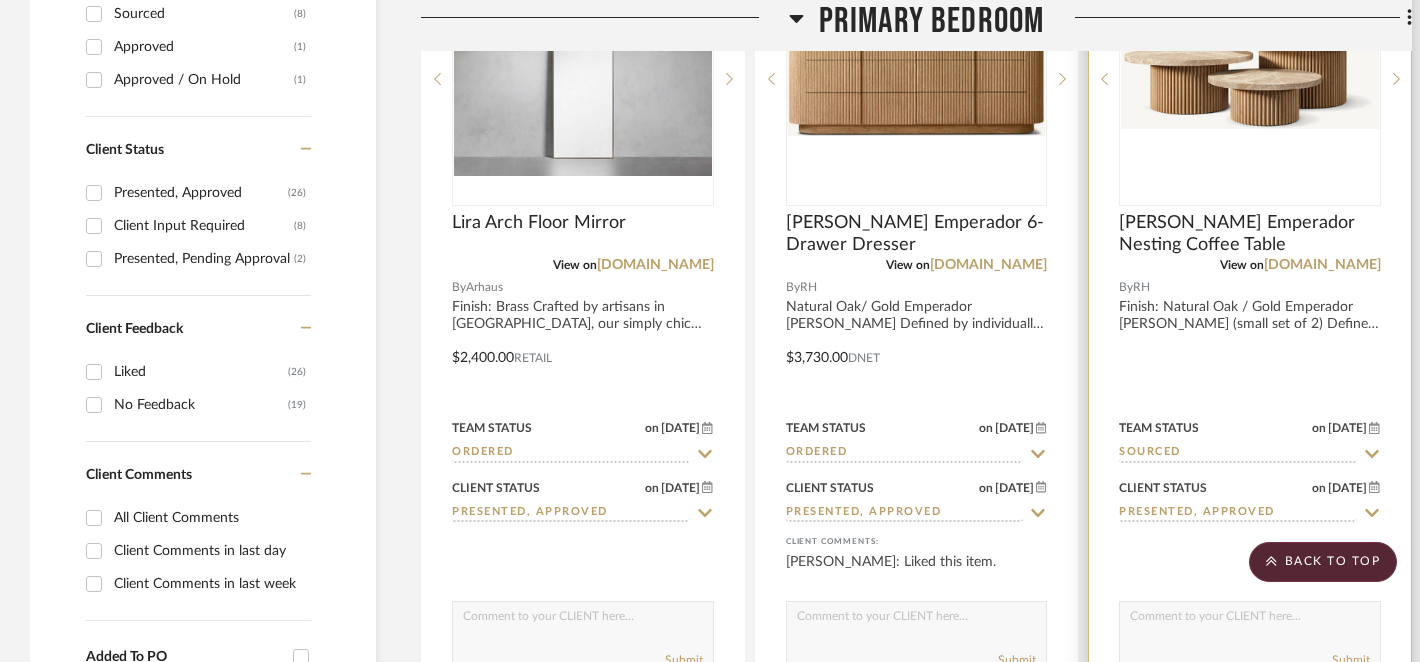 click 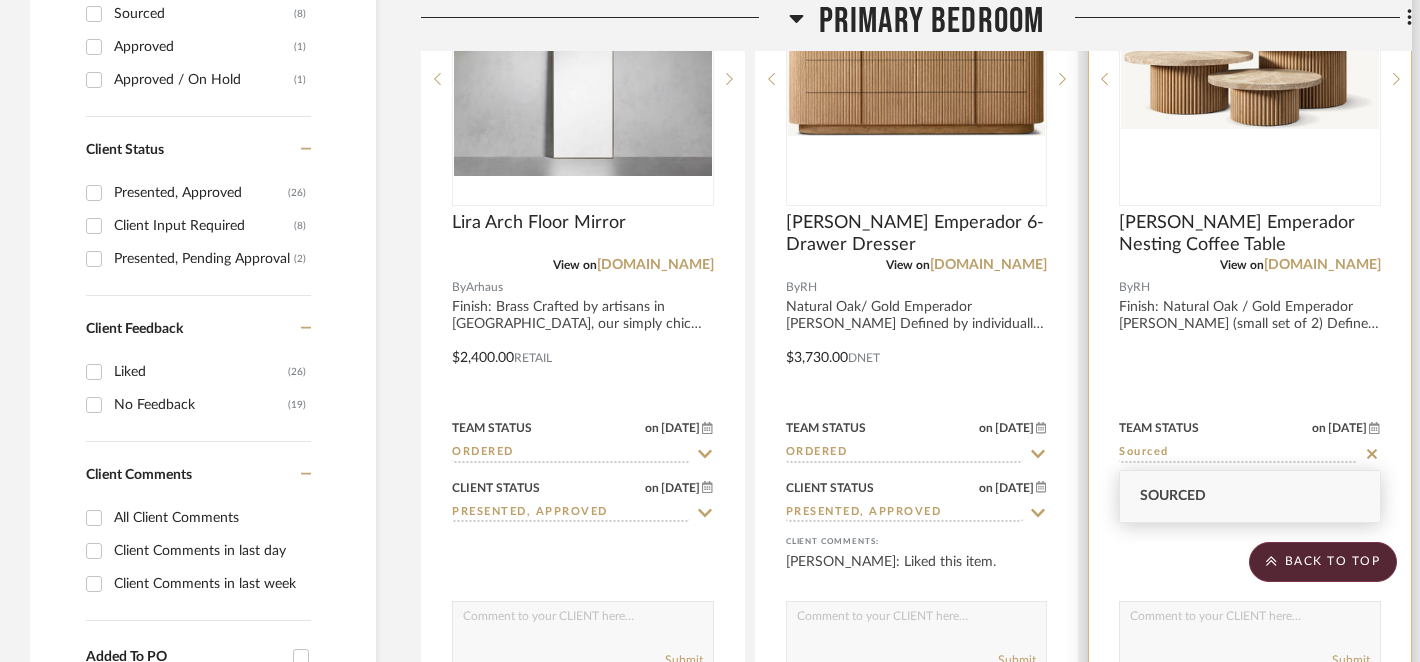 click 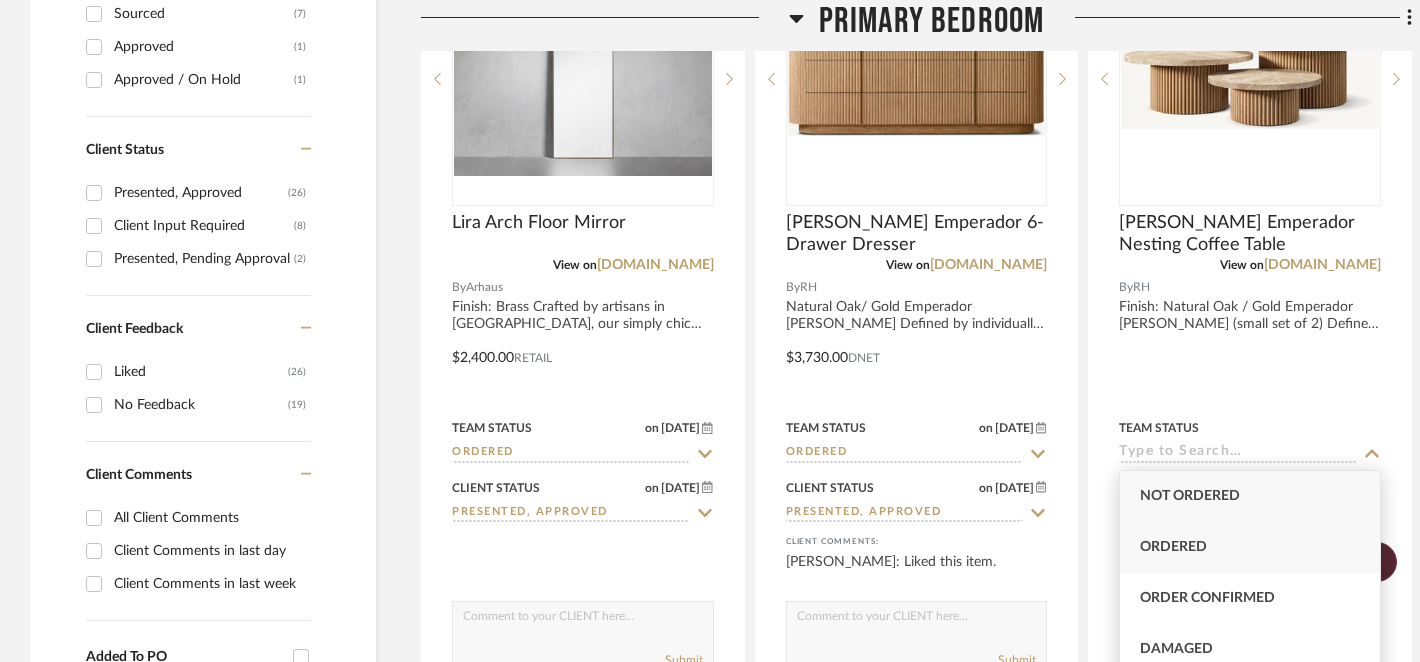type on "Ordered" 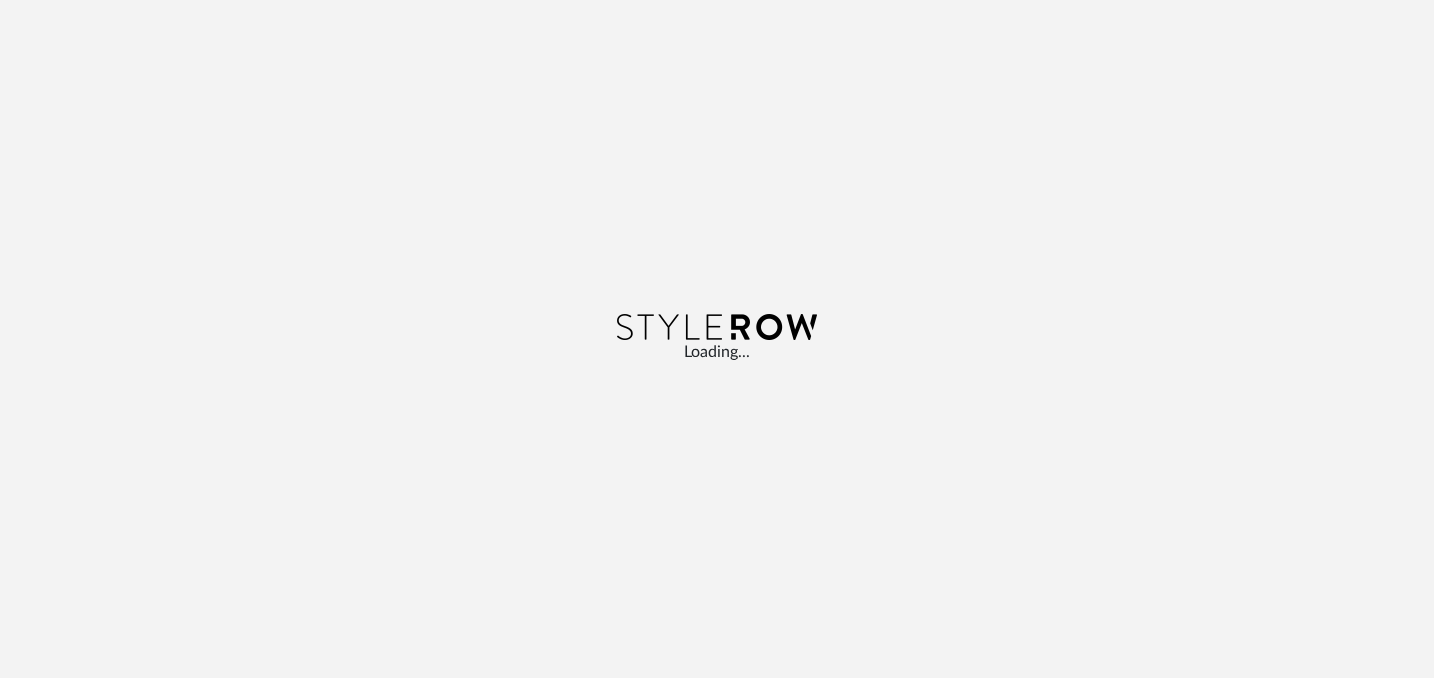 scroll, scrollTop: 0, scrollLeft: 0, axis: both 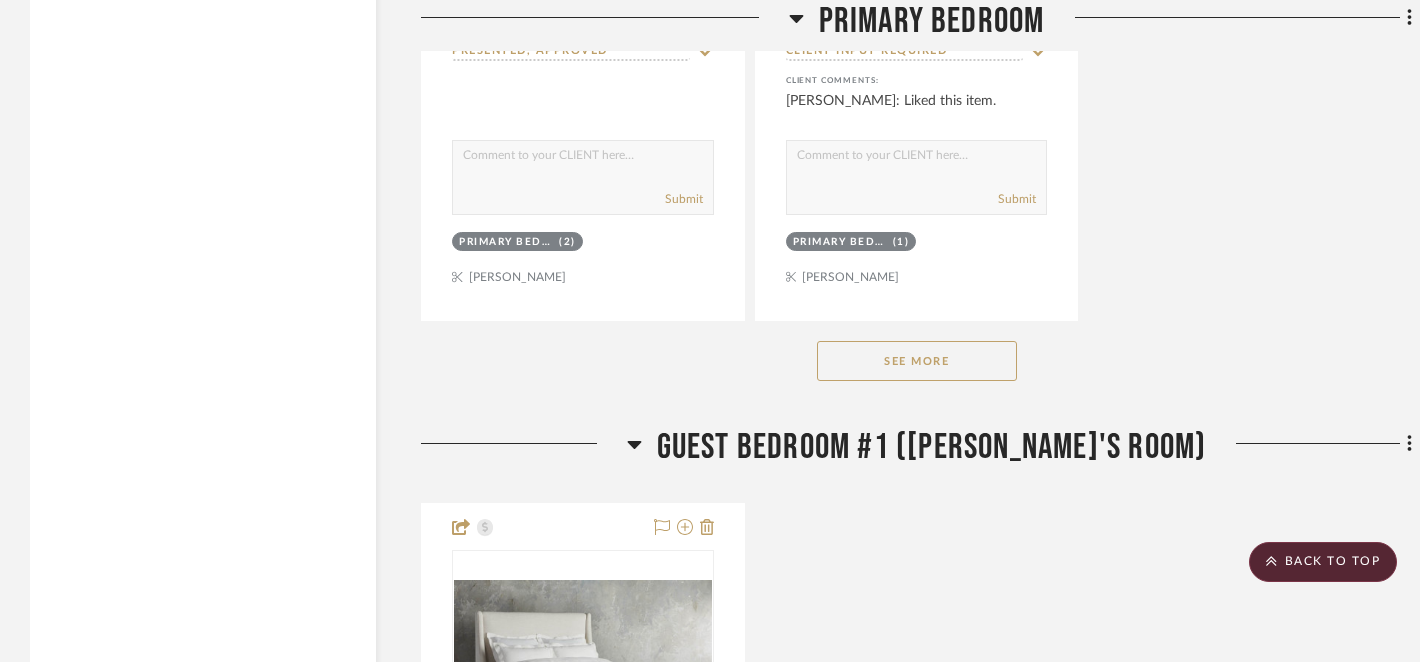 click on "See More" 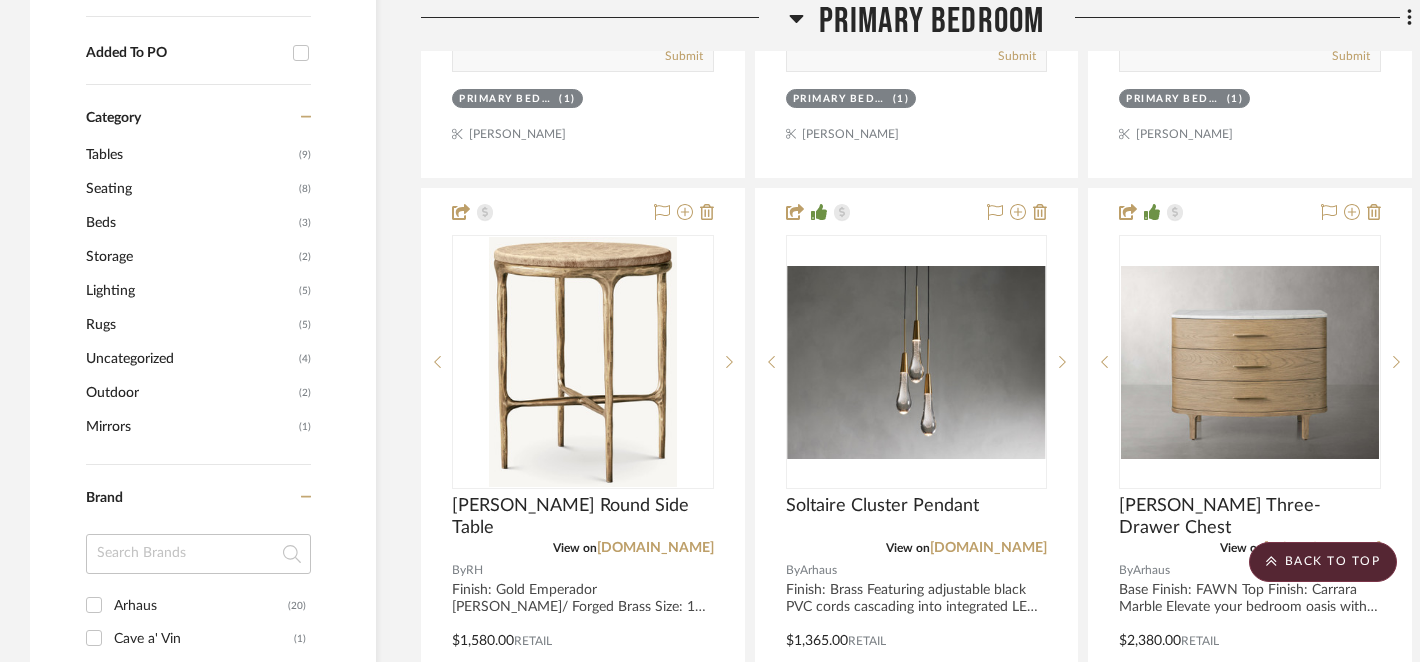 scroll, scrollTop: 1546, scrollLeft: 0, axis: vertical 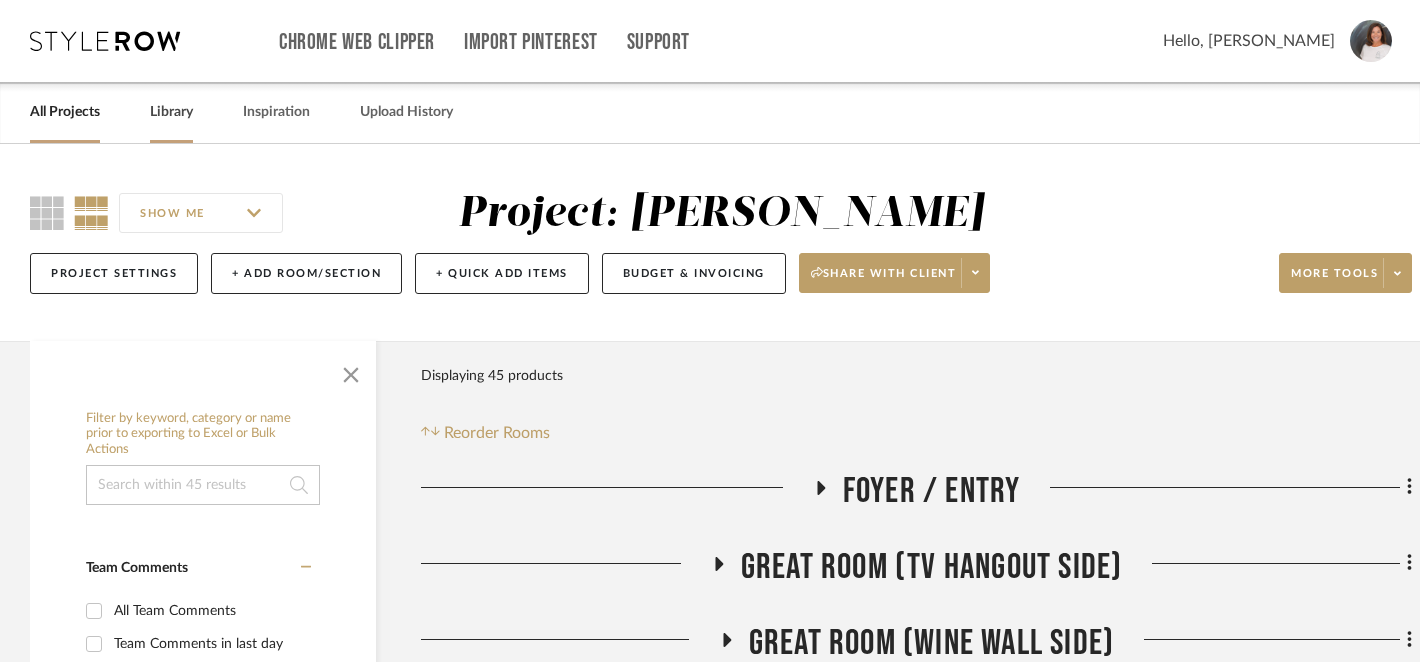 click on "Library" at bounding box center [171, 112] 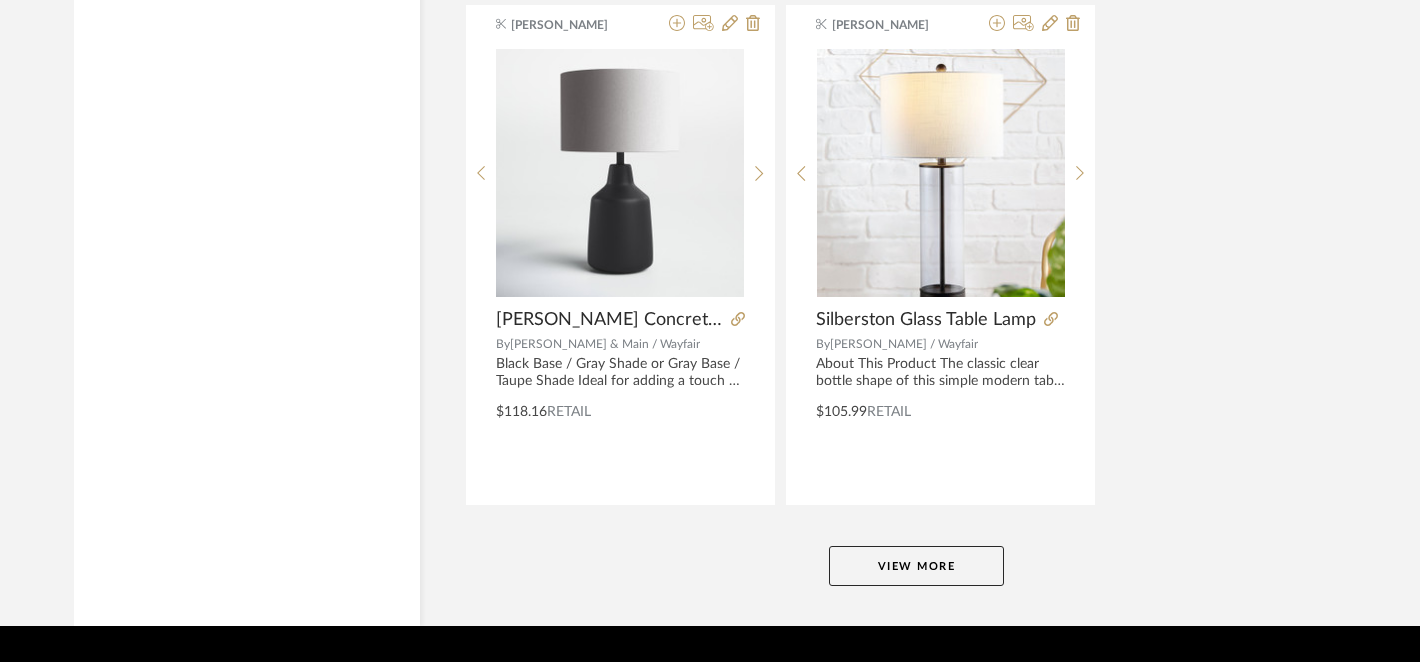 scroll, scrollTop: 7593, scrollLeft: 0, axis: vertical 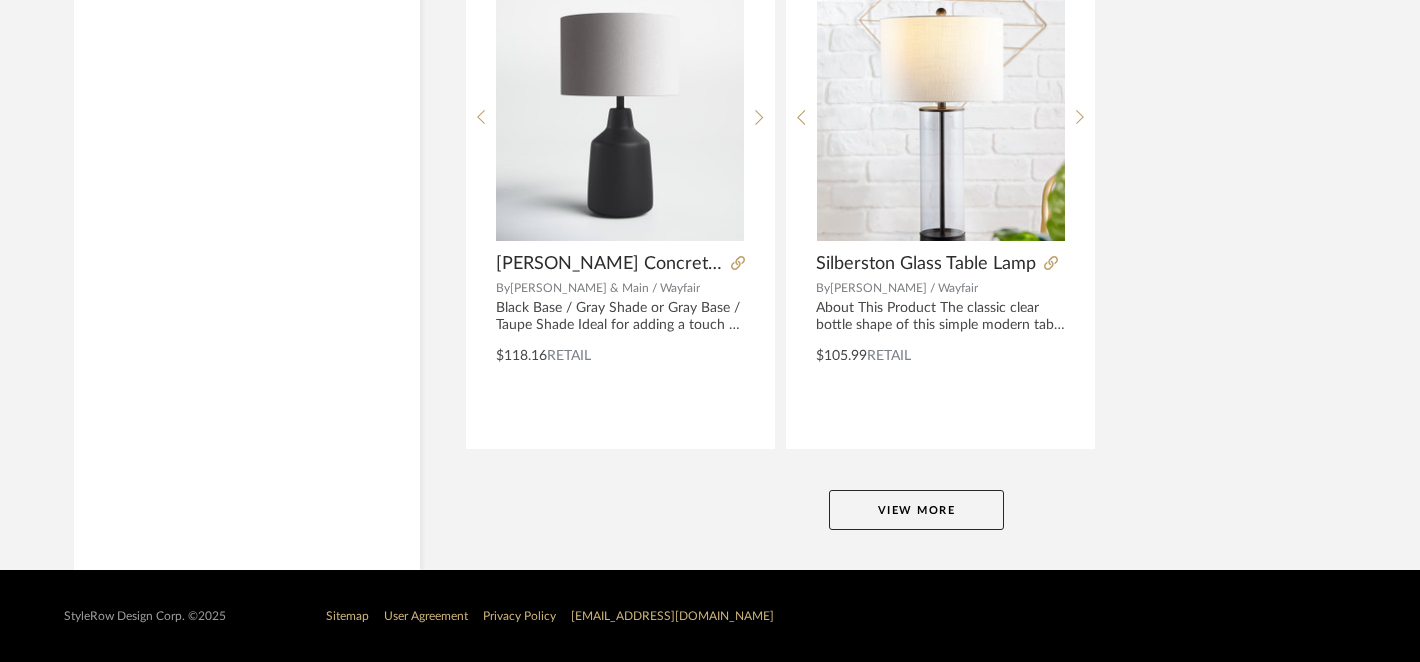 click on "View More" 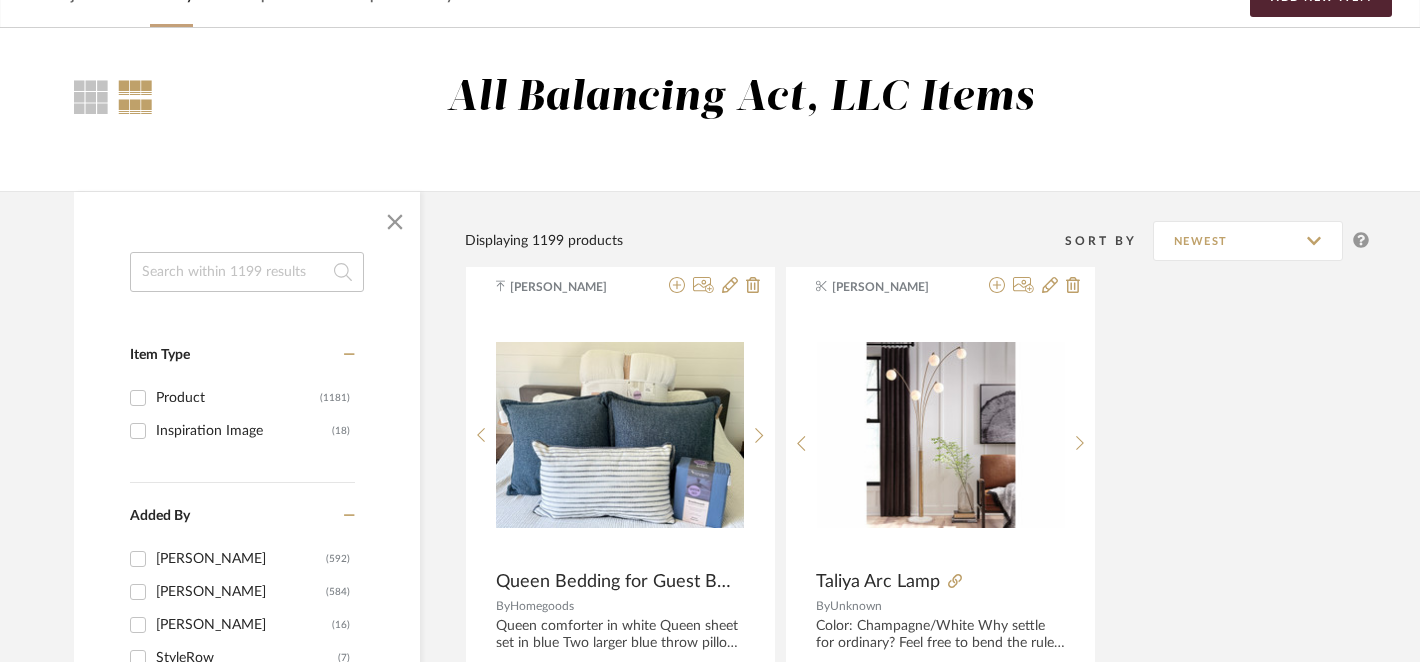 scroll, scrollTop: 0, scrollLeft: 0, axis: both 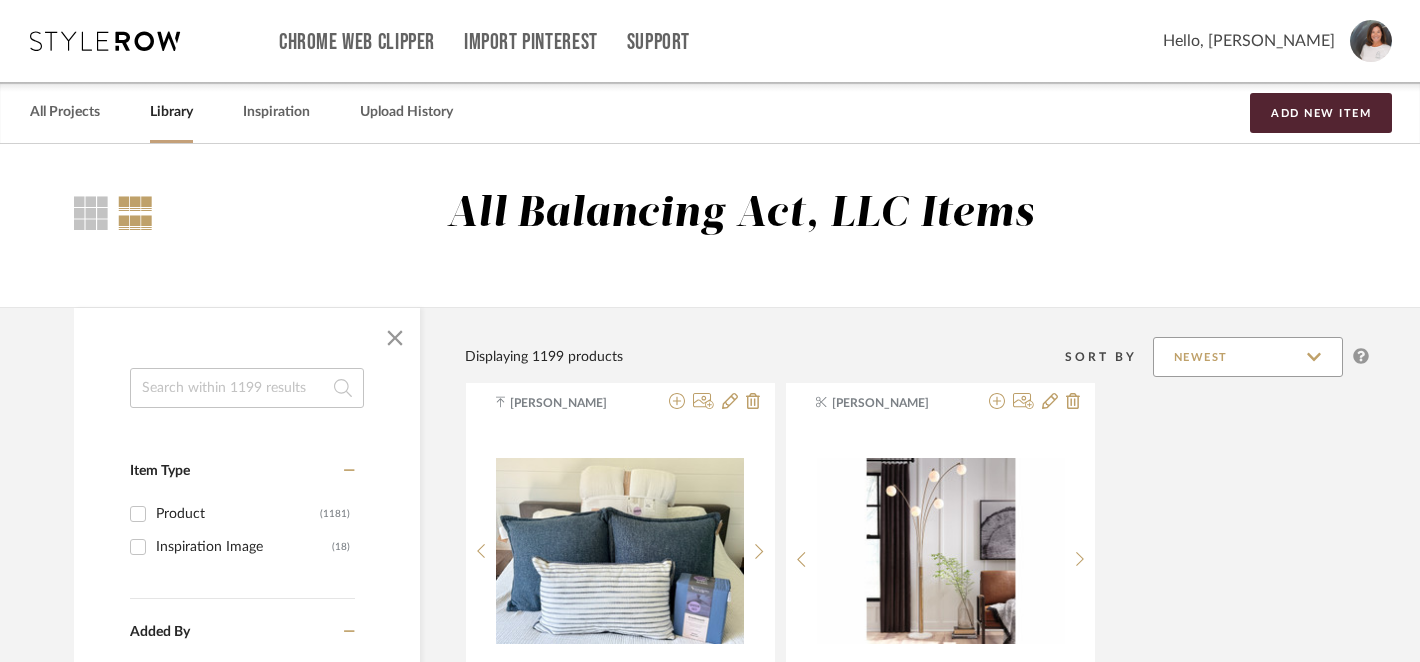 click on "Newest" 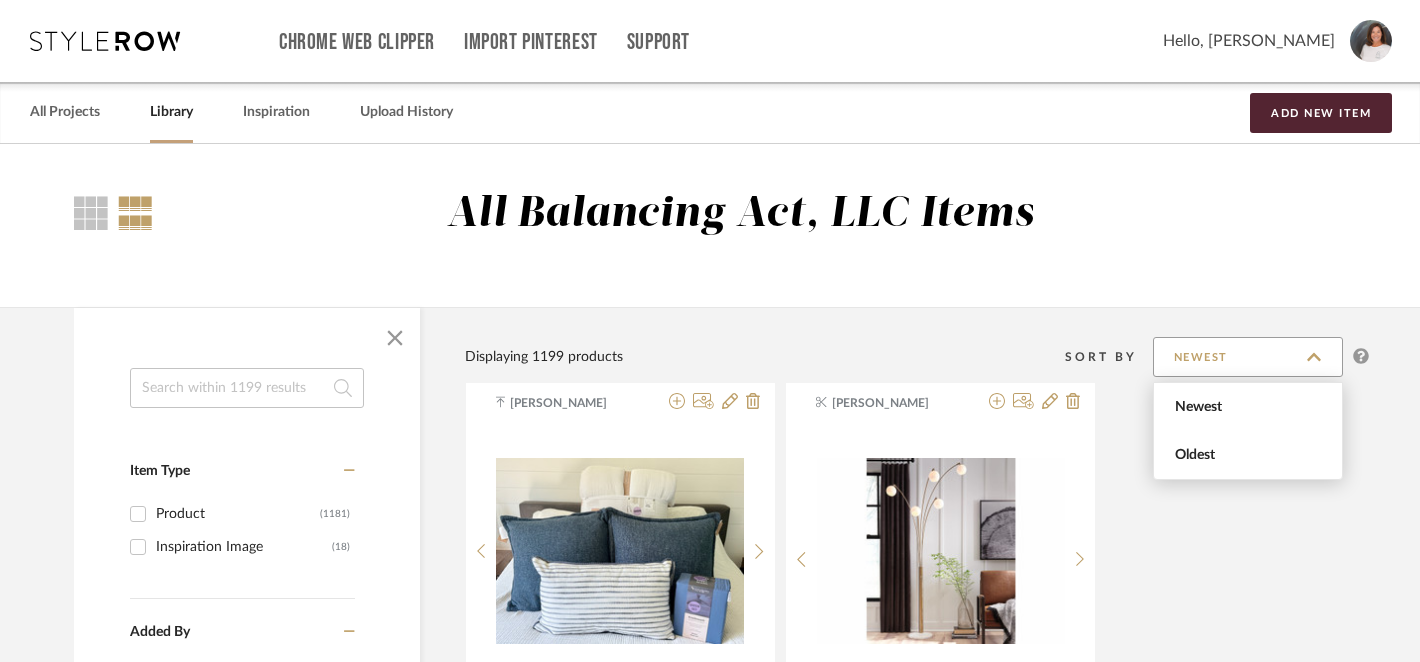 click on "Newest" 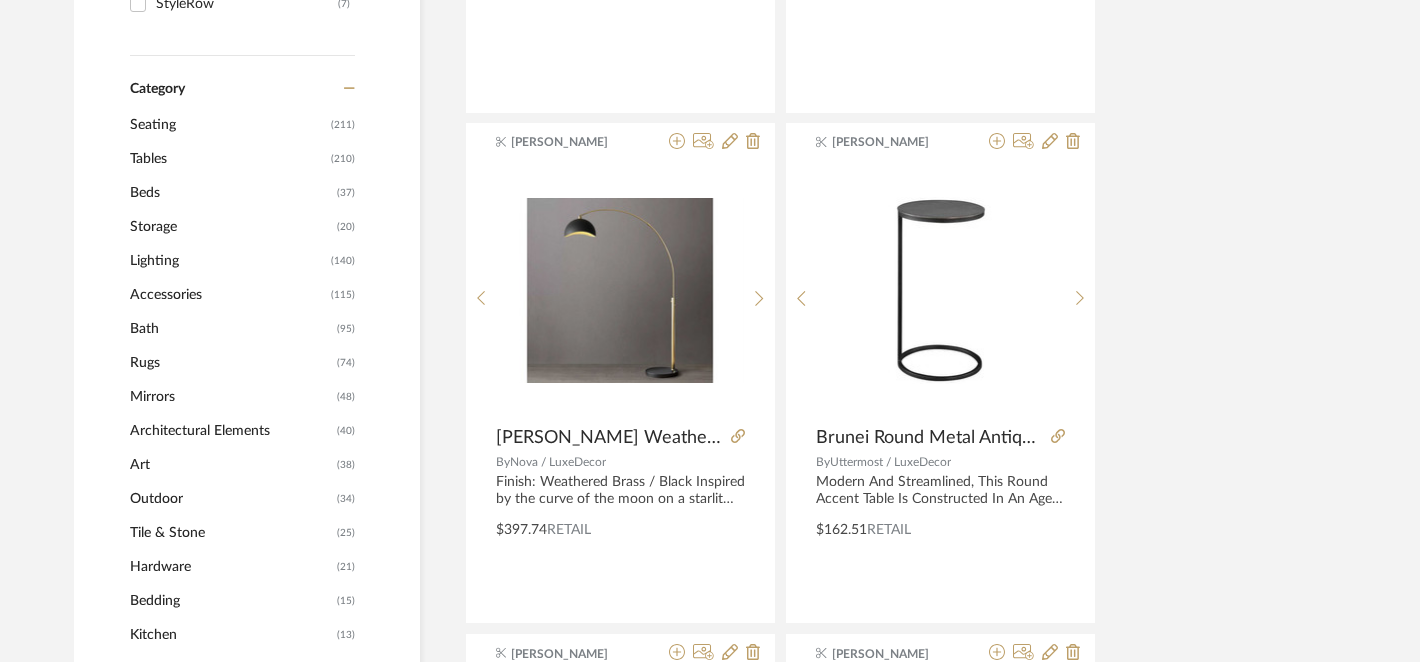 scroll, scrollTop: 772, scrollLeft: 0, axis: vertical 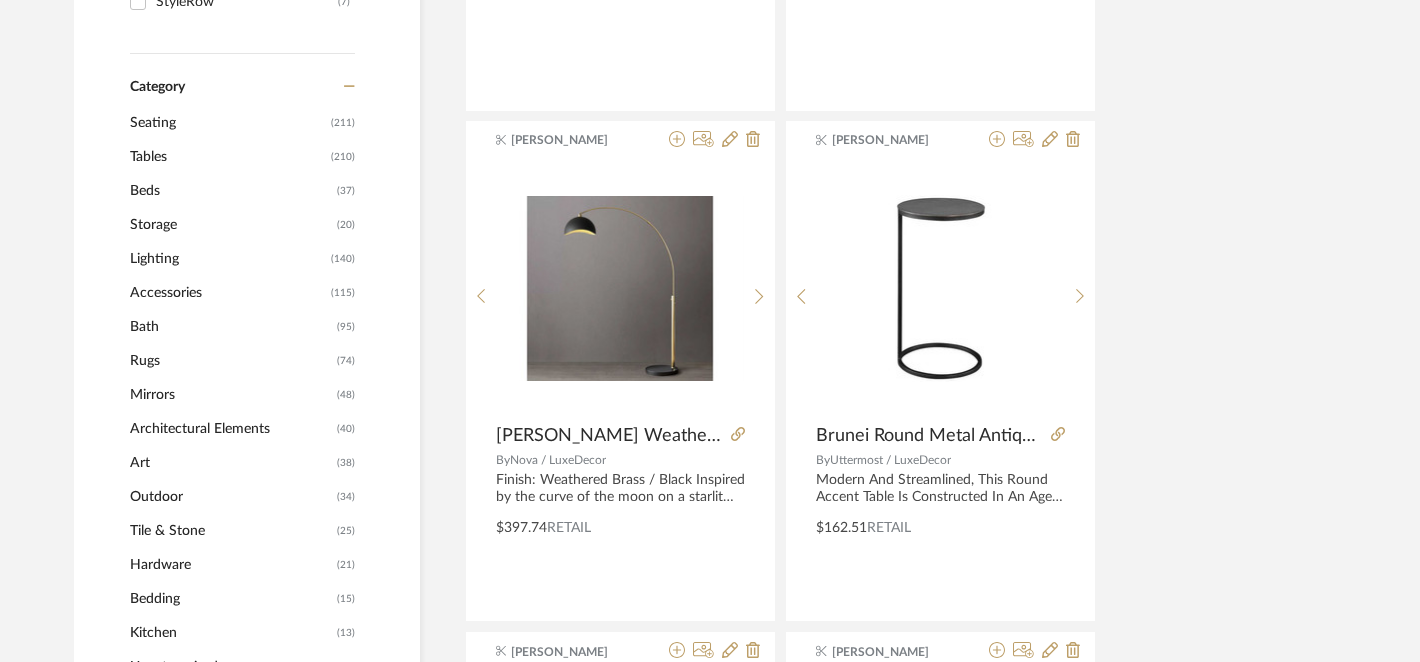 click on "Seating" 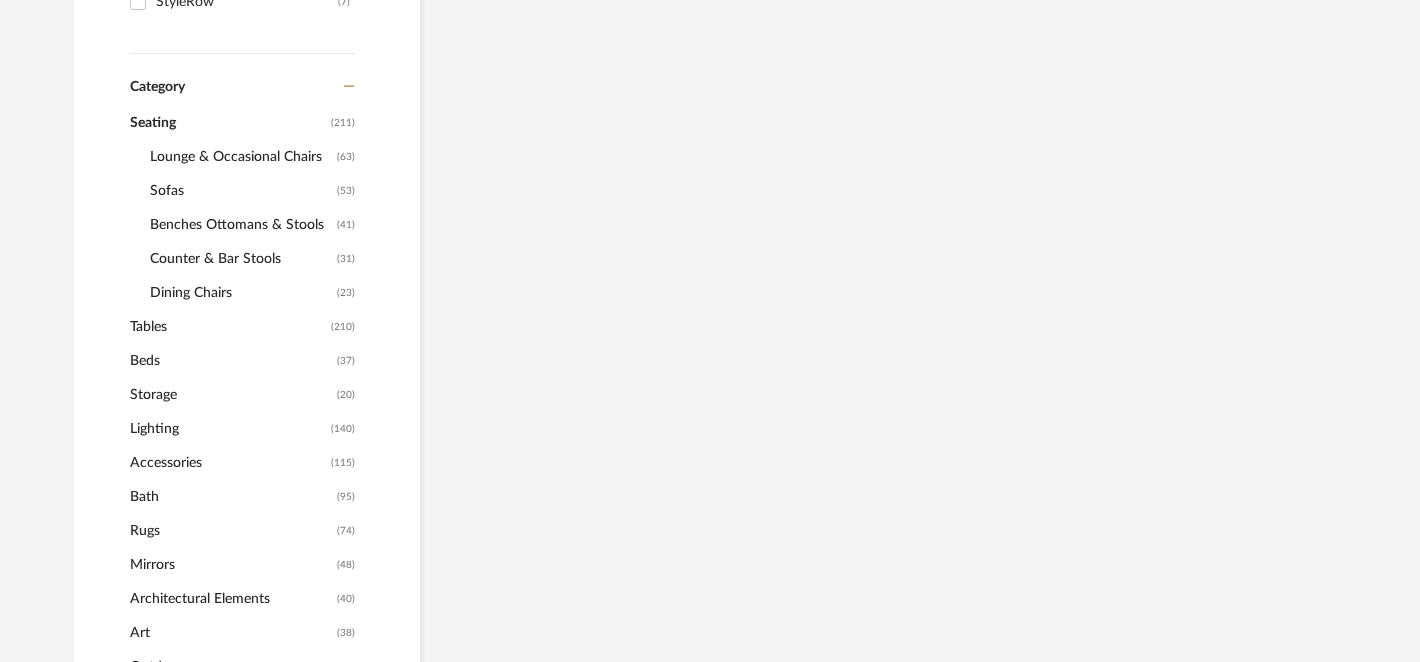 scroll, scrollTop: 769, scrollLeft: 0, axis: vertical 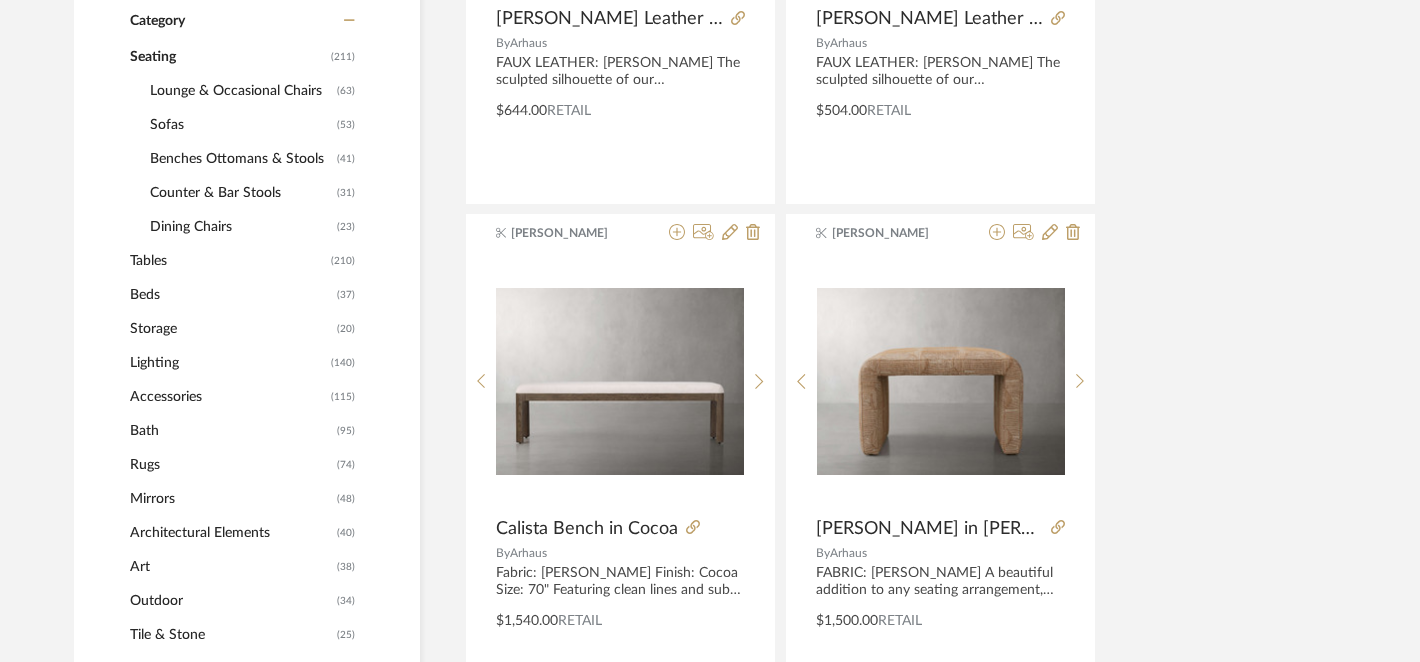click on "Dining Chairs" 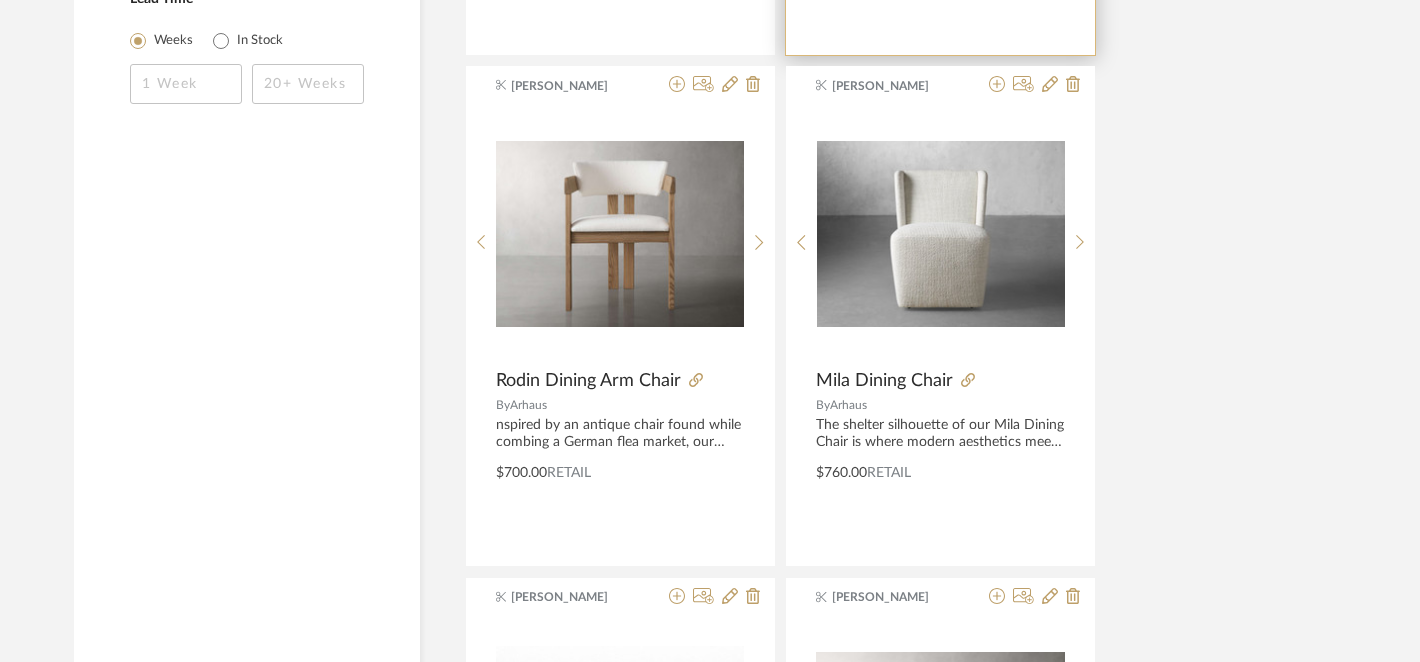 scroll, scrollTop: 2449, scrollLeft: 0, axis: vertical 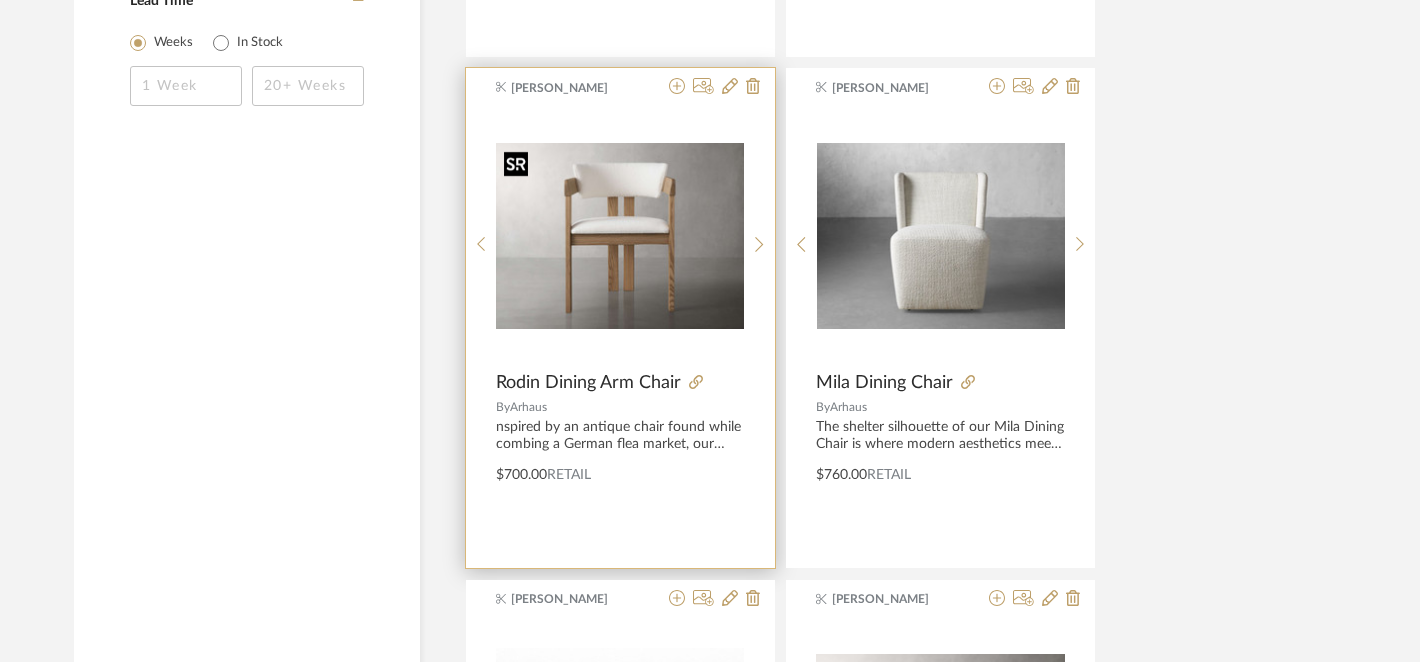 click at bounding box center [620, 236] 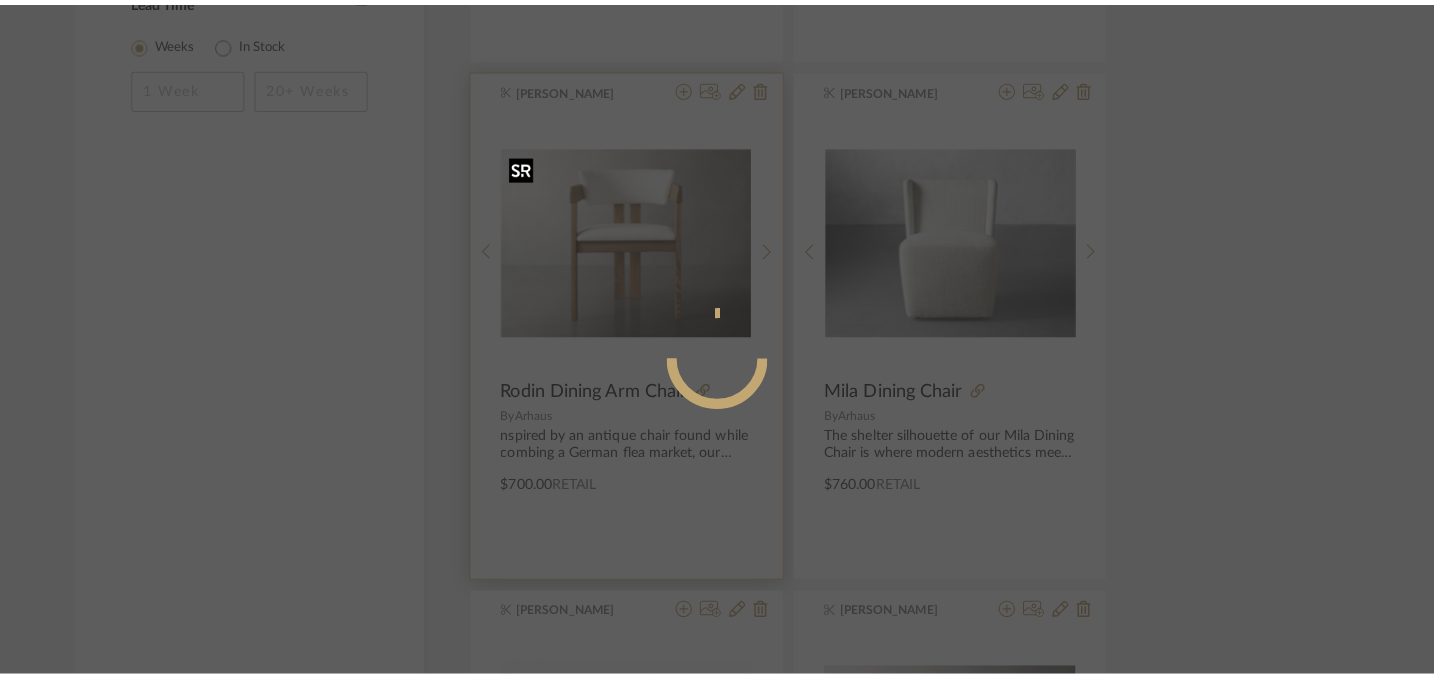 scroll, scrollTop: 0, scrollLeft: 0, axis: both 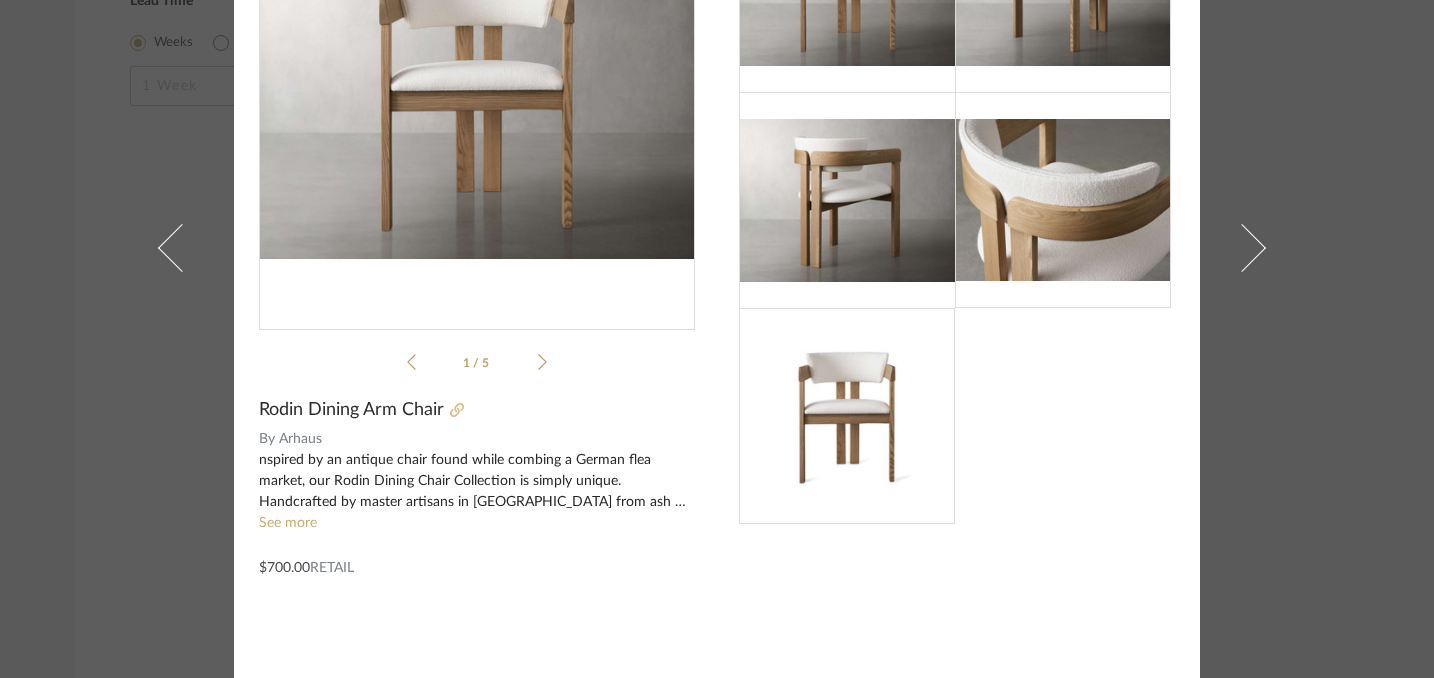 click 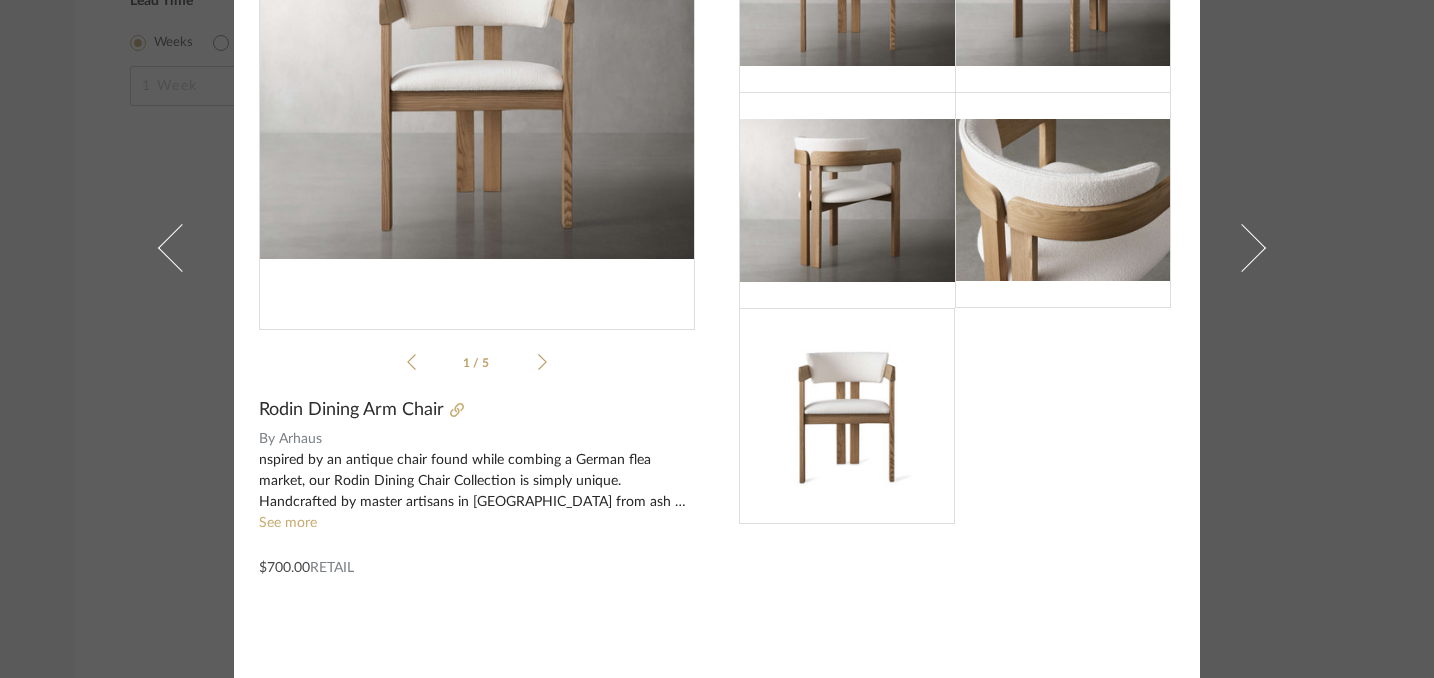 scroll, scrollTop: 0, scrollLeft: 0, axis: both 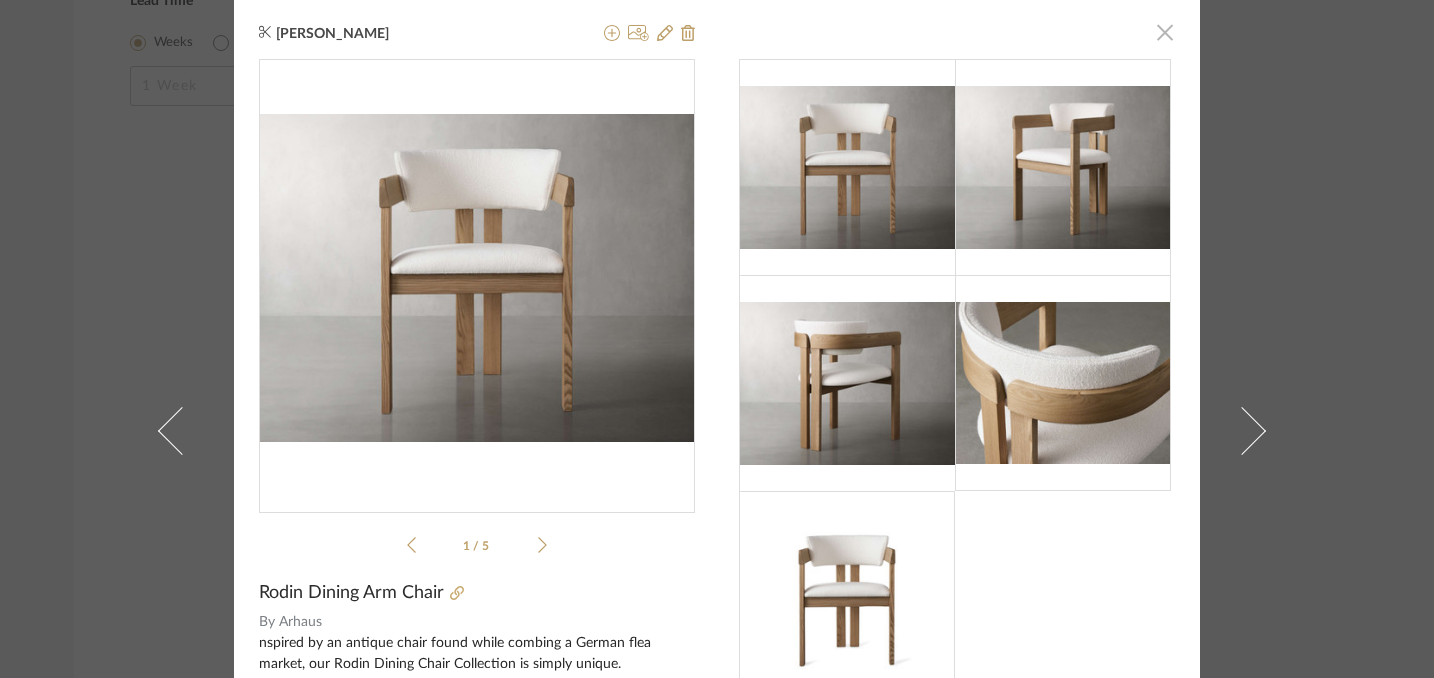 click 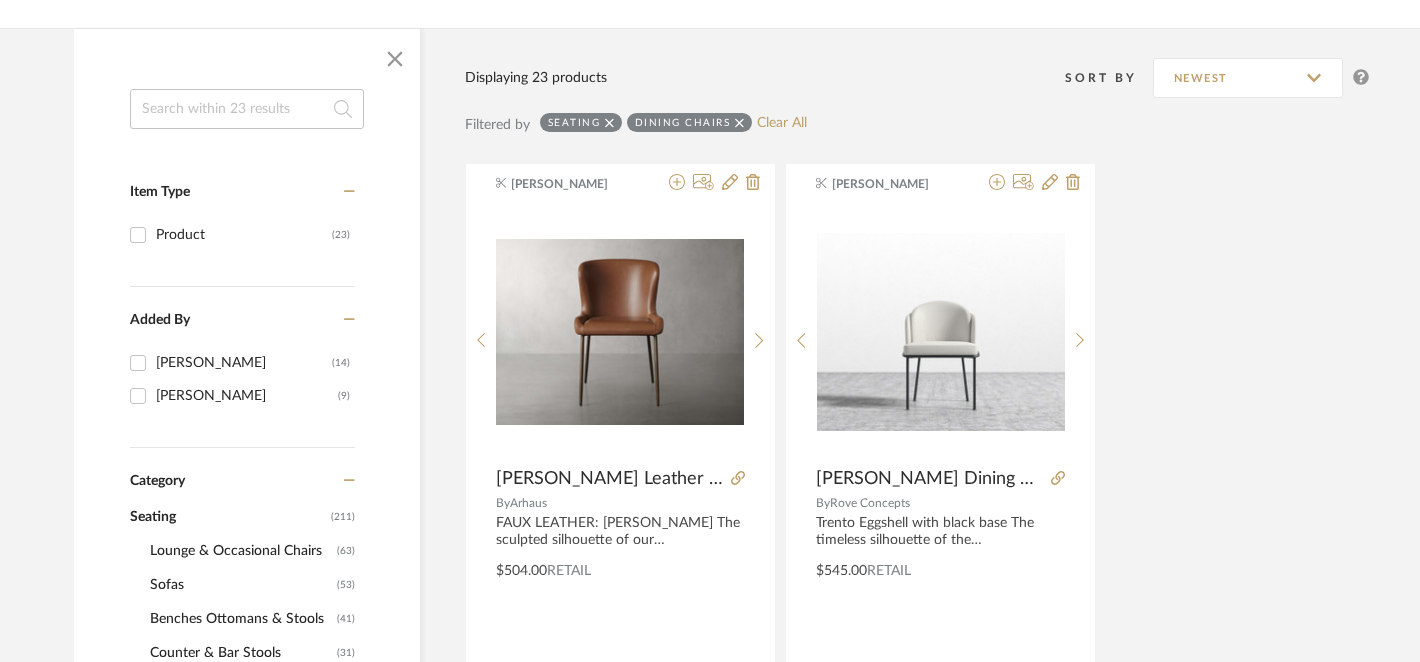 scroll, scrollTop: 306, scrollLeft: 0, axis: vertical 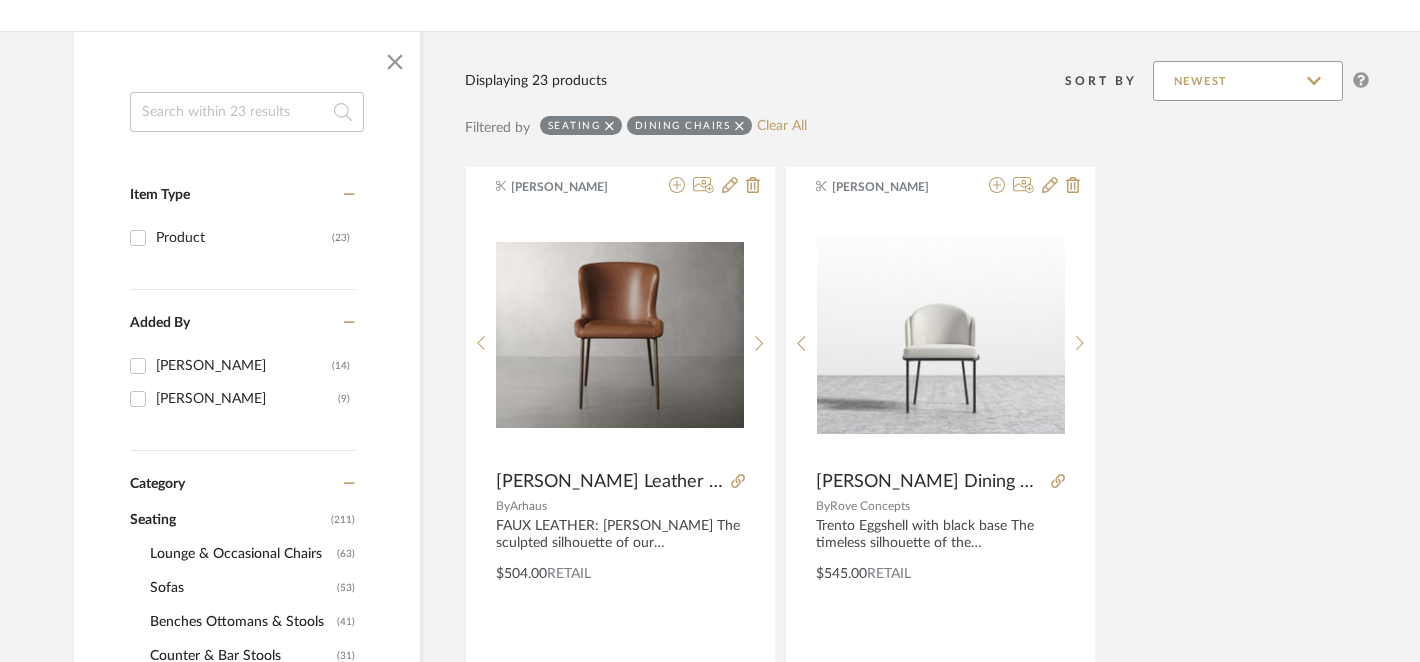 click on "Newest" 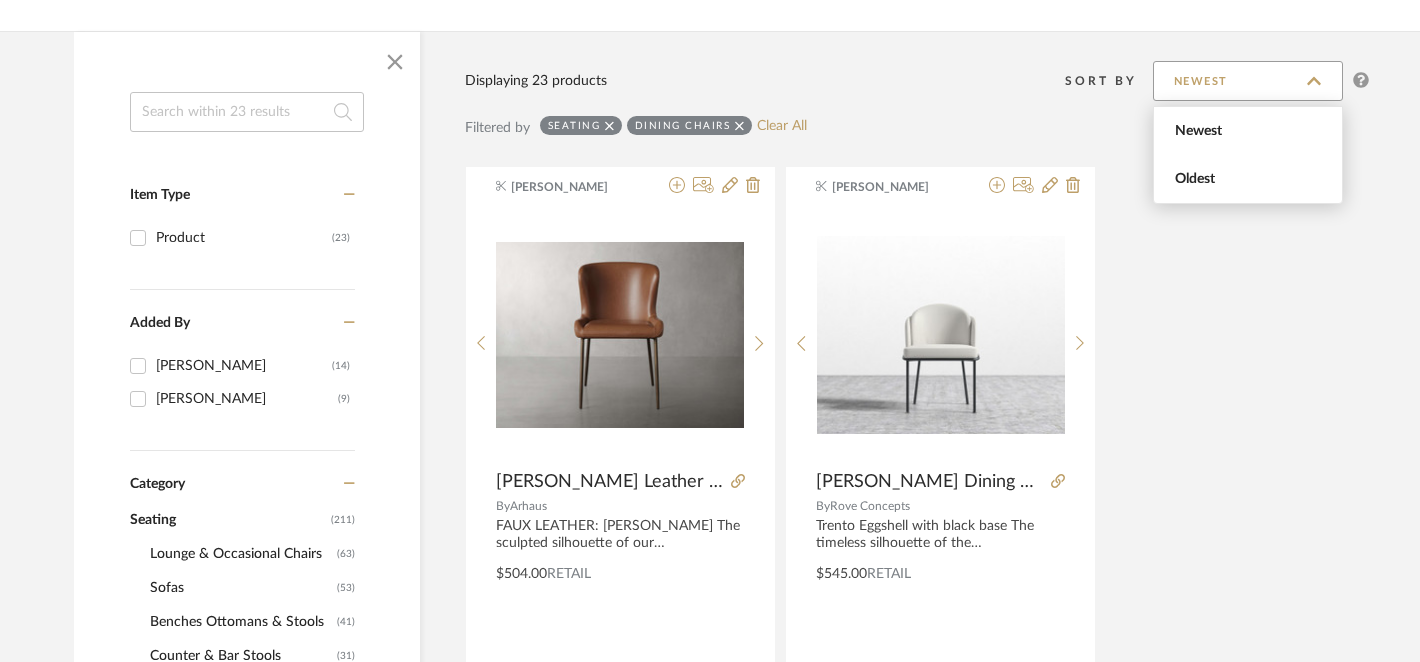 click on "Newest" 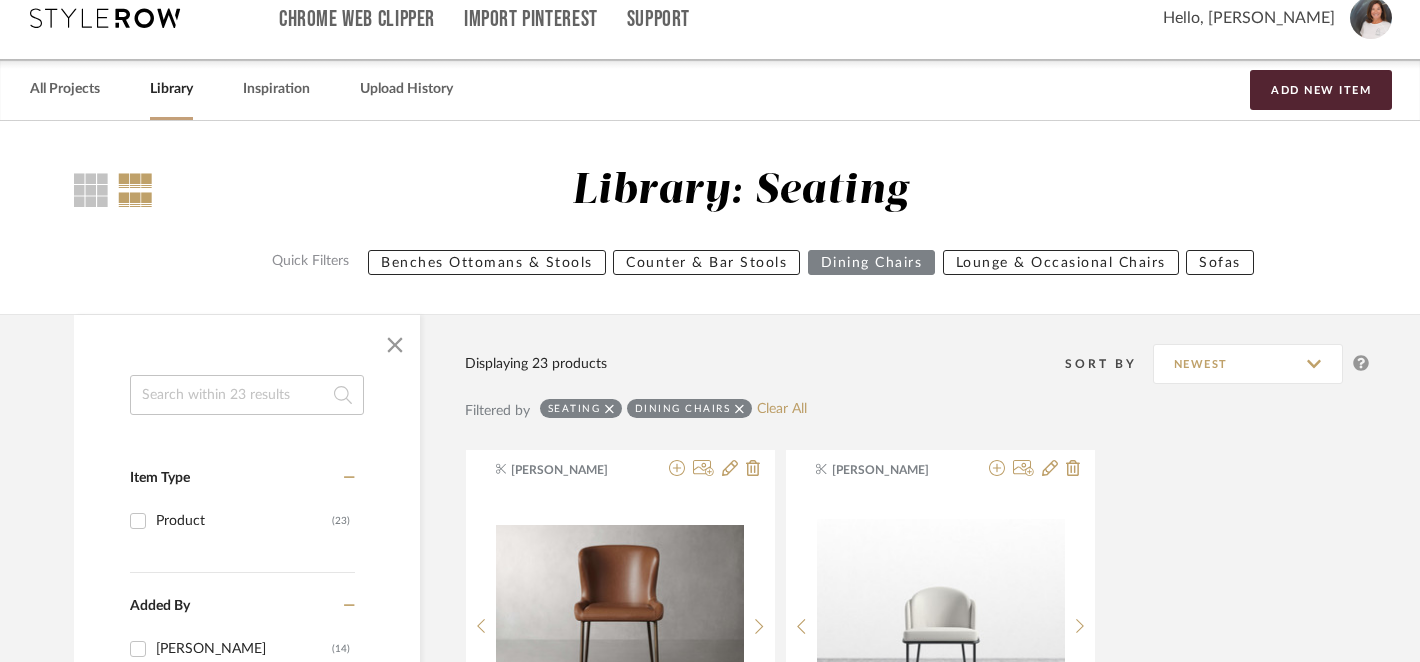 scroll, scrollTop: 0, scrollLeft: 0, axis: both 